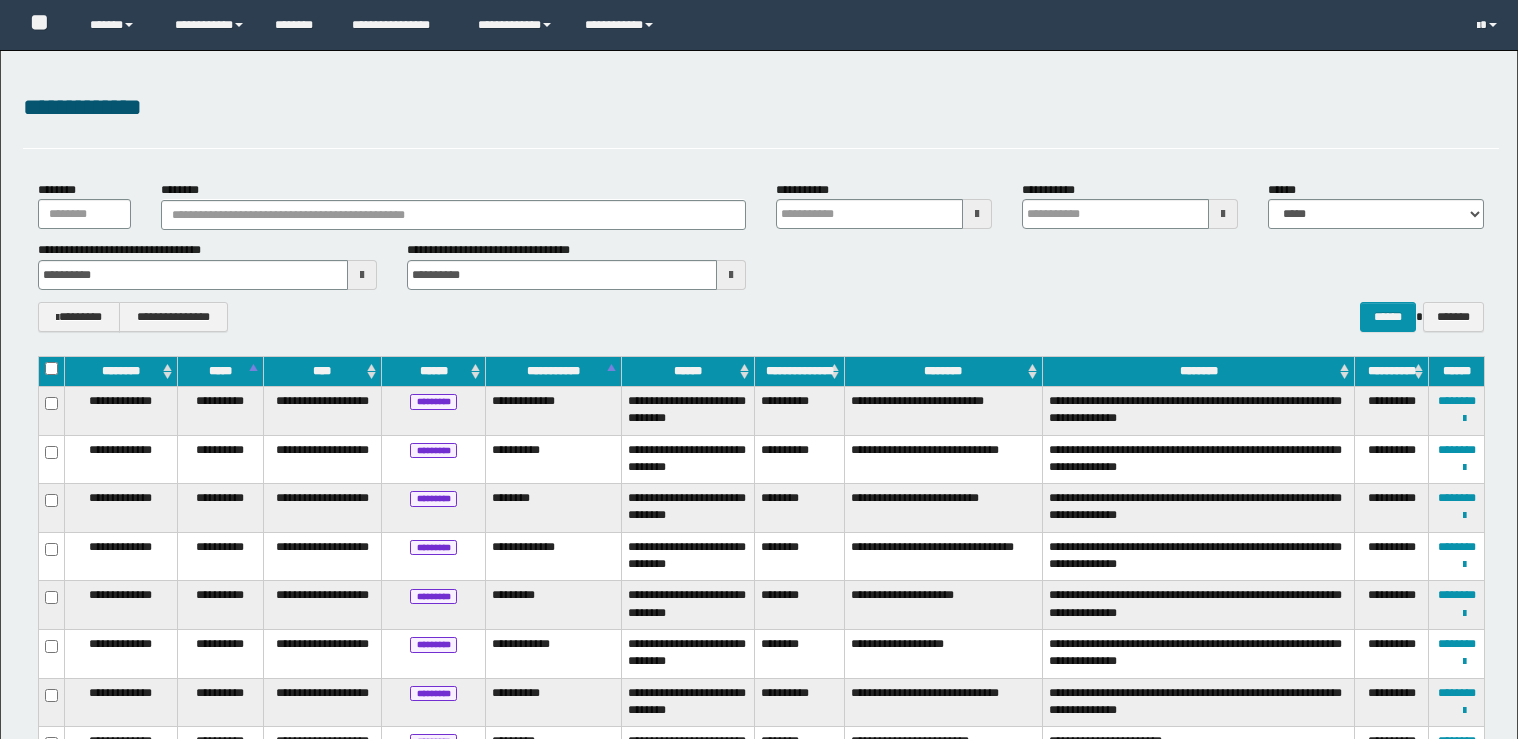 scroll, scrollTop: 240, scrollLeft: 0, axis: vertical 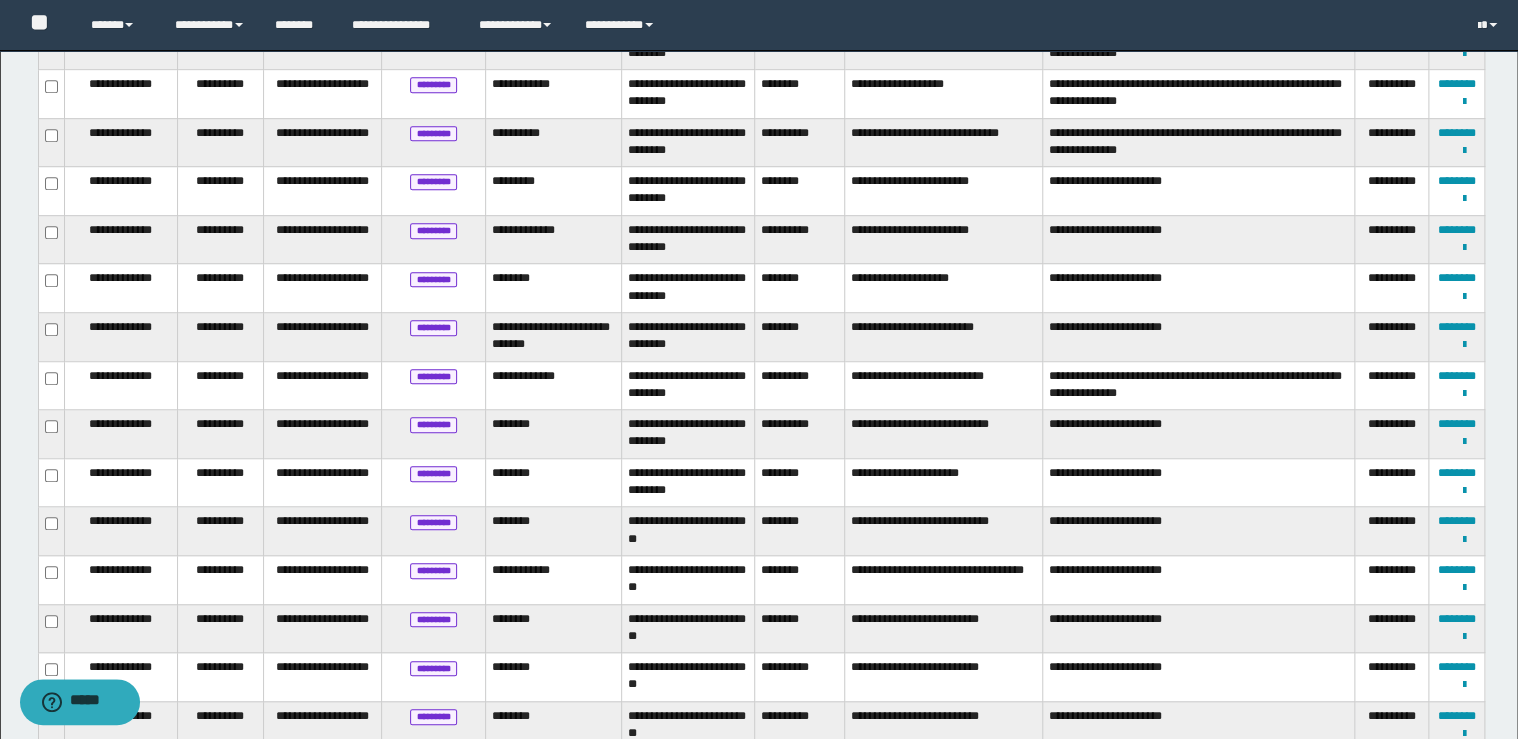 click on "**********" at bounding box center (1392, 482) 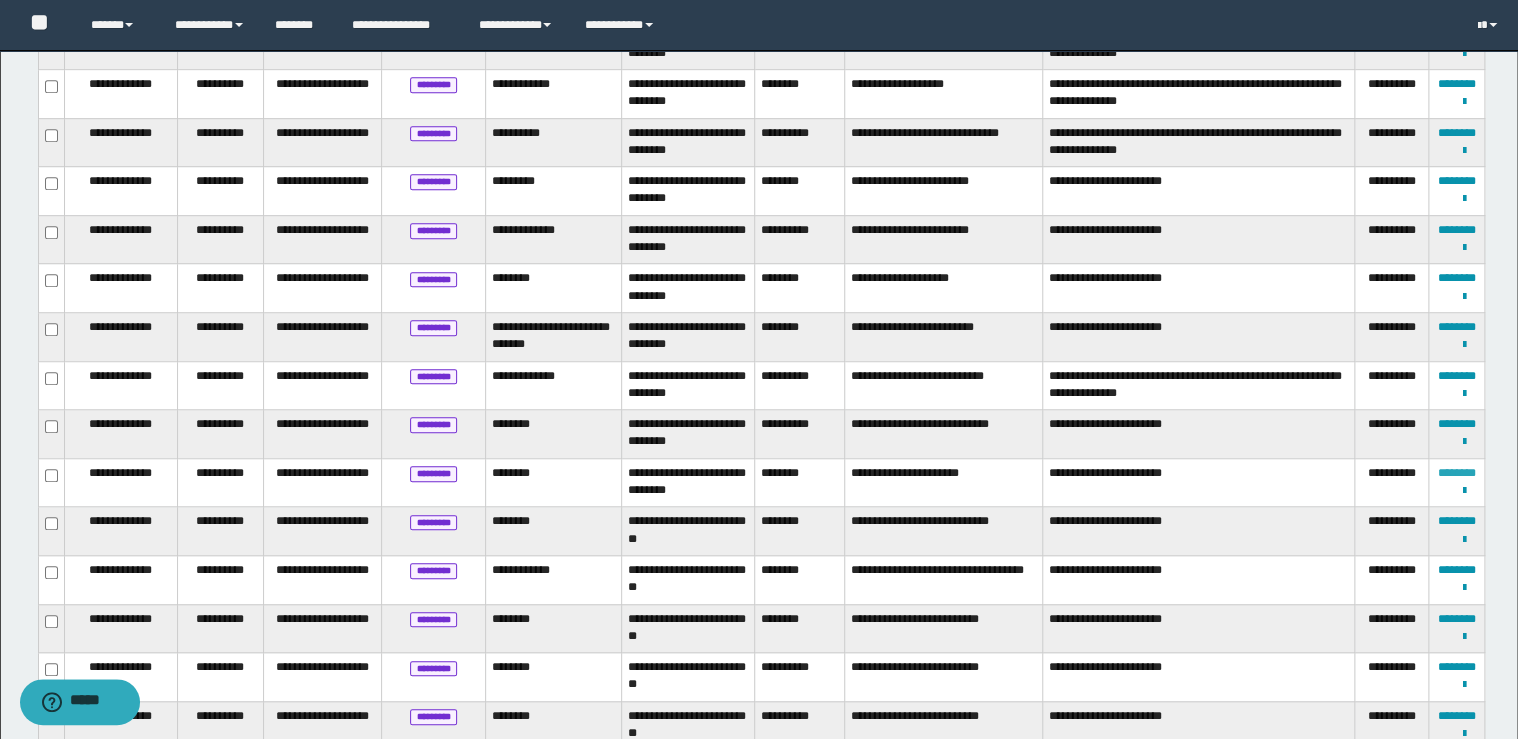 click on "********" at bounding box center [1457, 473] 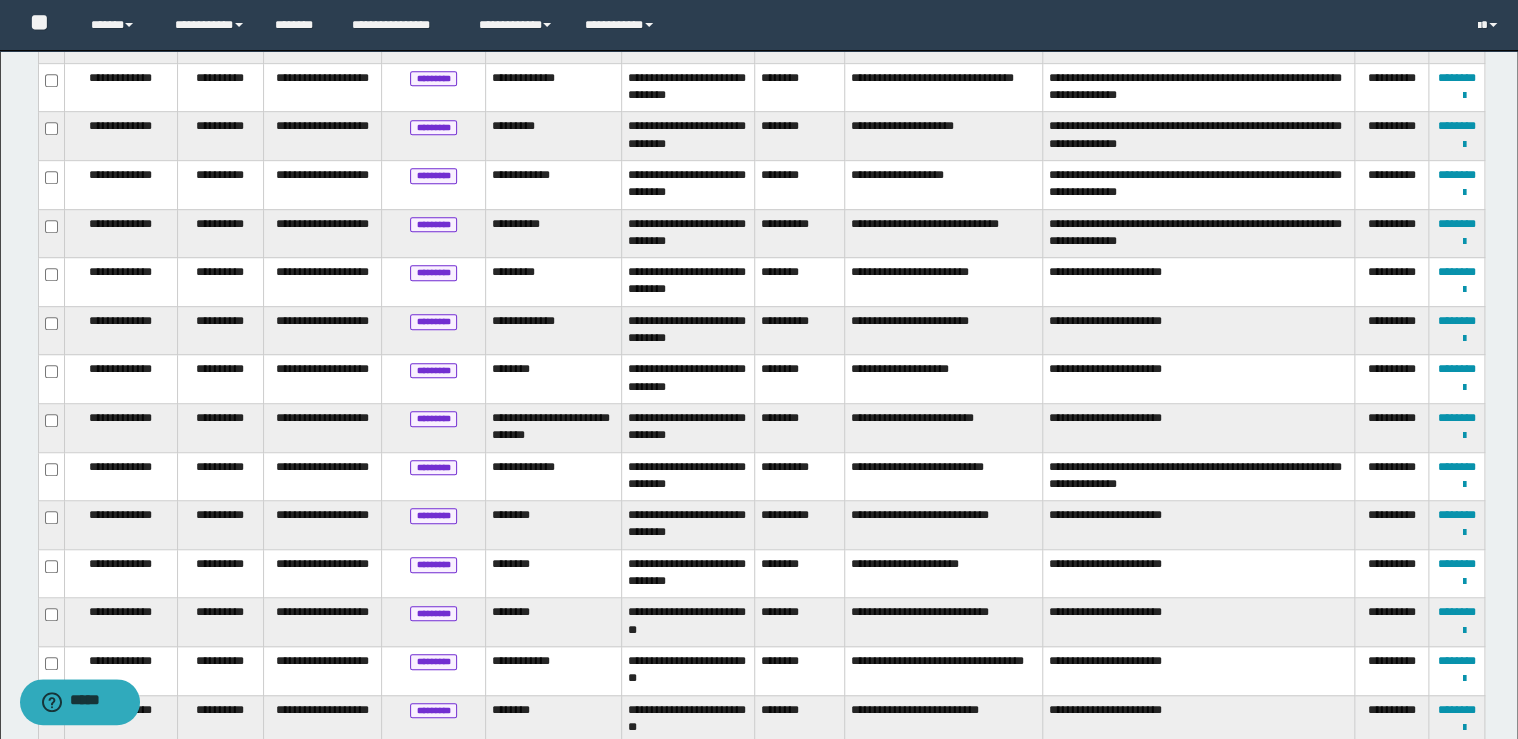 scroll, scrollTop: 484, scrollLeft: 0, axis: vertical 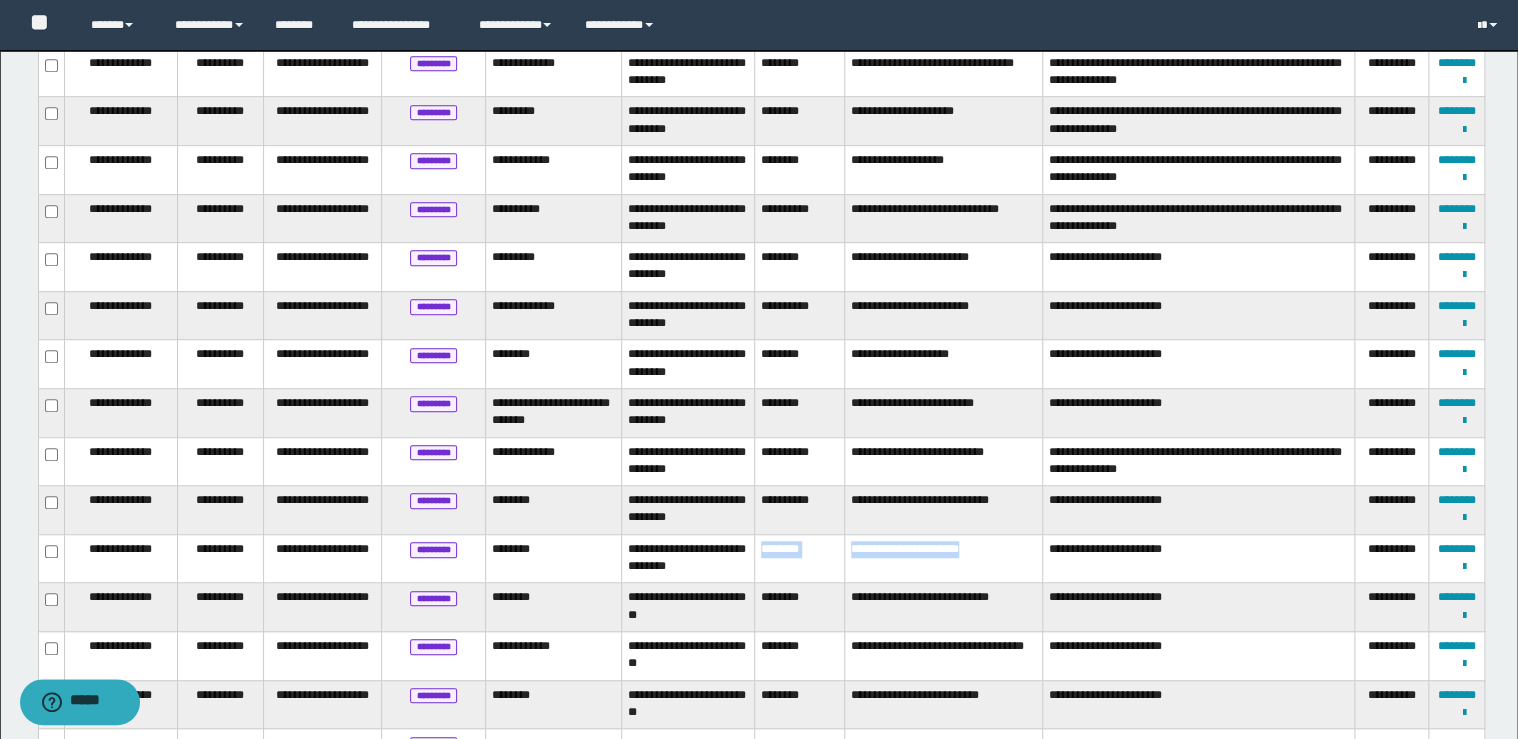 drag, startPoint x: 758, startPoint y: 548, endPoint x: 1009, endPoint y: 547, distance: 251.002 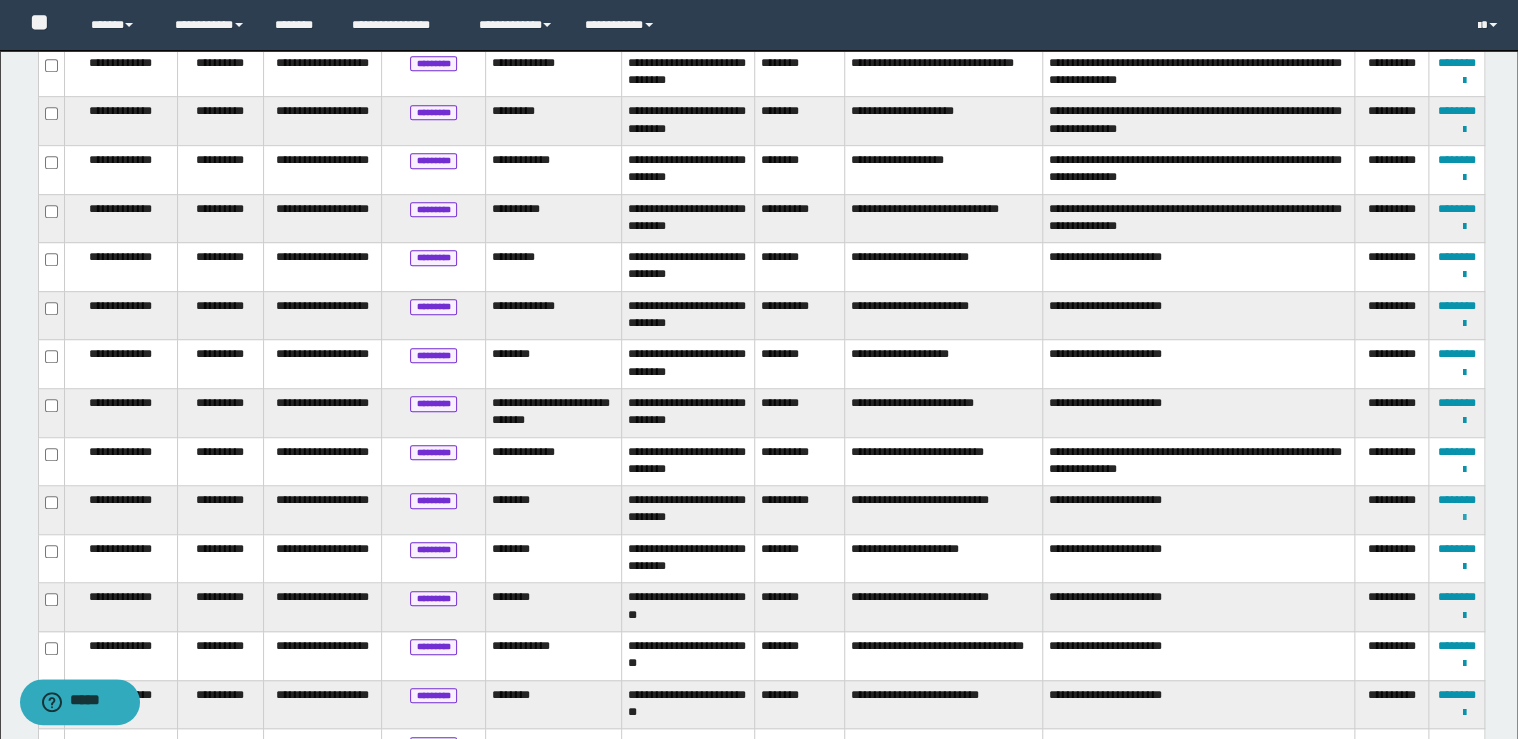 click at bounding box center (1464, 518) 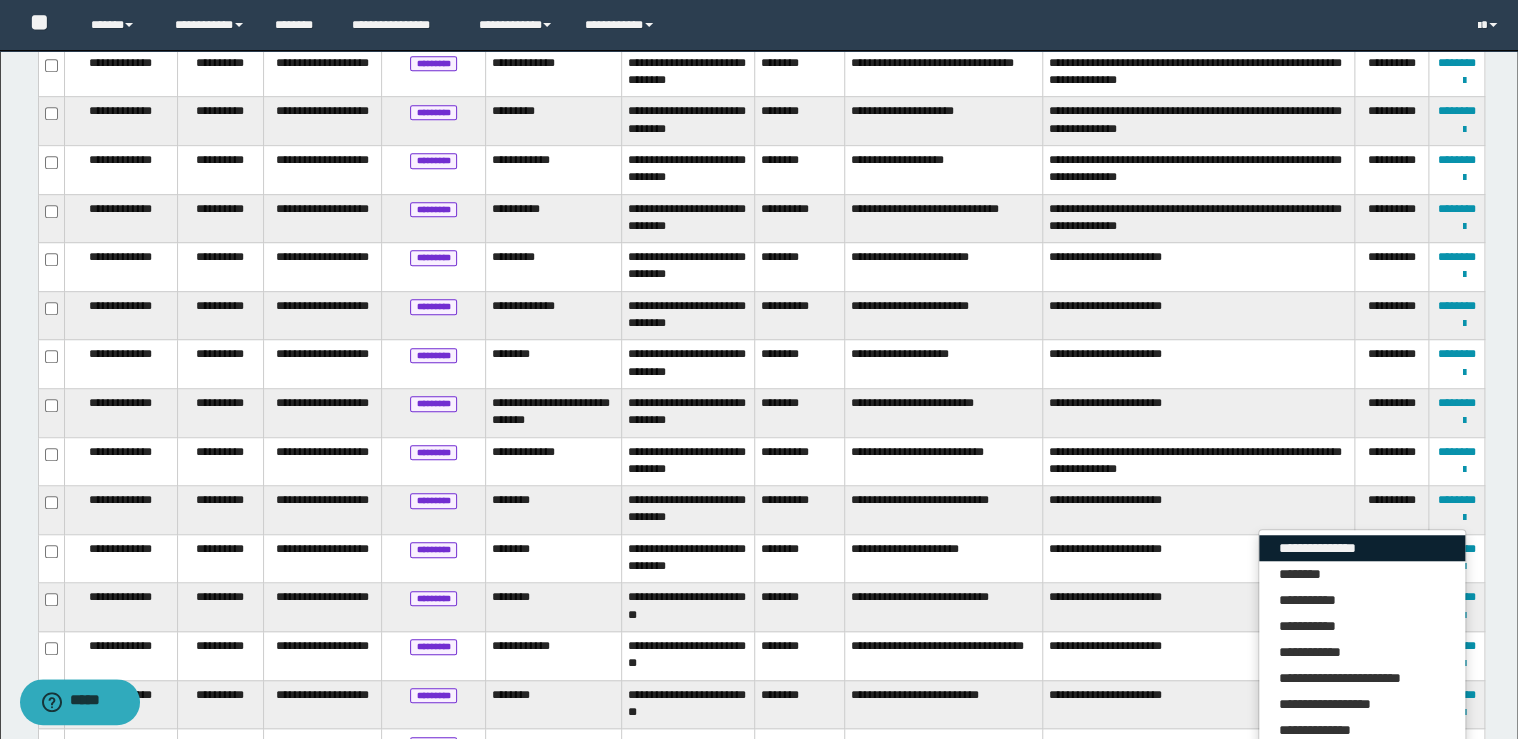 click on "**********" at bounding box center [1362, 548] 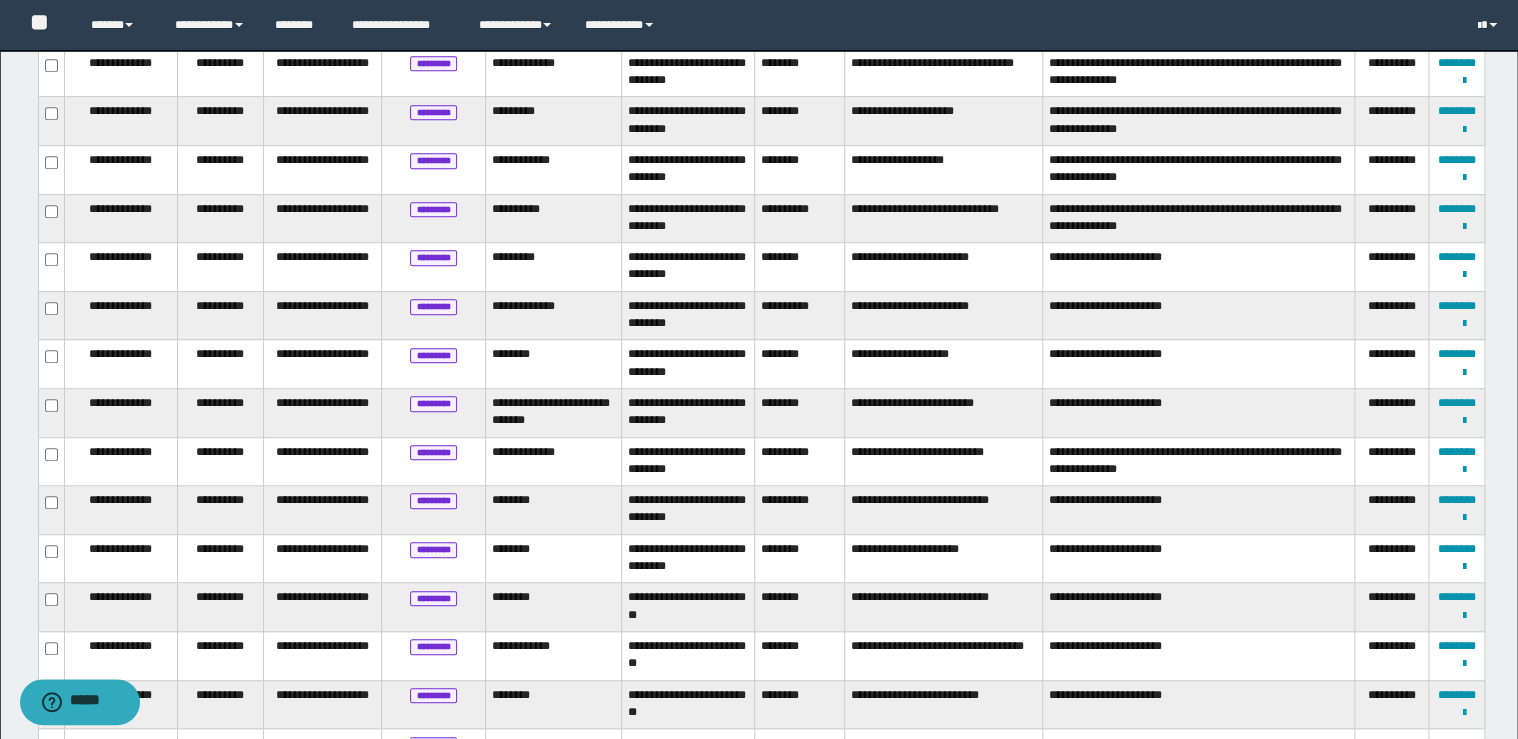 scroll, scrollTop: 0, scrollLeft: 0, axis: both 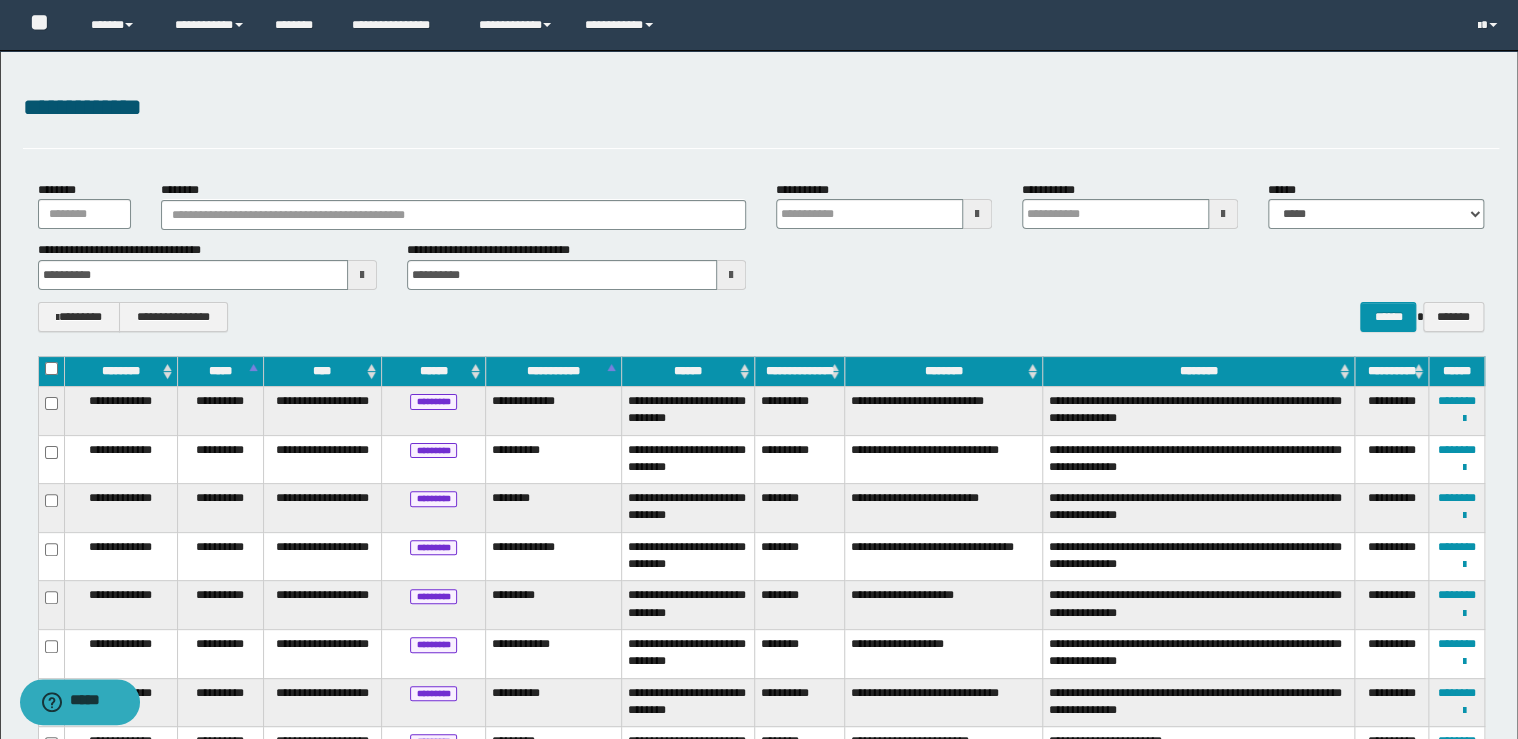 drag, startPoint x: 1040, startPoint y: 35, endPoint x: 982, endPoint y: 0, distance: 67.74216 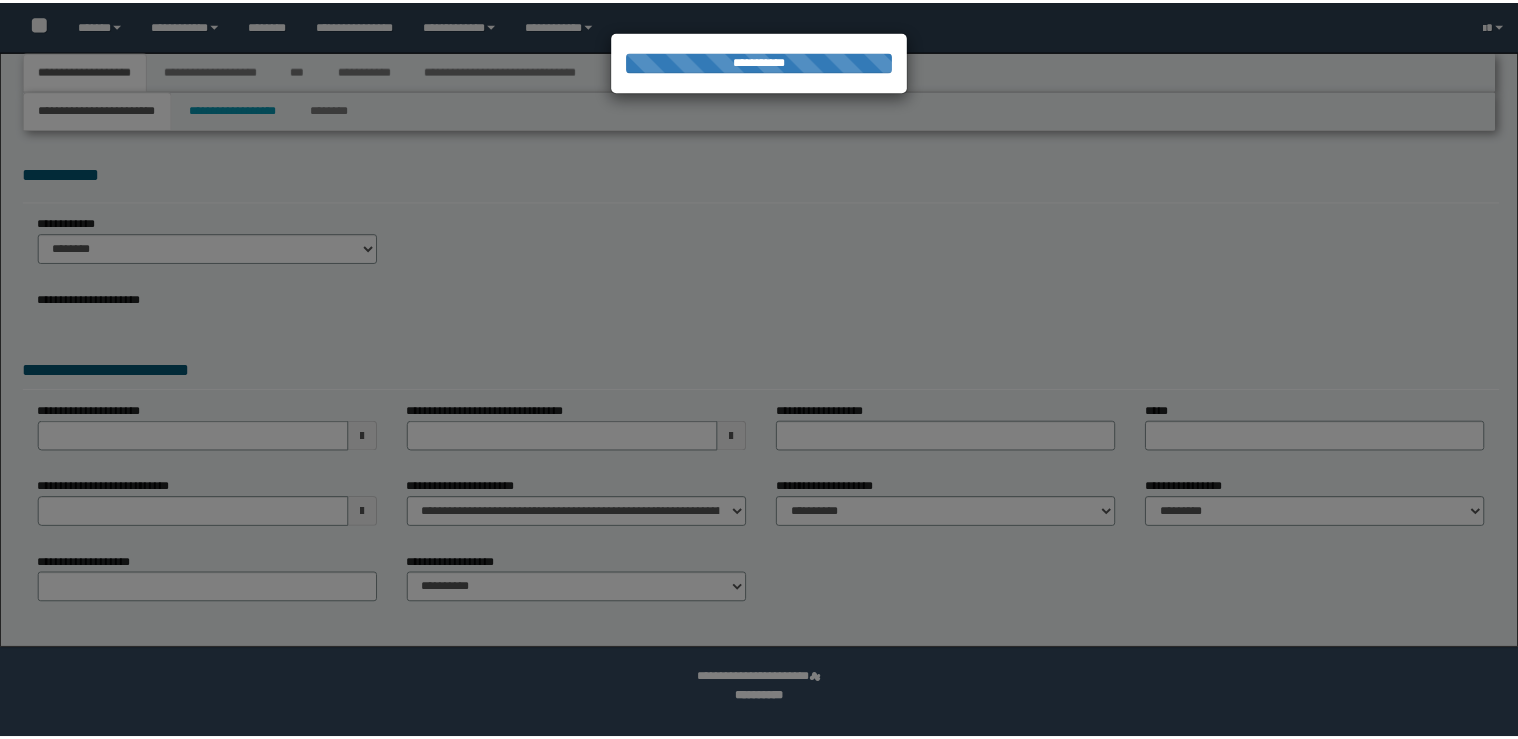 scroll, scrollTop: 0, scrollLeft: 0, axis: both 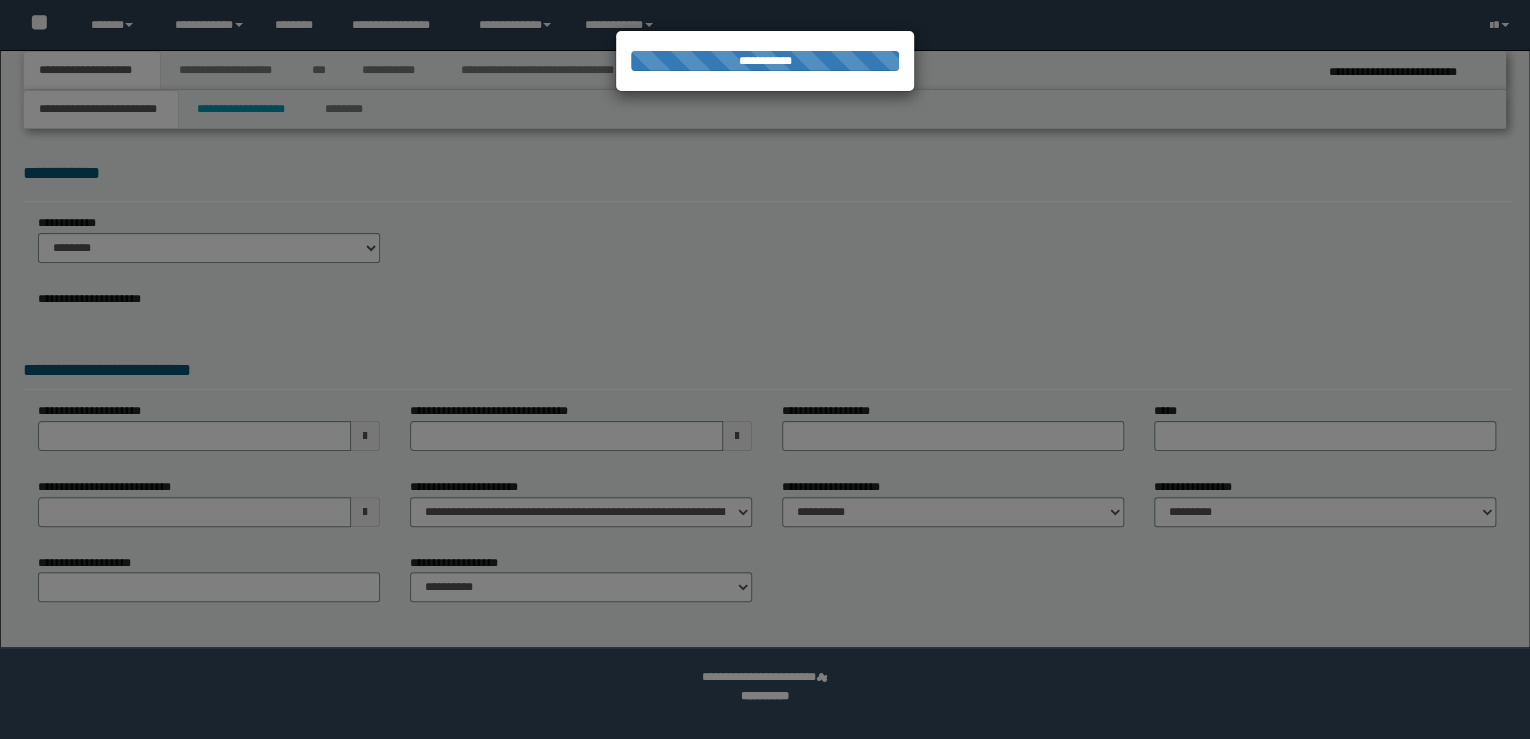 select on "*" 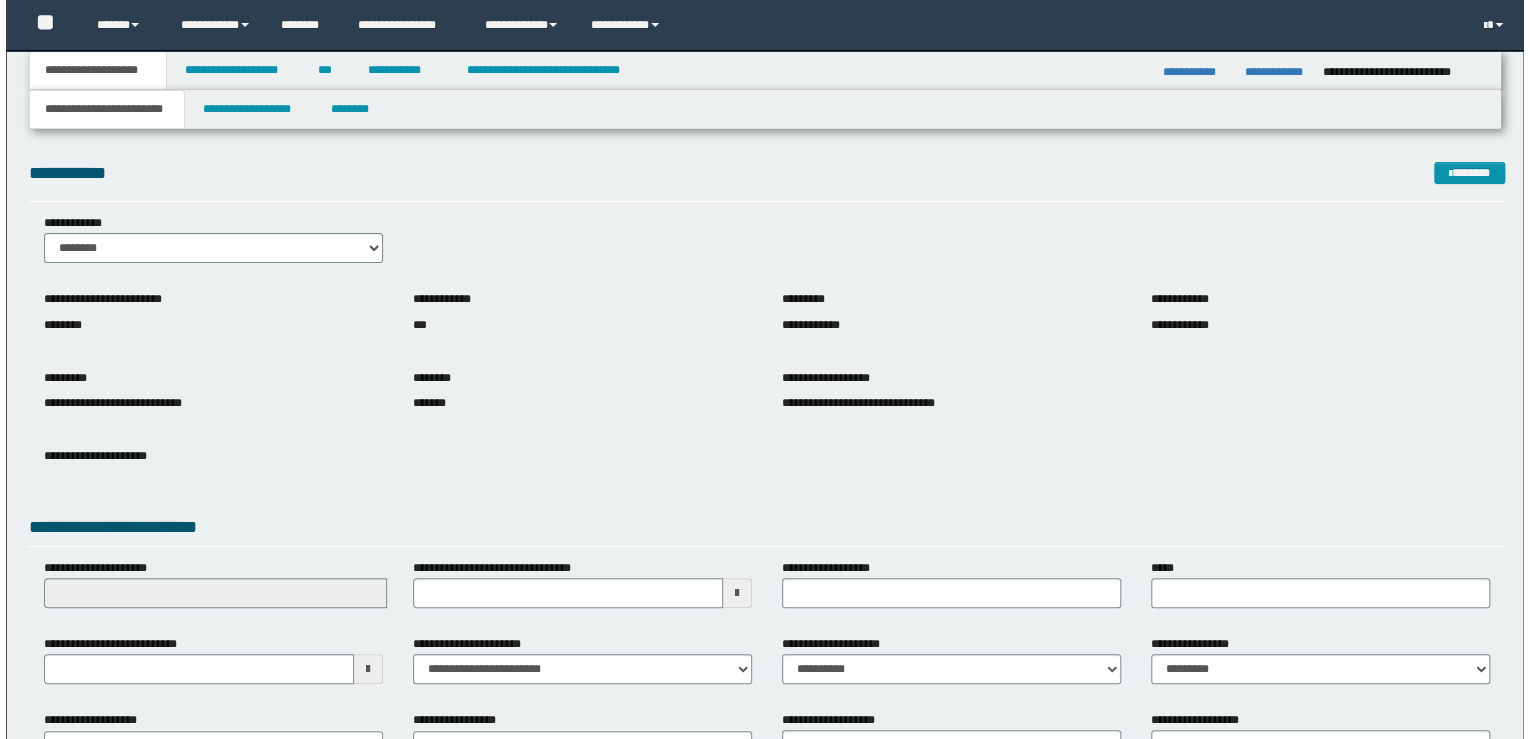 scroll, scrollTop: 0, scrollLeft: 0, axis: both 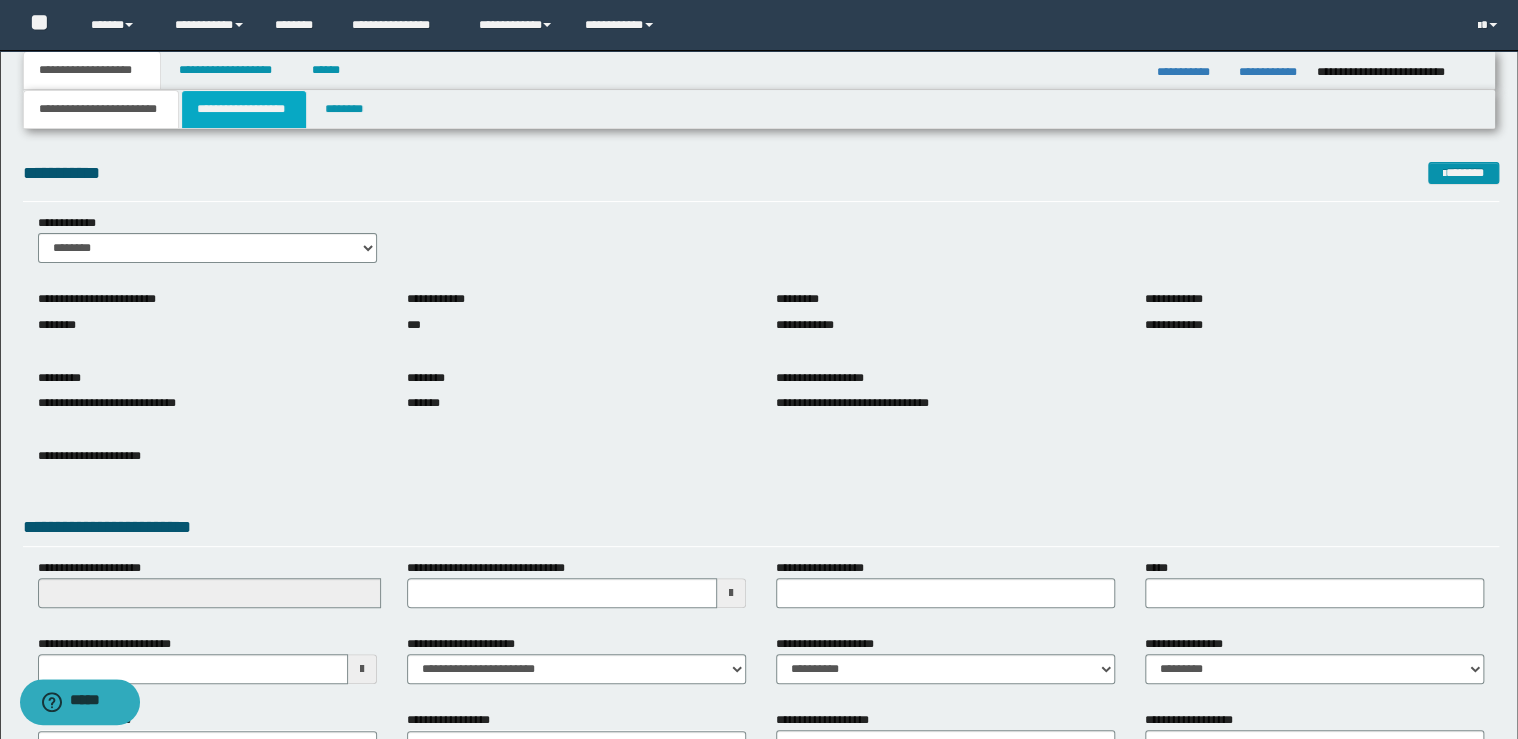click on "**********" at bounding box center [244, 109] 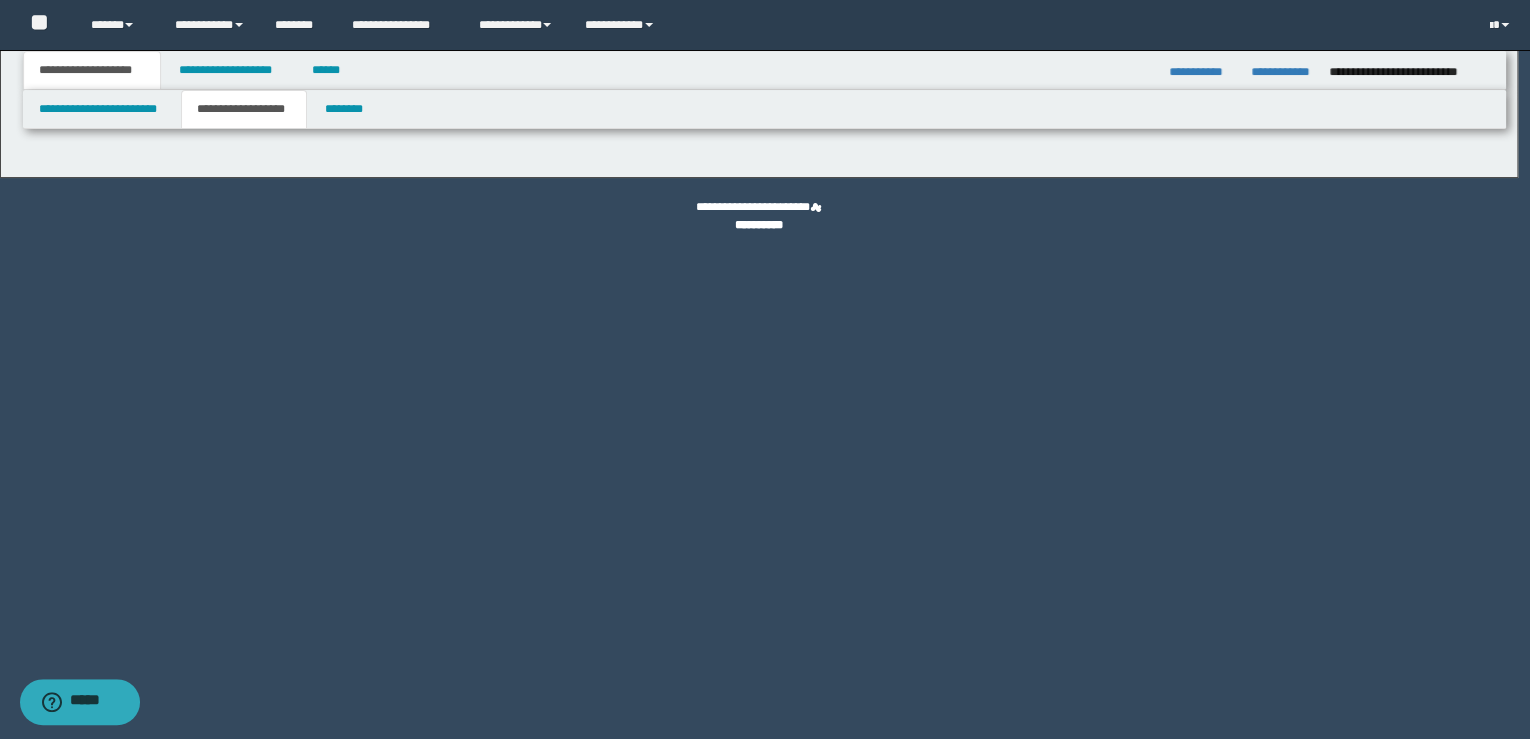 type on "********" 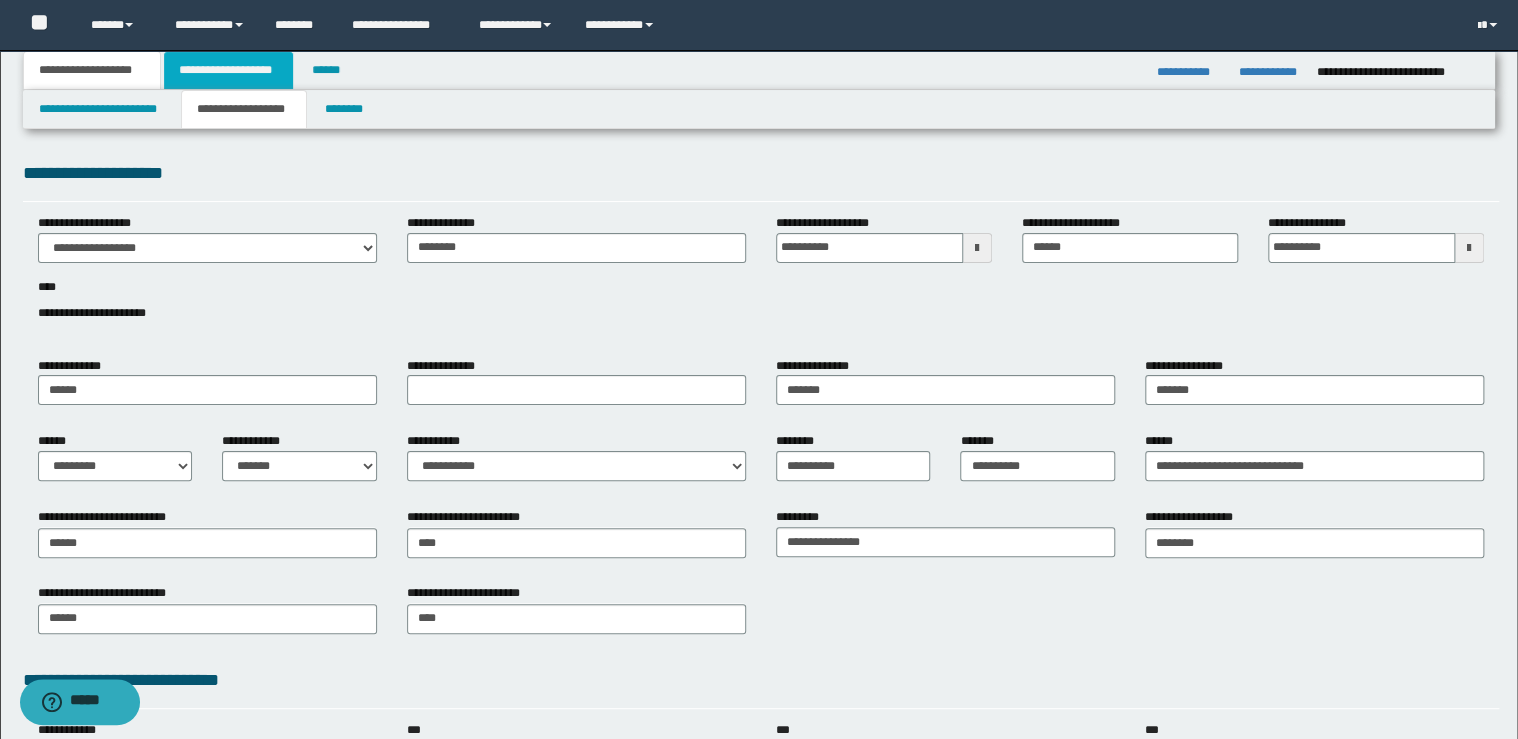 click on "**********" at bounding box center (228, 70) 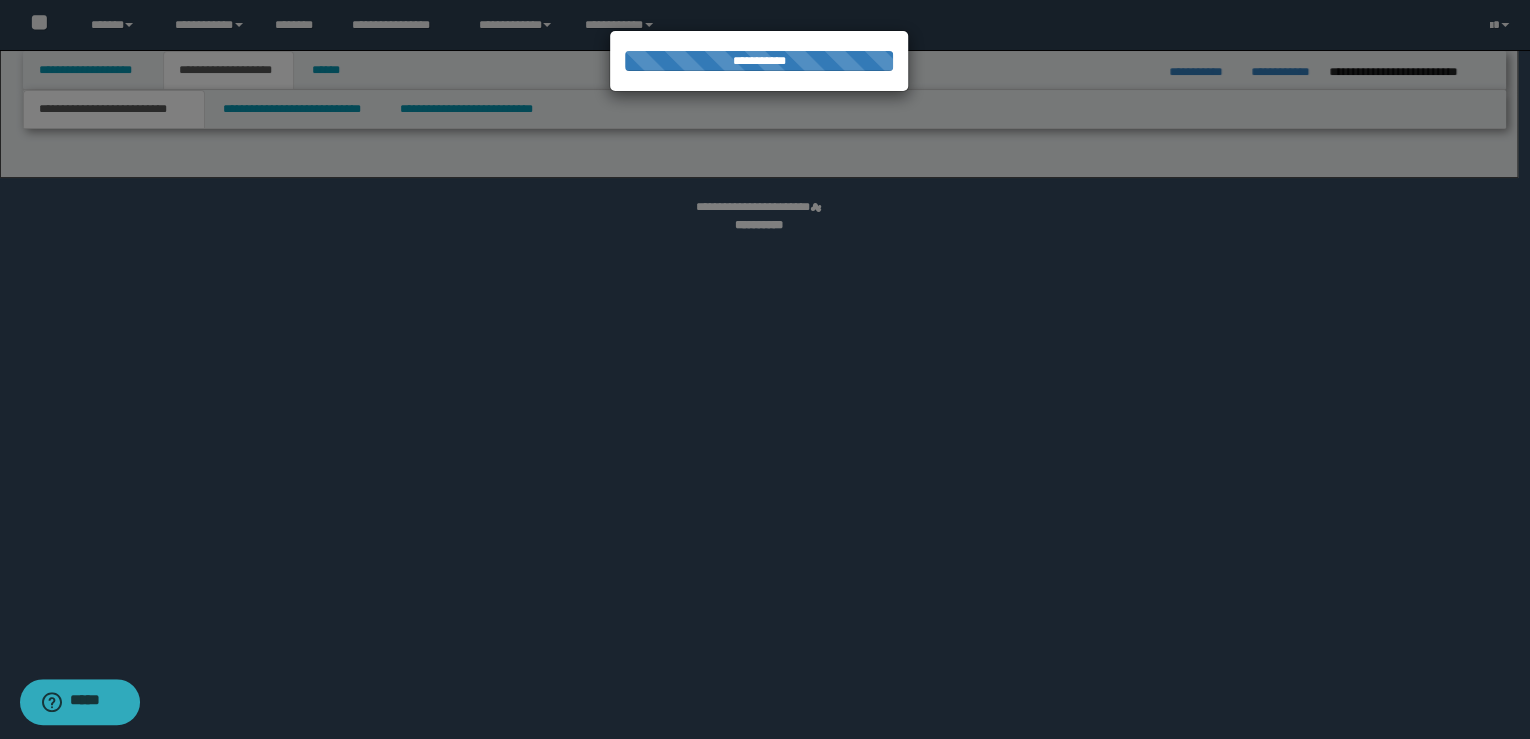 select on "*" 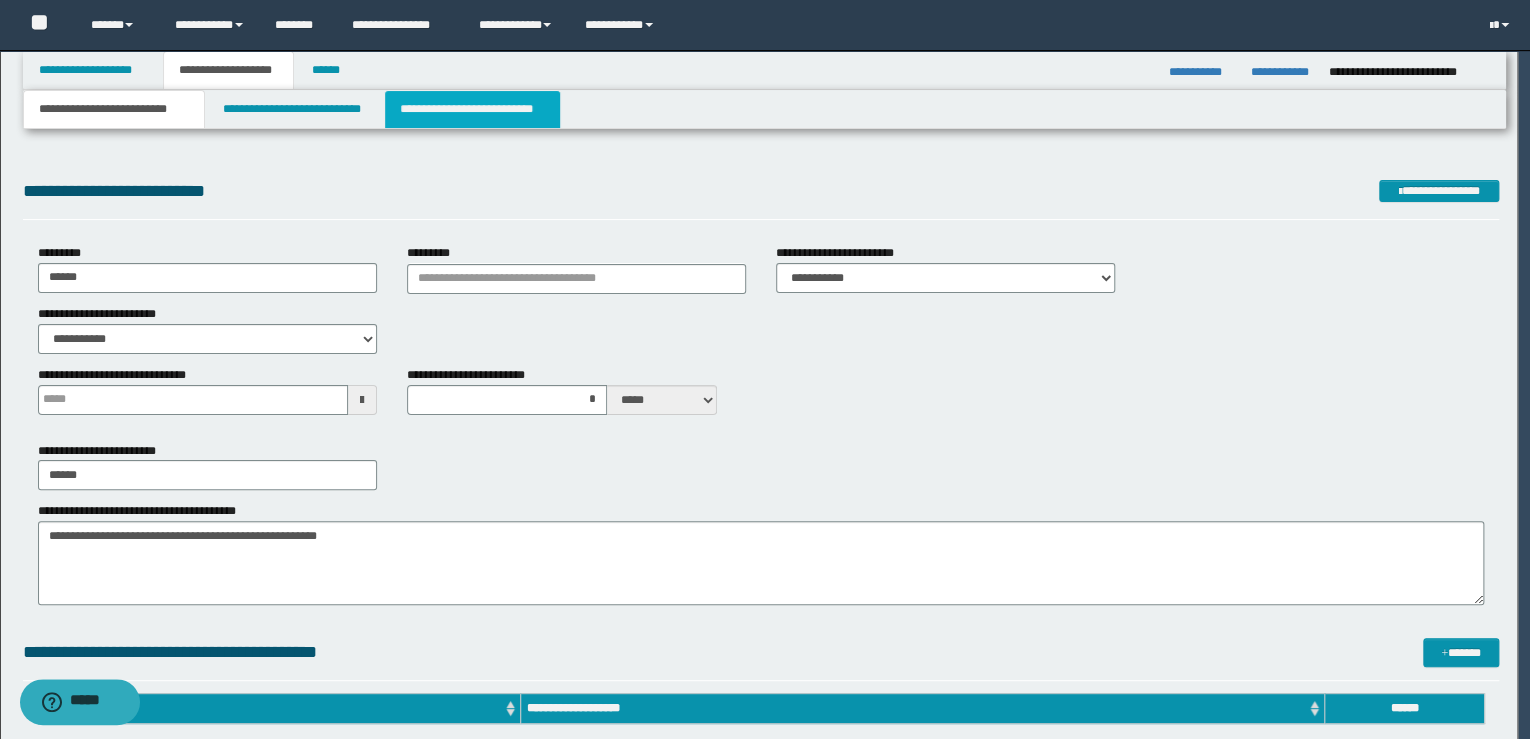 type 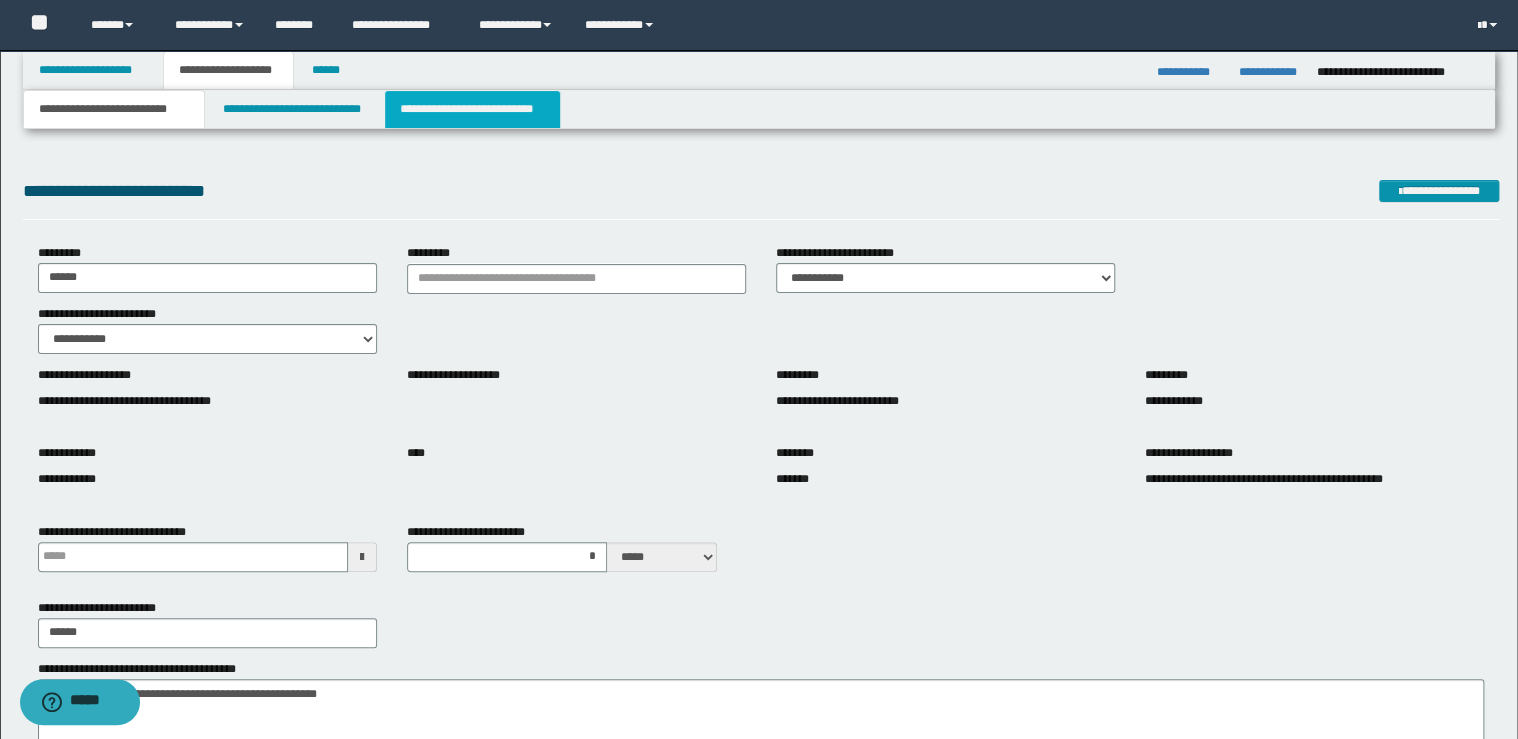 click on "**********" at bounding box center (472, 109) 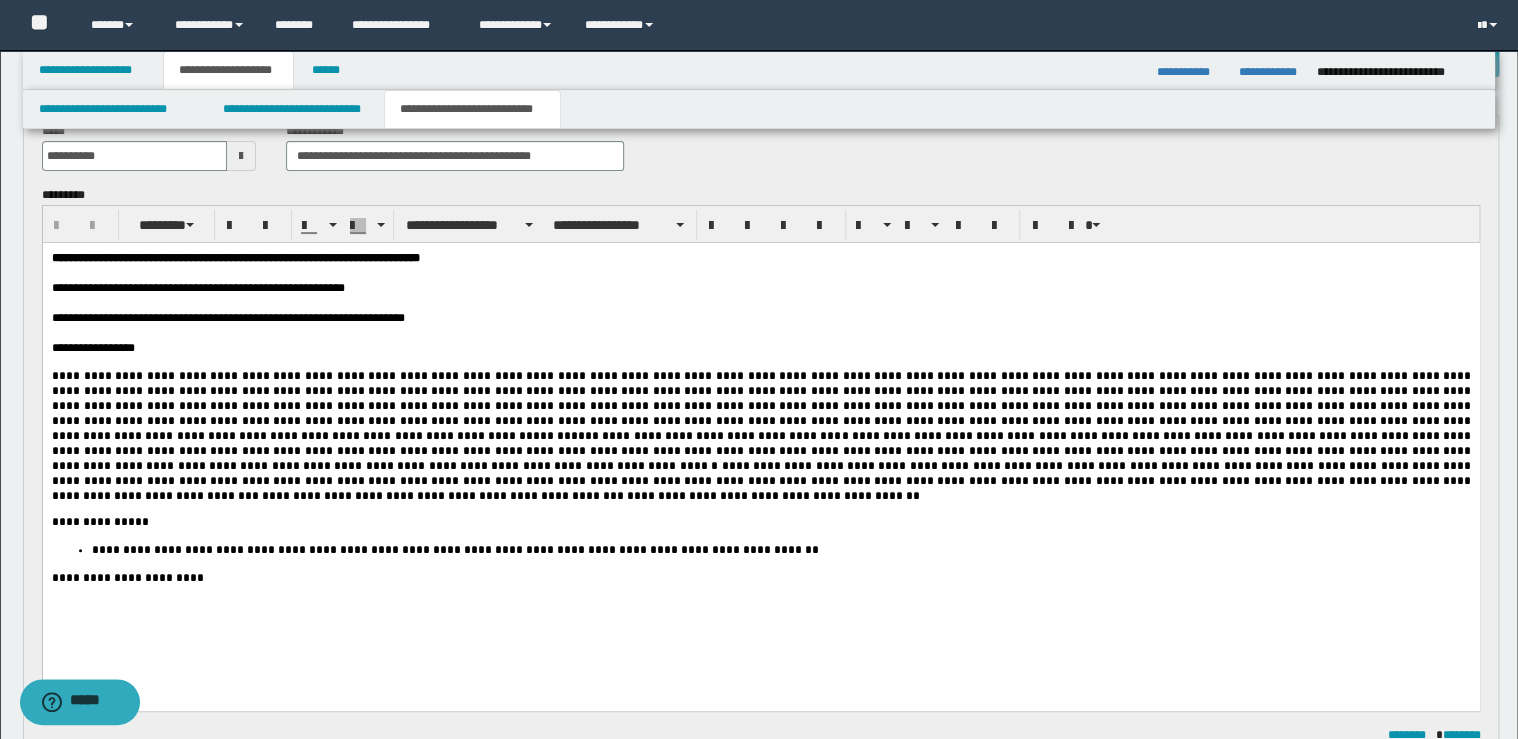 scroll, scrollTop: 160, scrollLeft: 0, axis: vertical 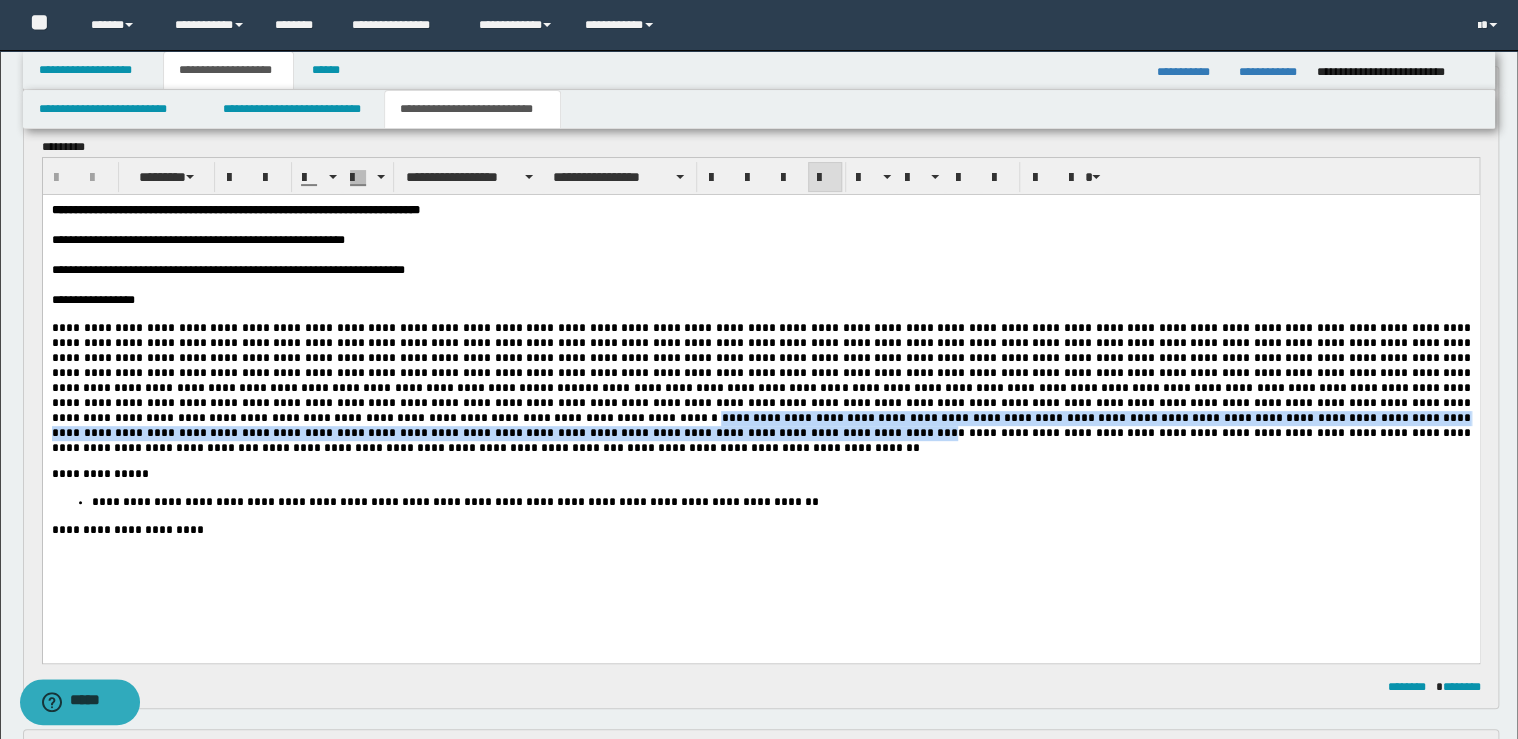 drag, startPoint x: 954, startPoint y: 419, endPoint x: 995, endPoint y: 432, distance: 43.011627 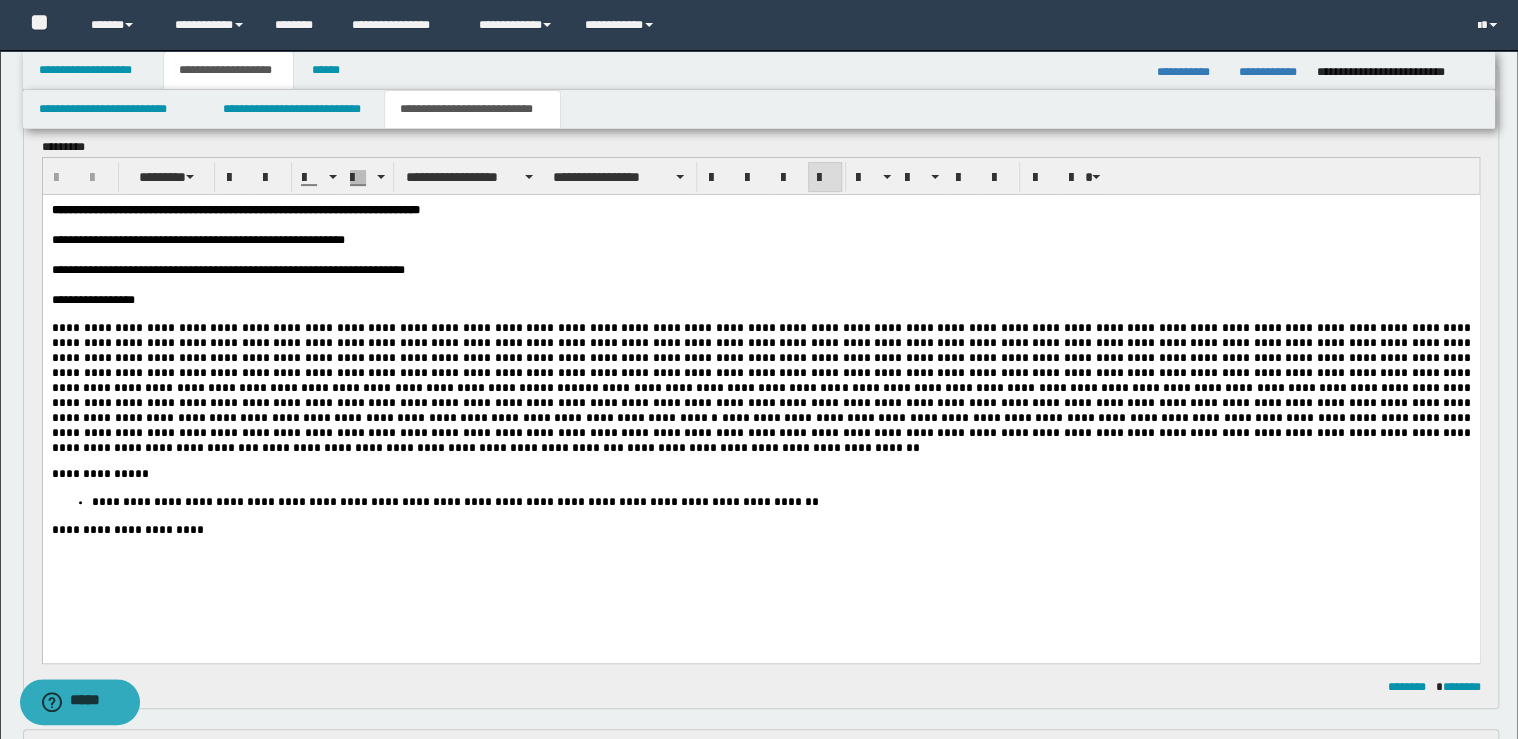 click on "**********" at bounding box center (760, 400) 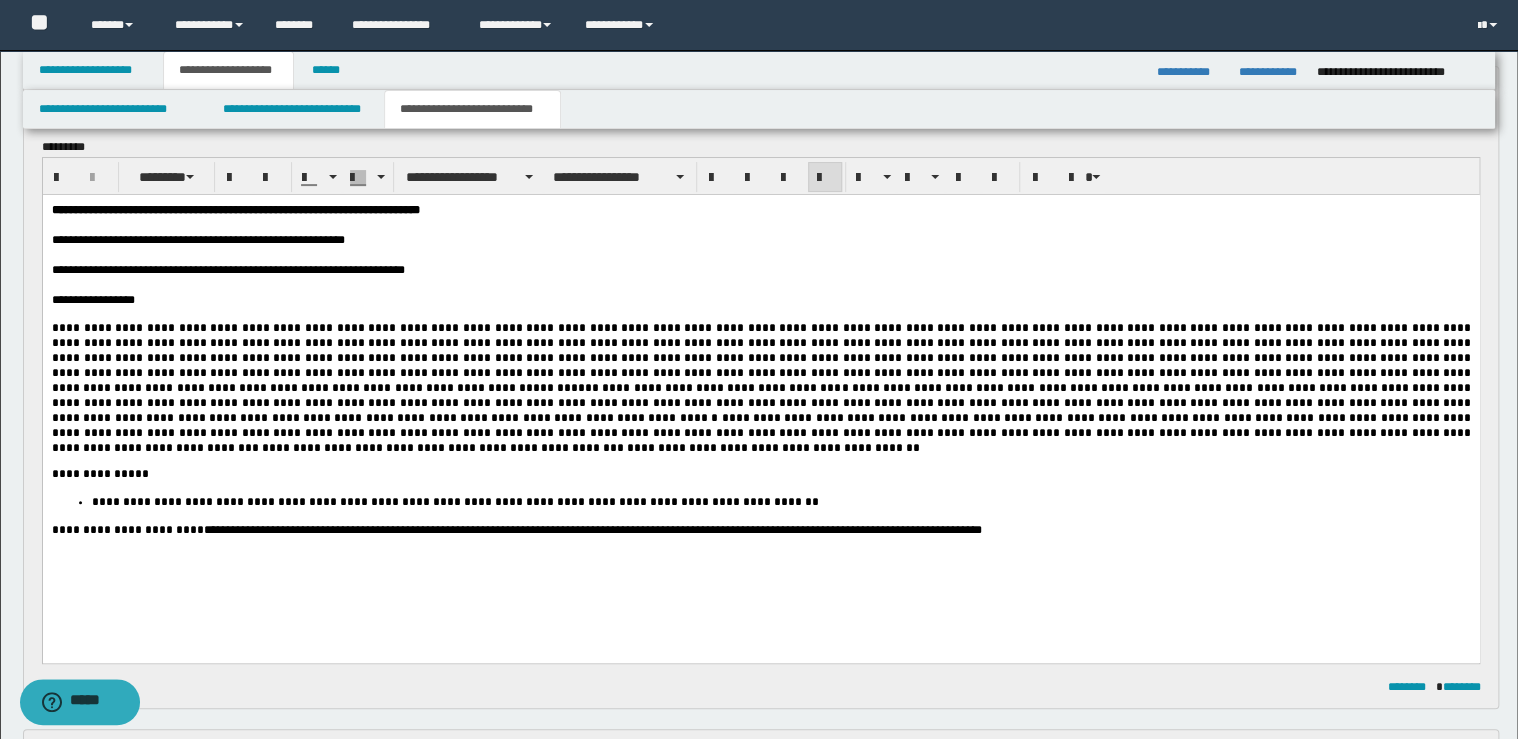 drag, startPoint x: 826, startPoint y: 533, endPoint x: 830, endPoint y: 564, distance: 31.257 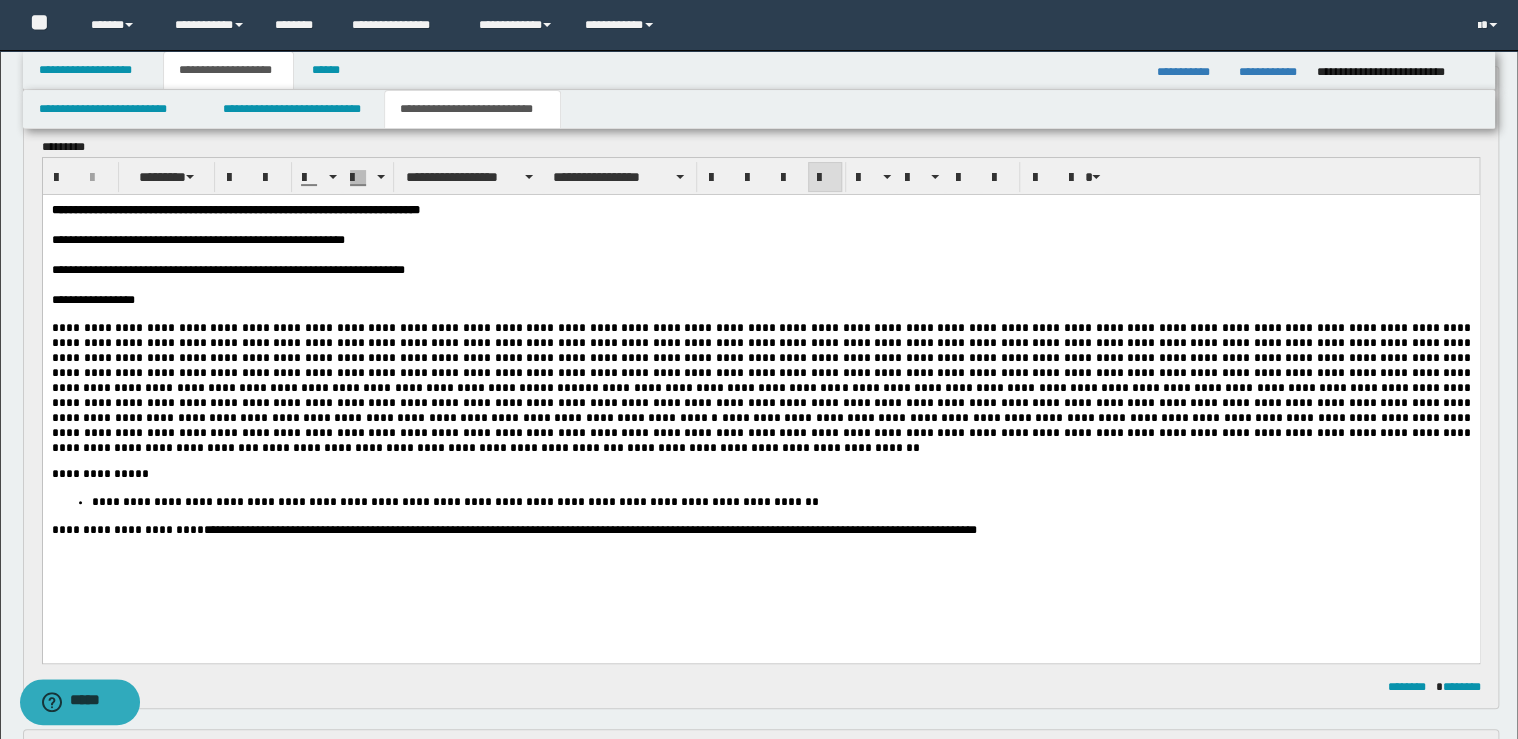 click on "**********" at bounding box center (760, 400) 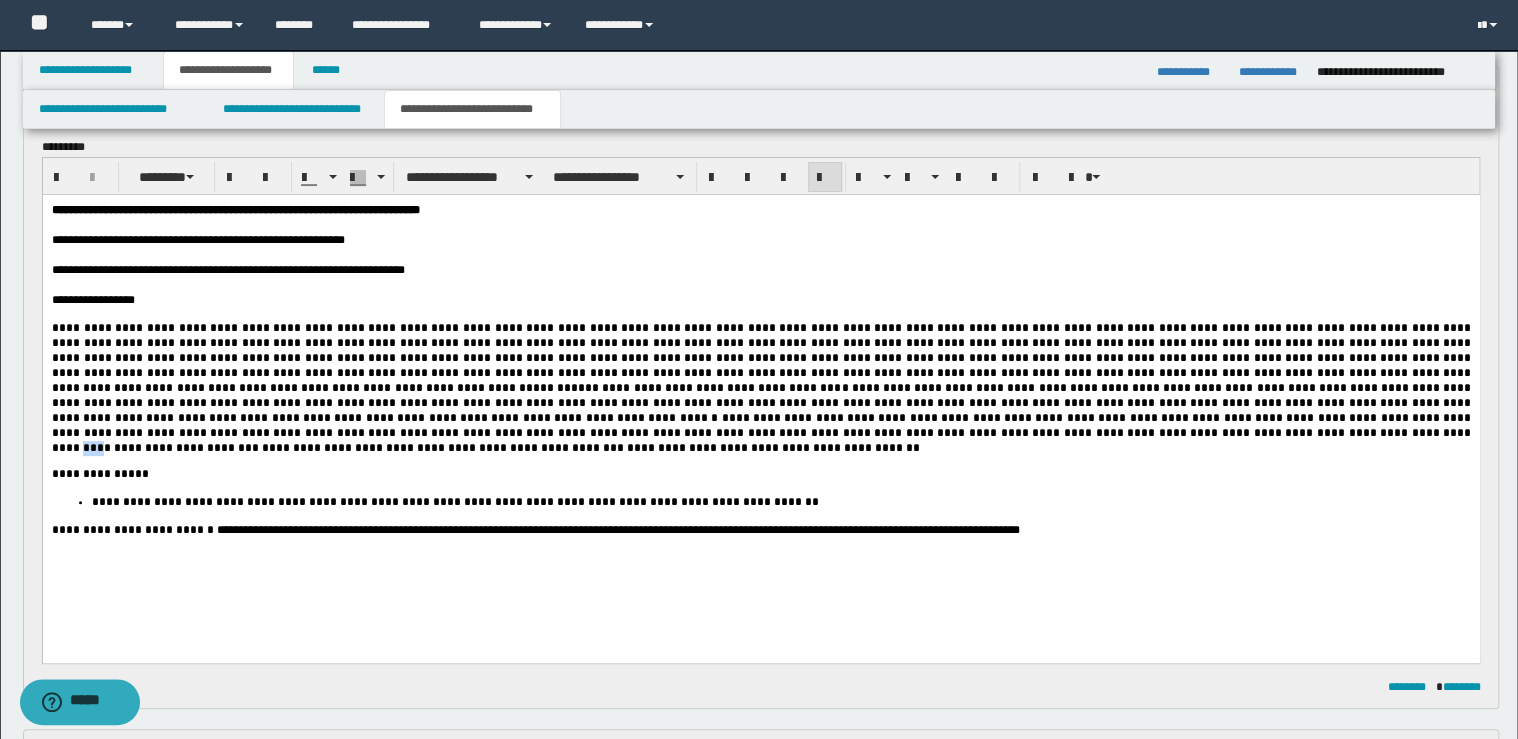 drag, startPoint x: 70, startPoint y: 451, endPoint x: 56, endPoint y: 453, distance: 14.142136 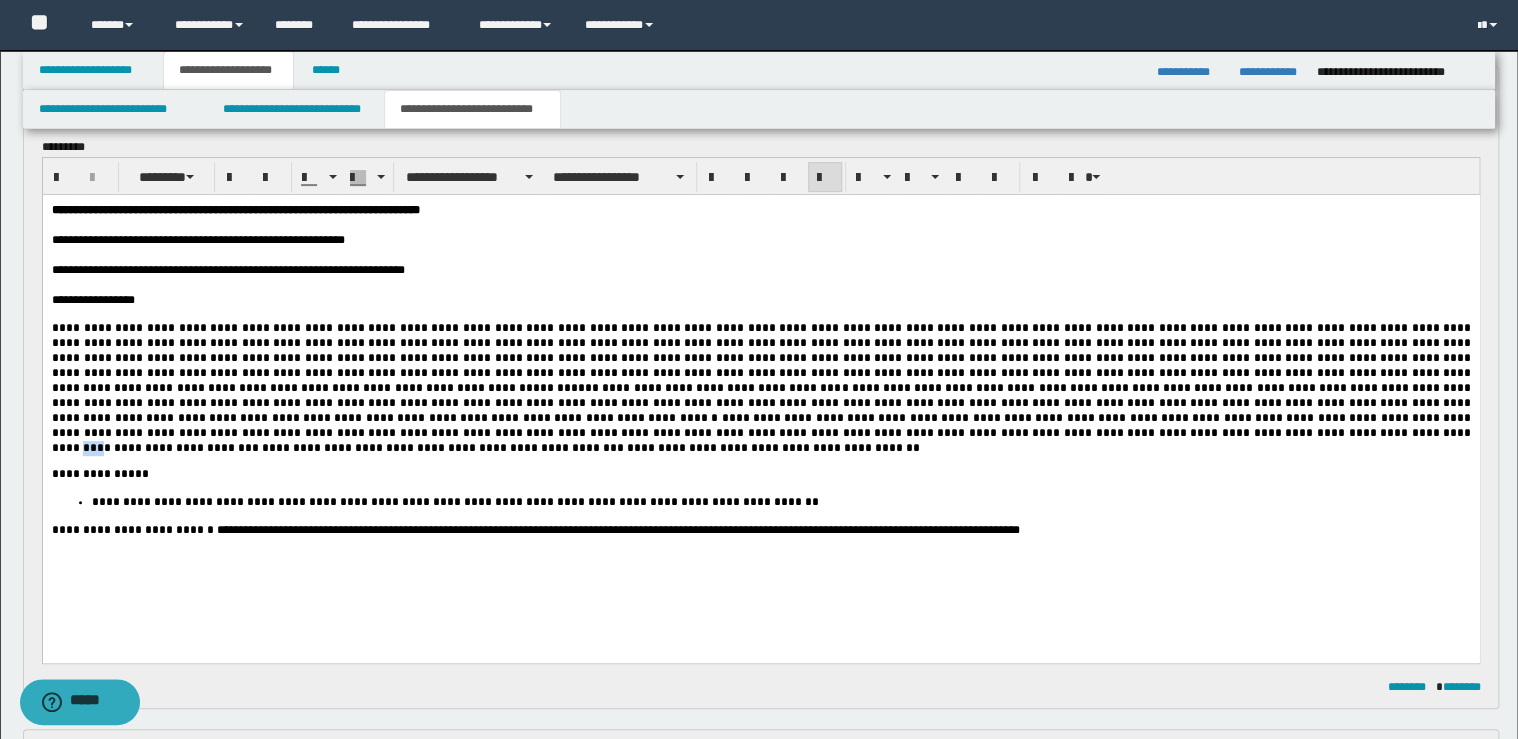 click on "**********" at bounding box center [762, 432] 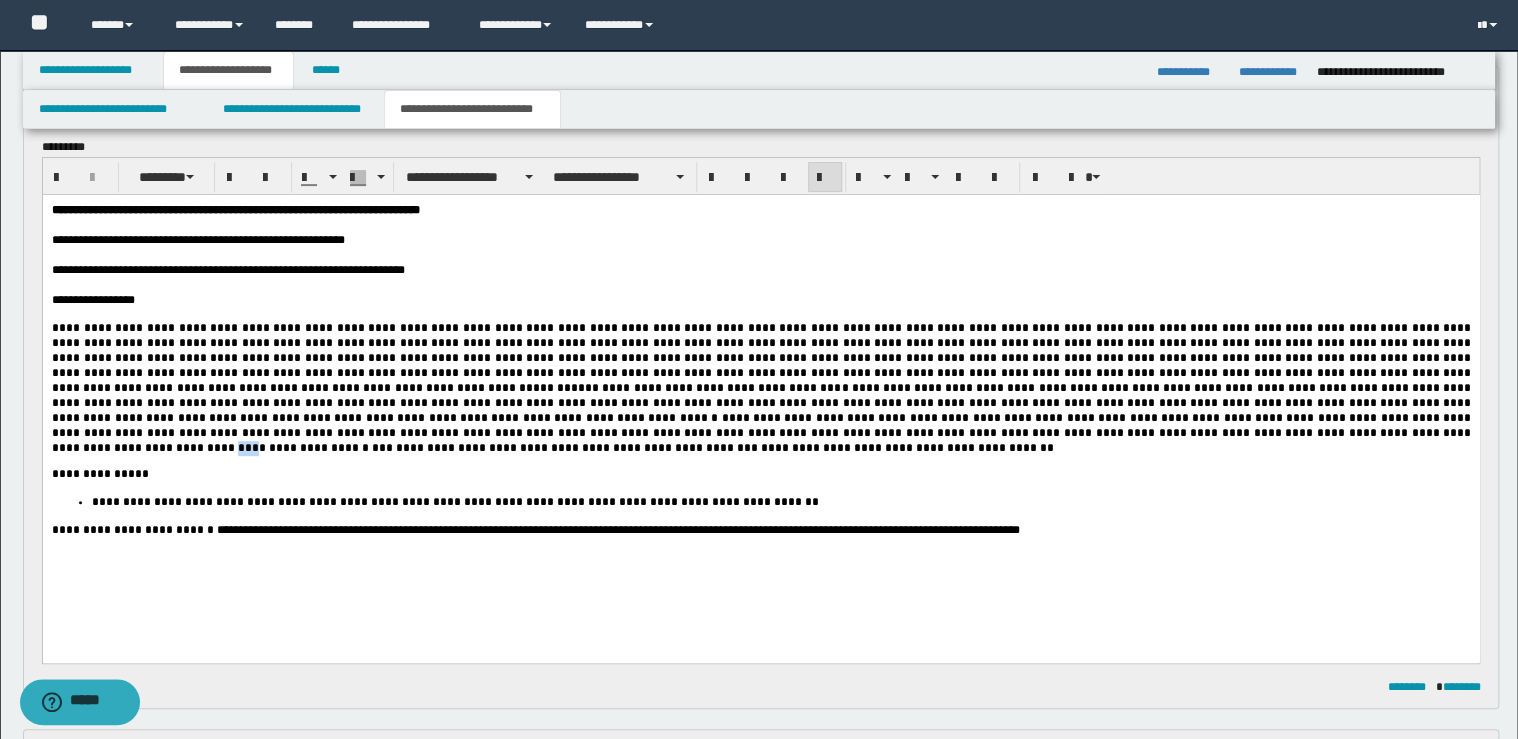 drag, startPoint x: 192, startPoint y: 452, endPoint x: 174, endPoint y: 457, distance: 18.681541 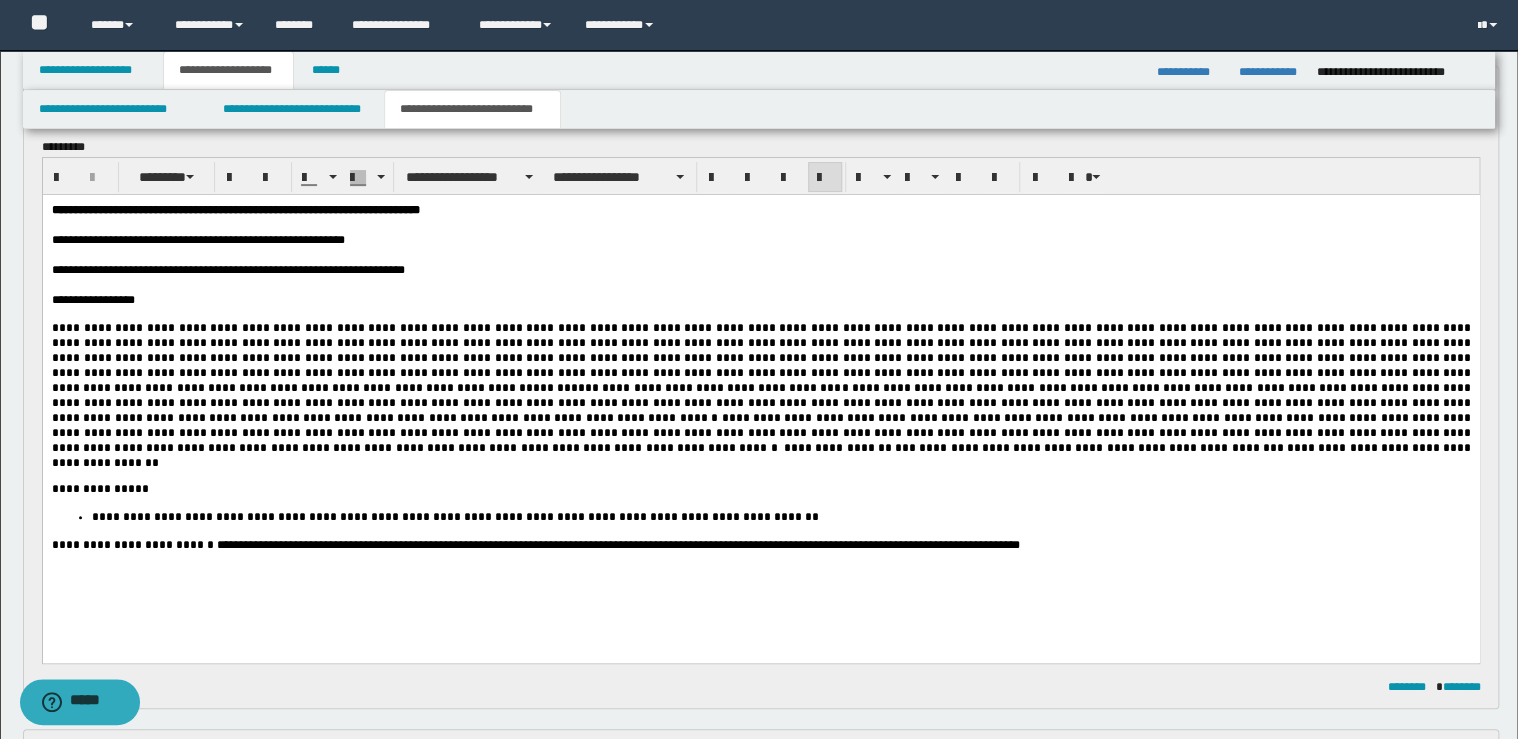 click on "**********" at bounding box center [762, 432] 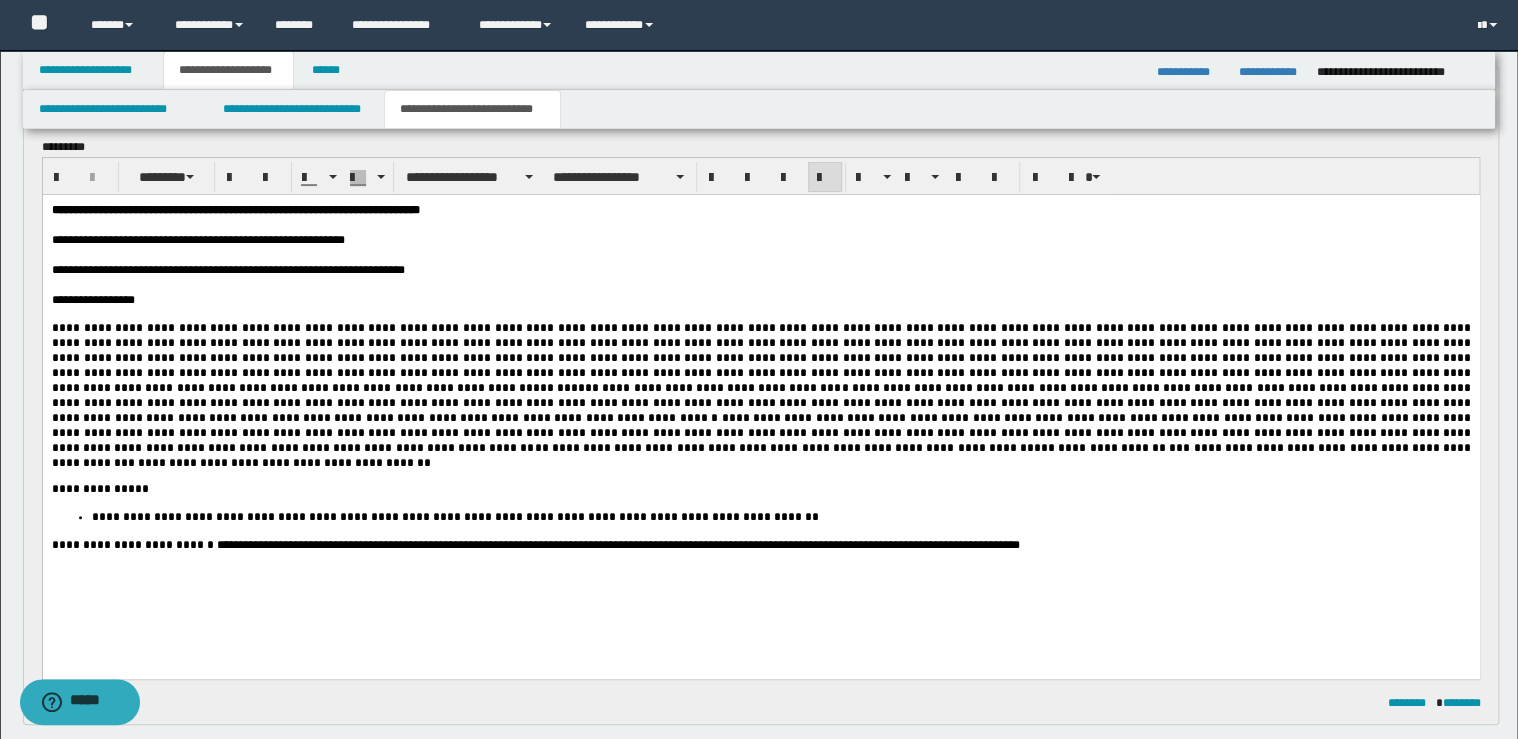 click on "**********" at bounding box center [762, 432] 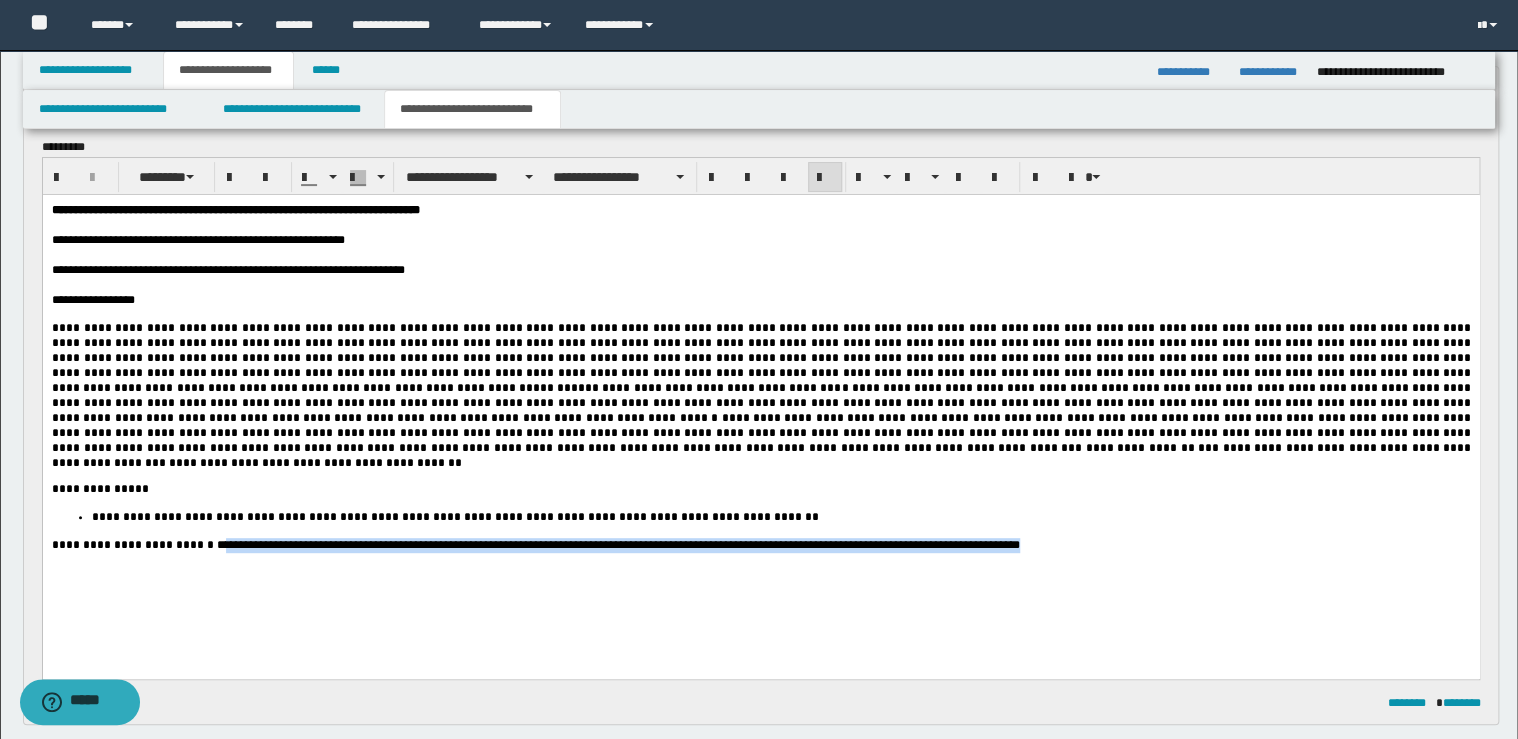 drag, startPoint x: 212, startPoint y: 555, endPoint x: 1132, endPoint y: 613, distance: 921.8265 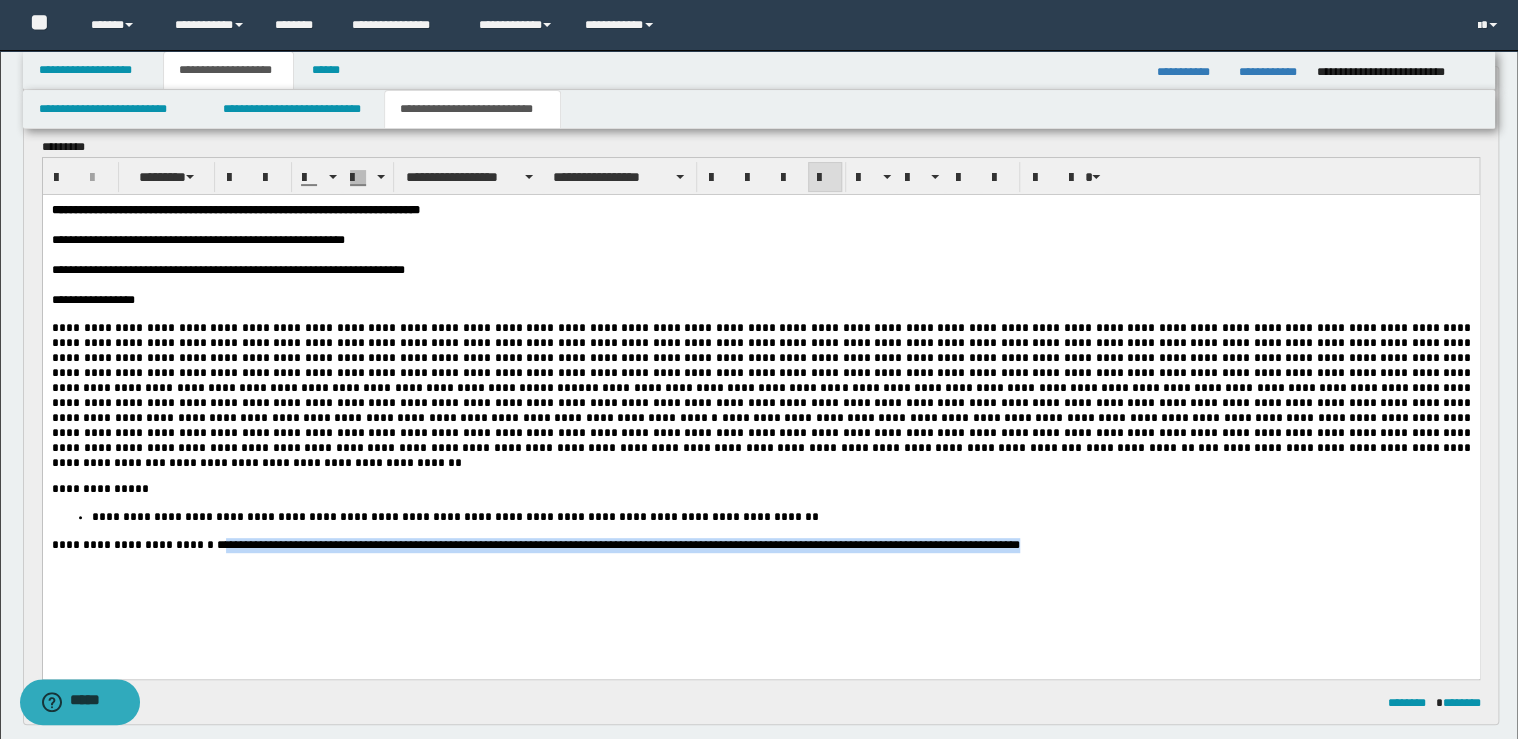 click on "**********" at bounding box center (760, 407) 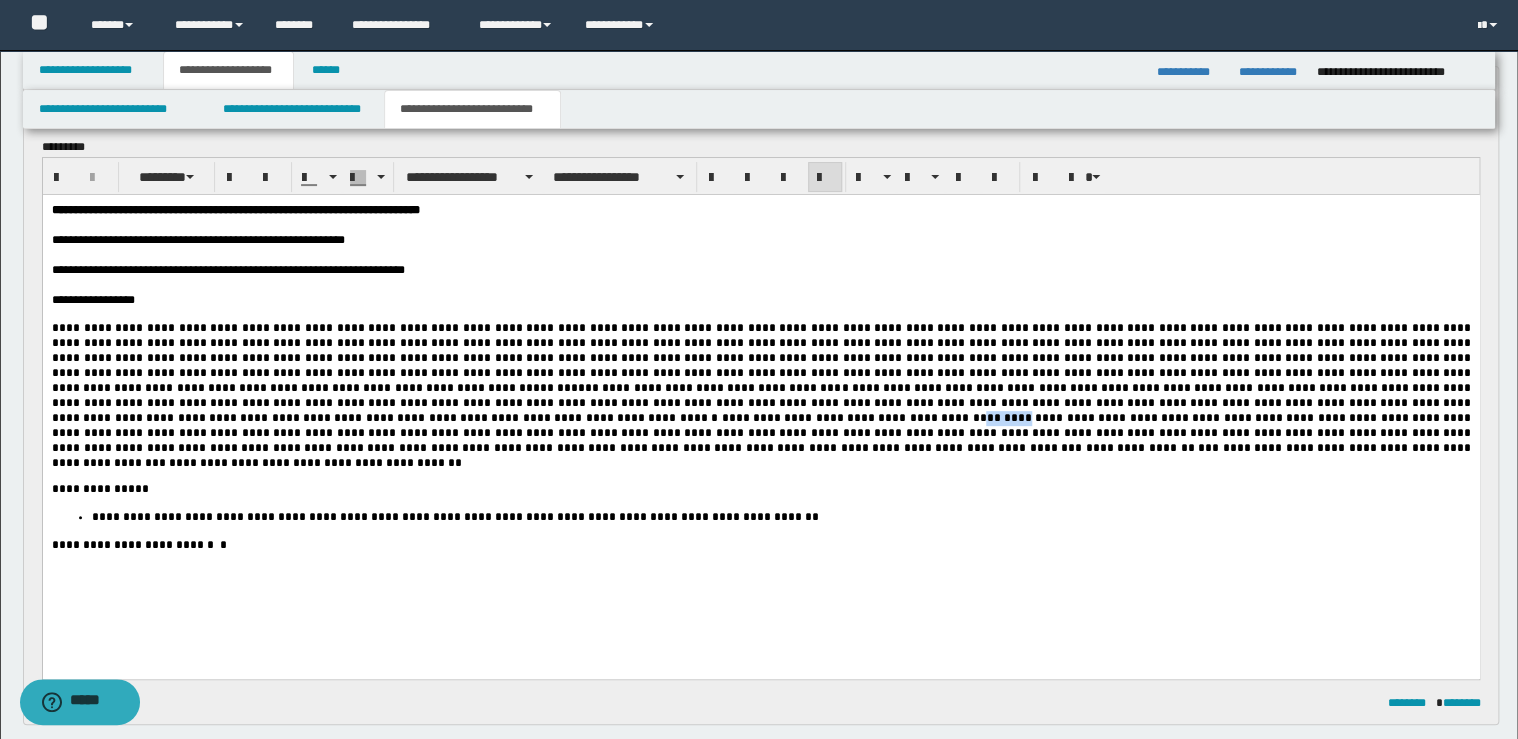 drag, startPoint x: 1231, startPoint y: 418, endPoint x: 1197, endPoint y: 418, distance: 34 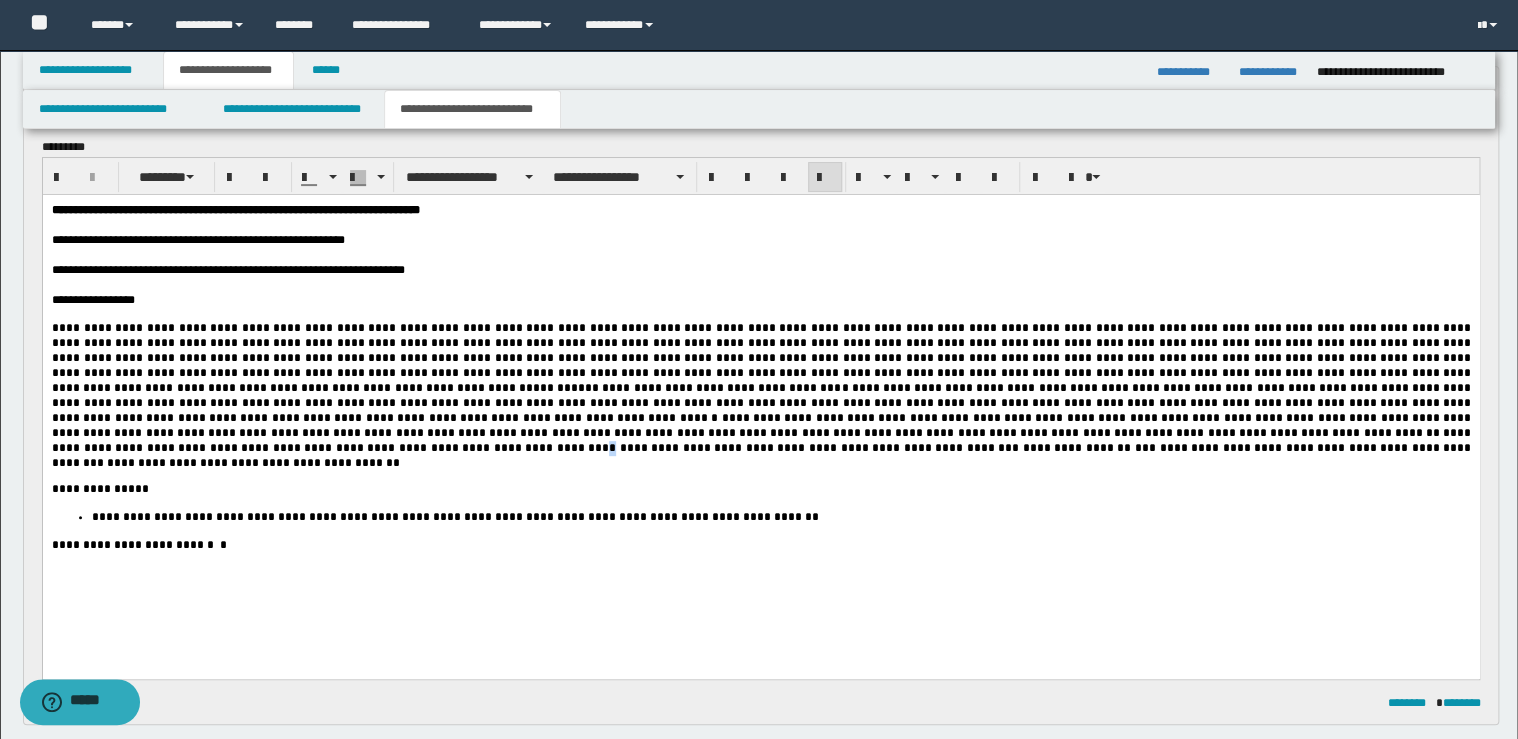 click on "**********" at bounding box center [762, 432] 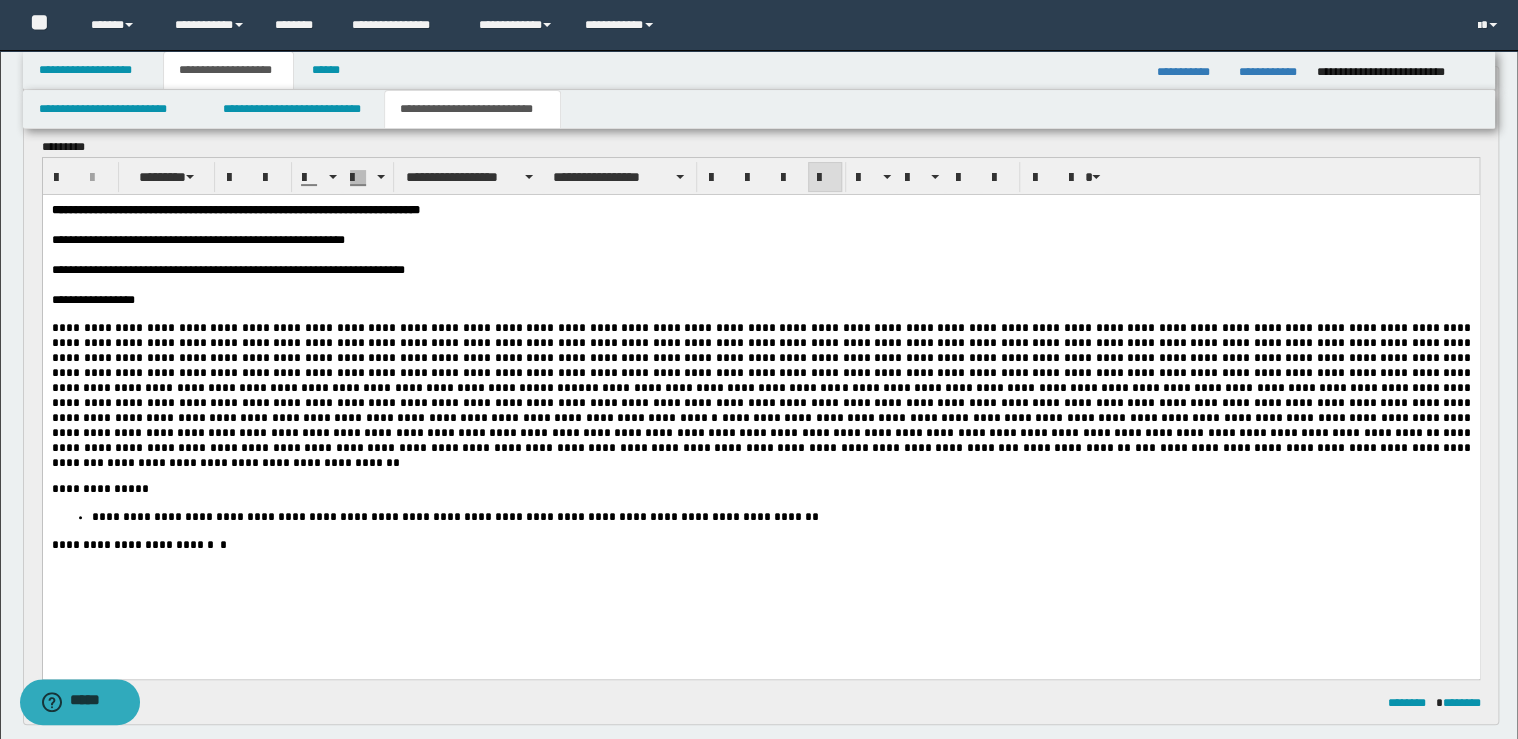 click on "**********" at bounding box center [760, 488] 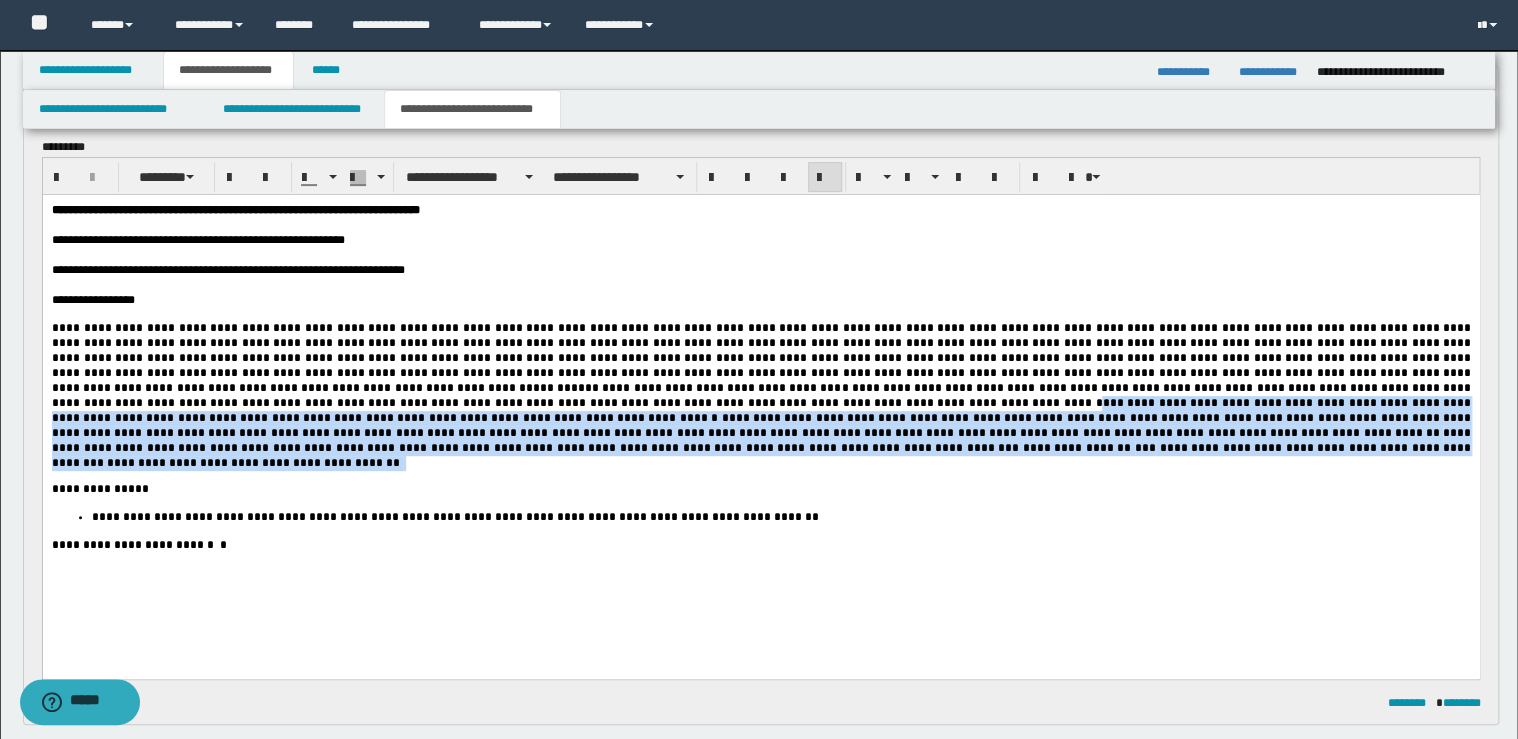 drag, startPoint x: 64, startPoint y: 422, endPoint x: 1016, endPoint y: 471, distance: 953.2602 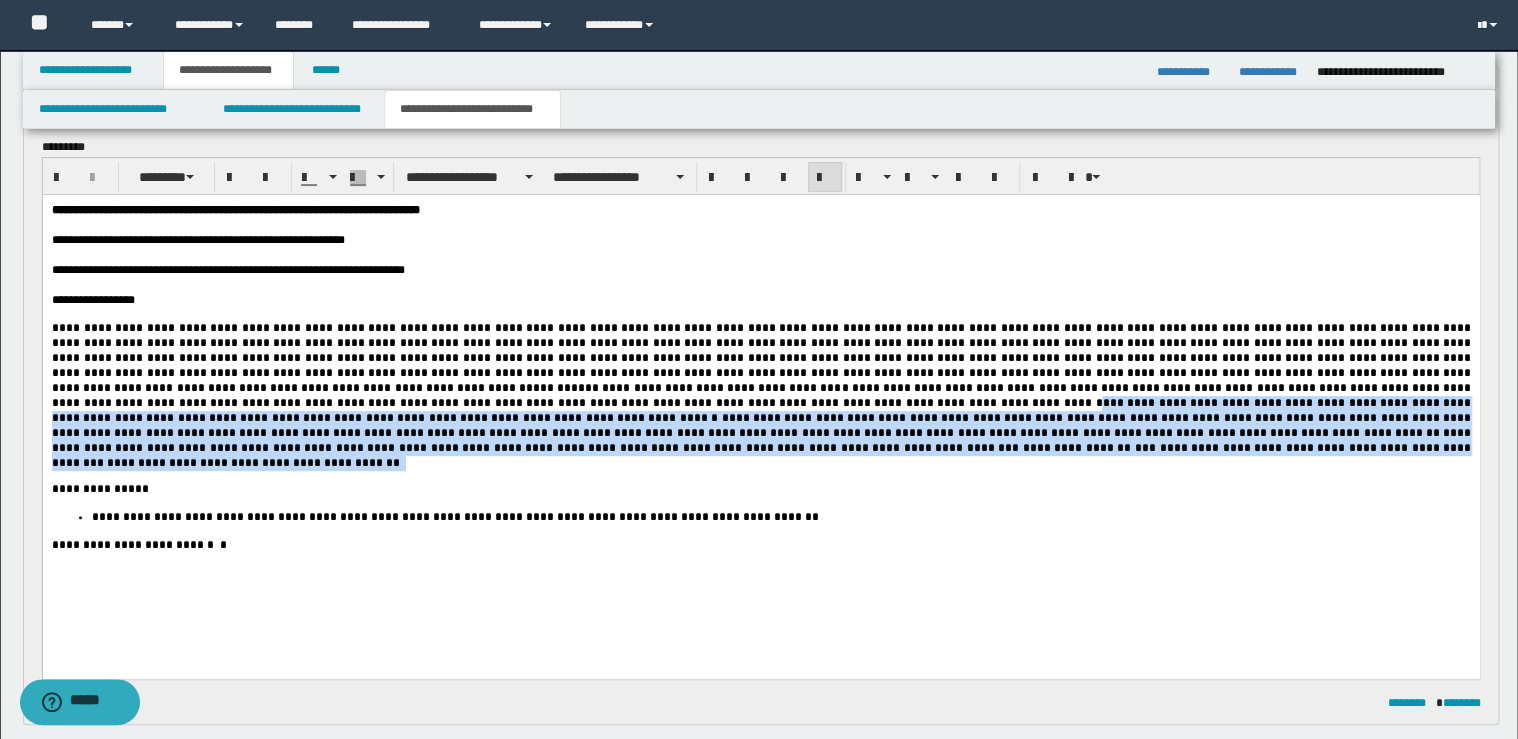 click on "**********" at bounding box center [760, 395] 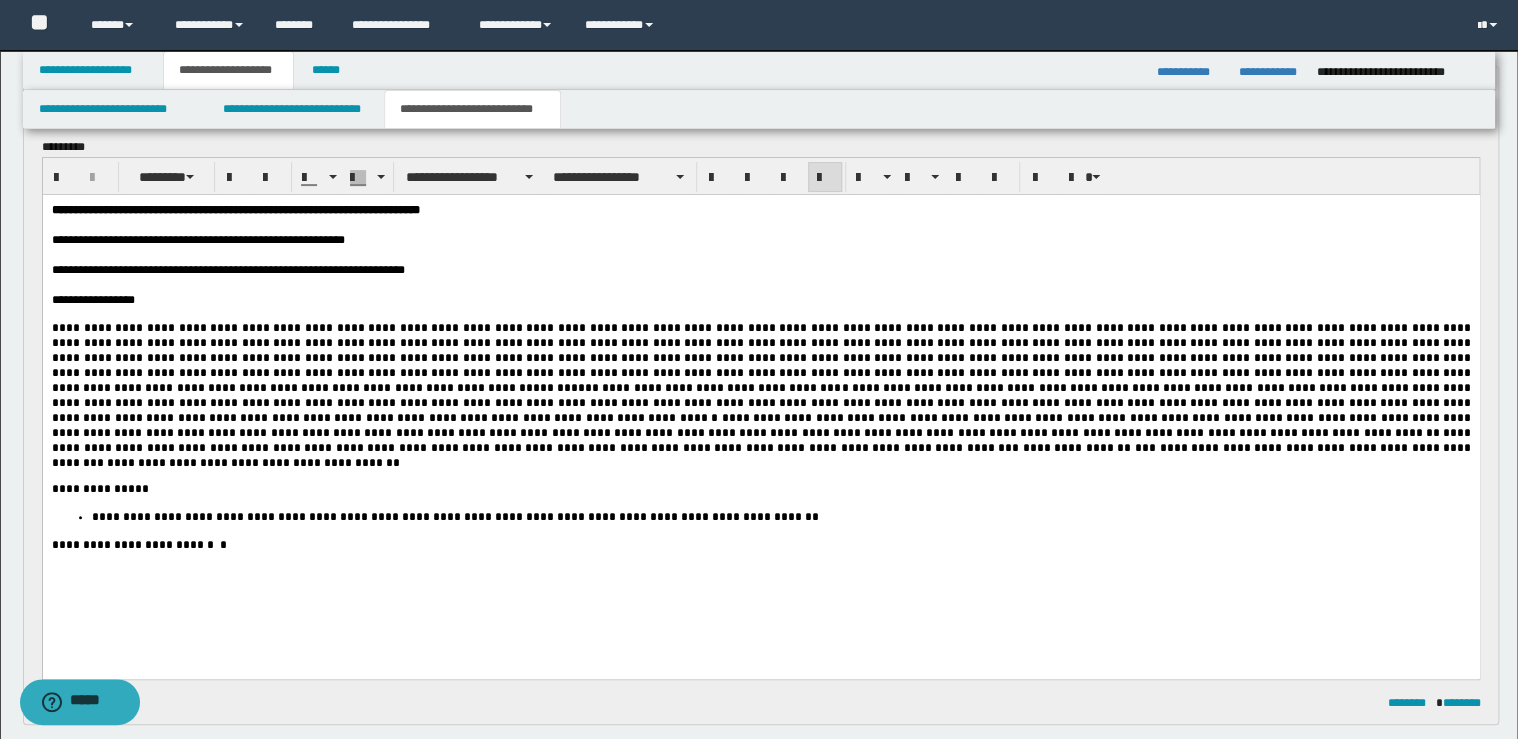 click on "**********" at bounding box center (762, 402) 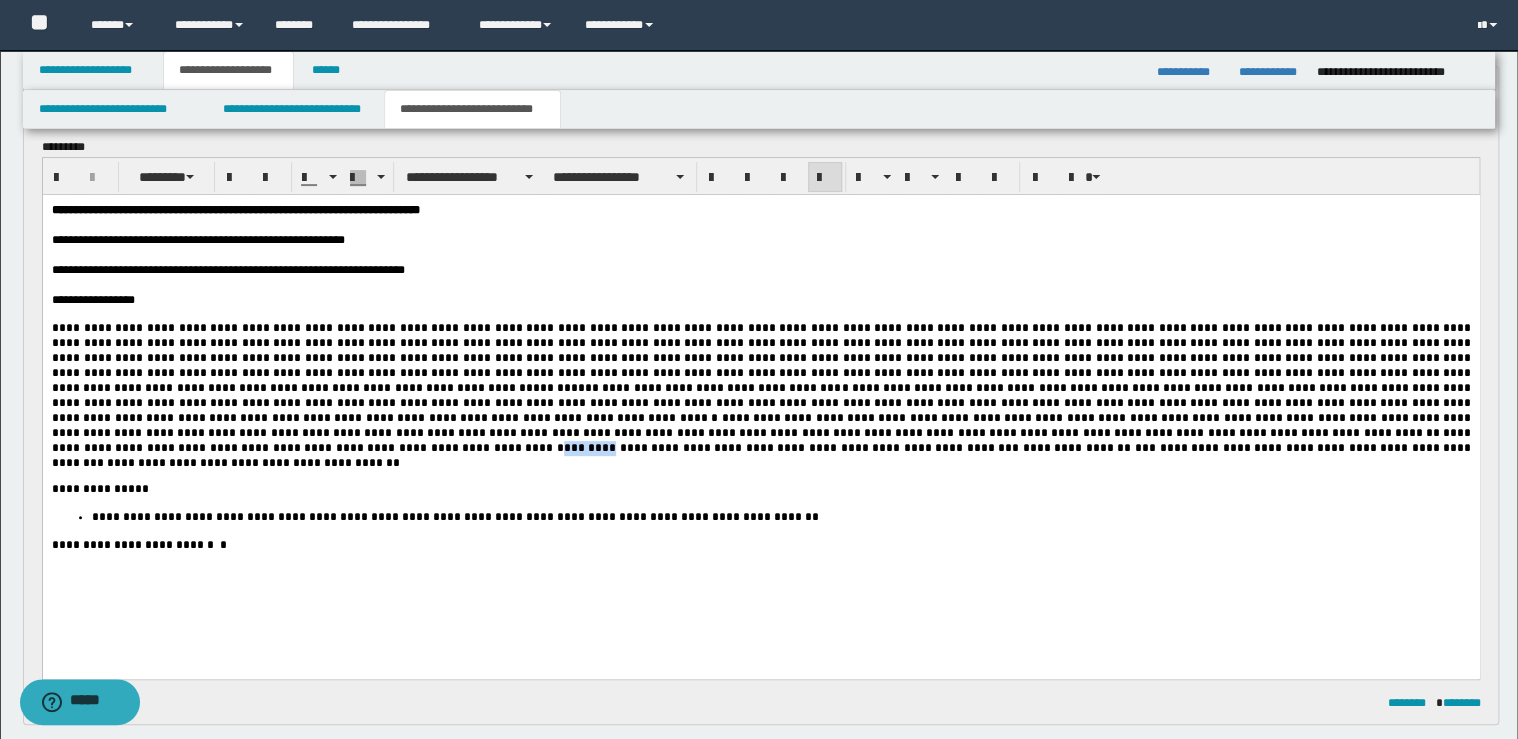 drag, startPoint x: 523, startPoint y: 449, endPoint x: 479, endPoint y: 453, distance: 44.181442 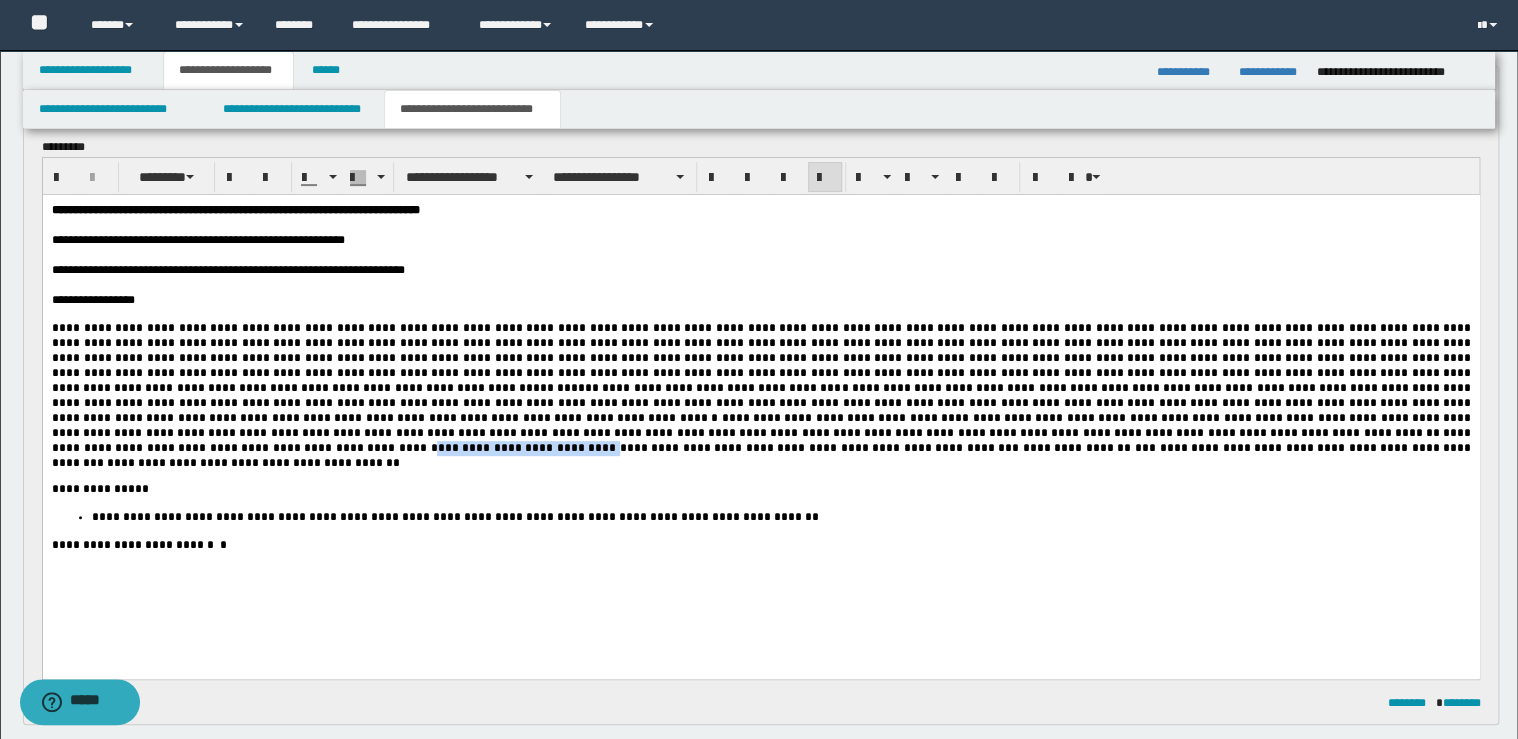 drag, startPoint x: 365, startPoint y: 452, endPoint x: 528, endPoint y: 453, distance: 163.00307 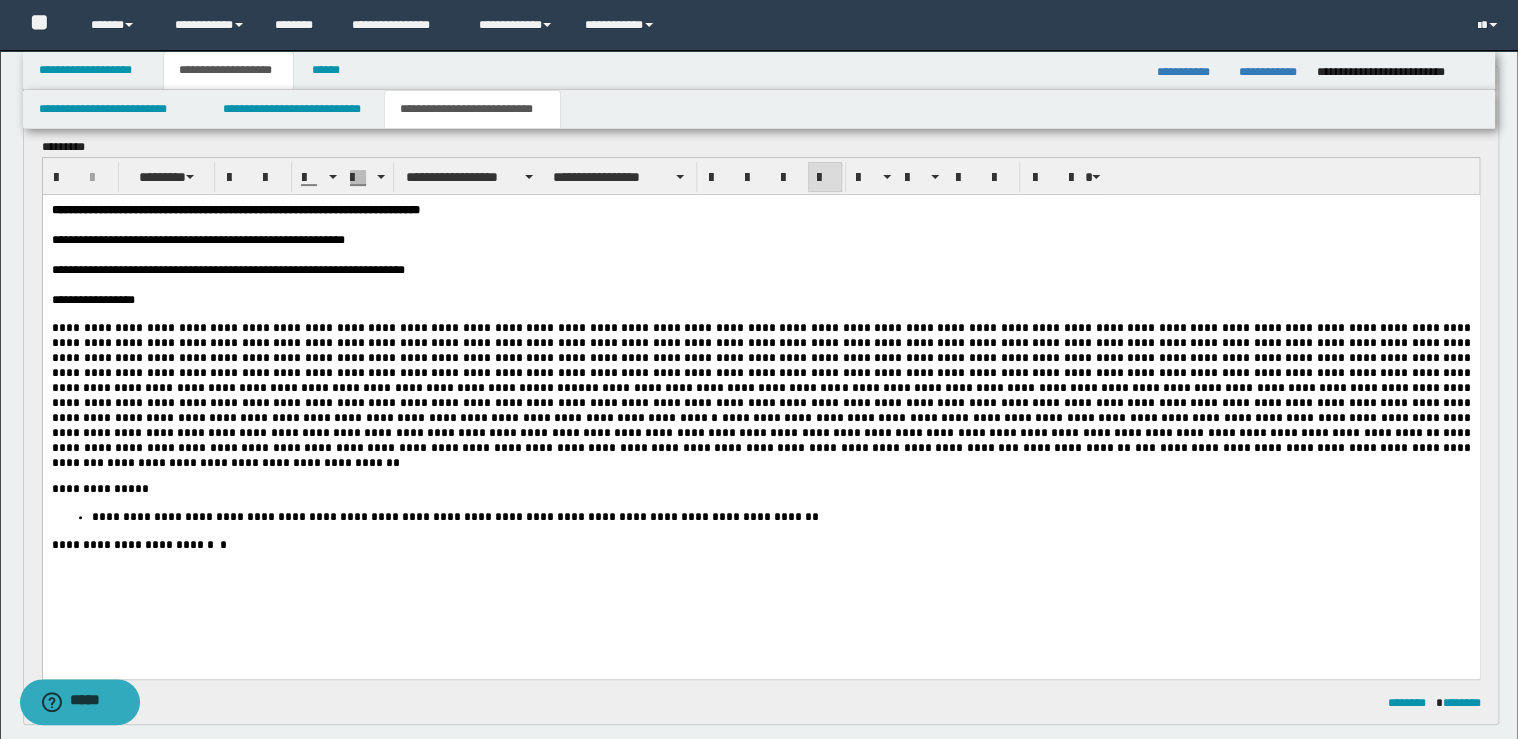 click on "**********" at bounding box center [760, 395] 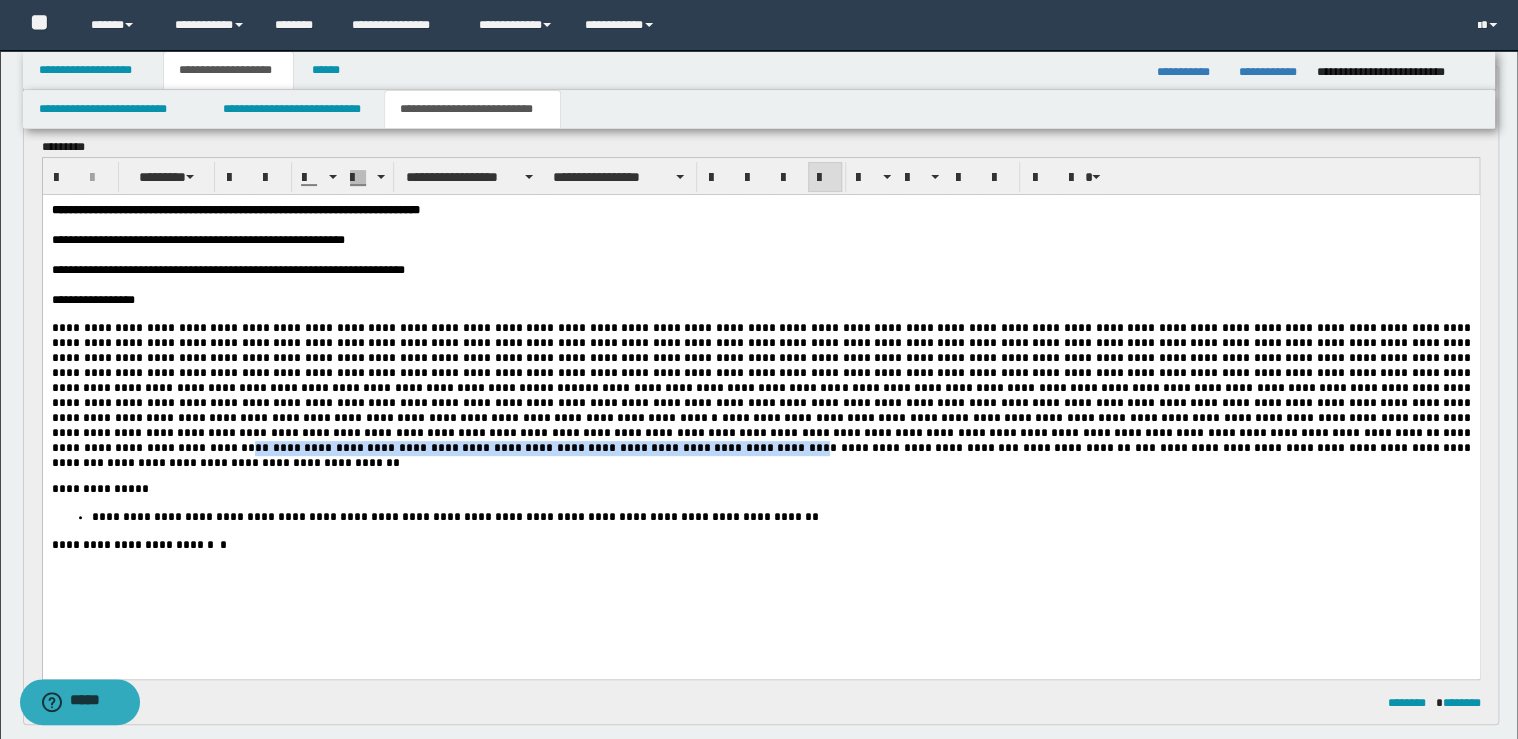 drag, startPoint x: 210, startPoint y: 449, endPoint x: 725, endPoint y: 453, distance: 515.01556 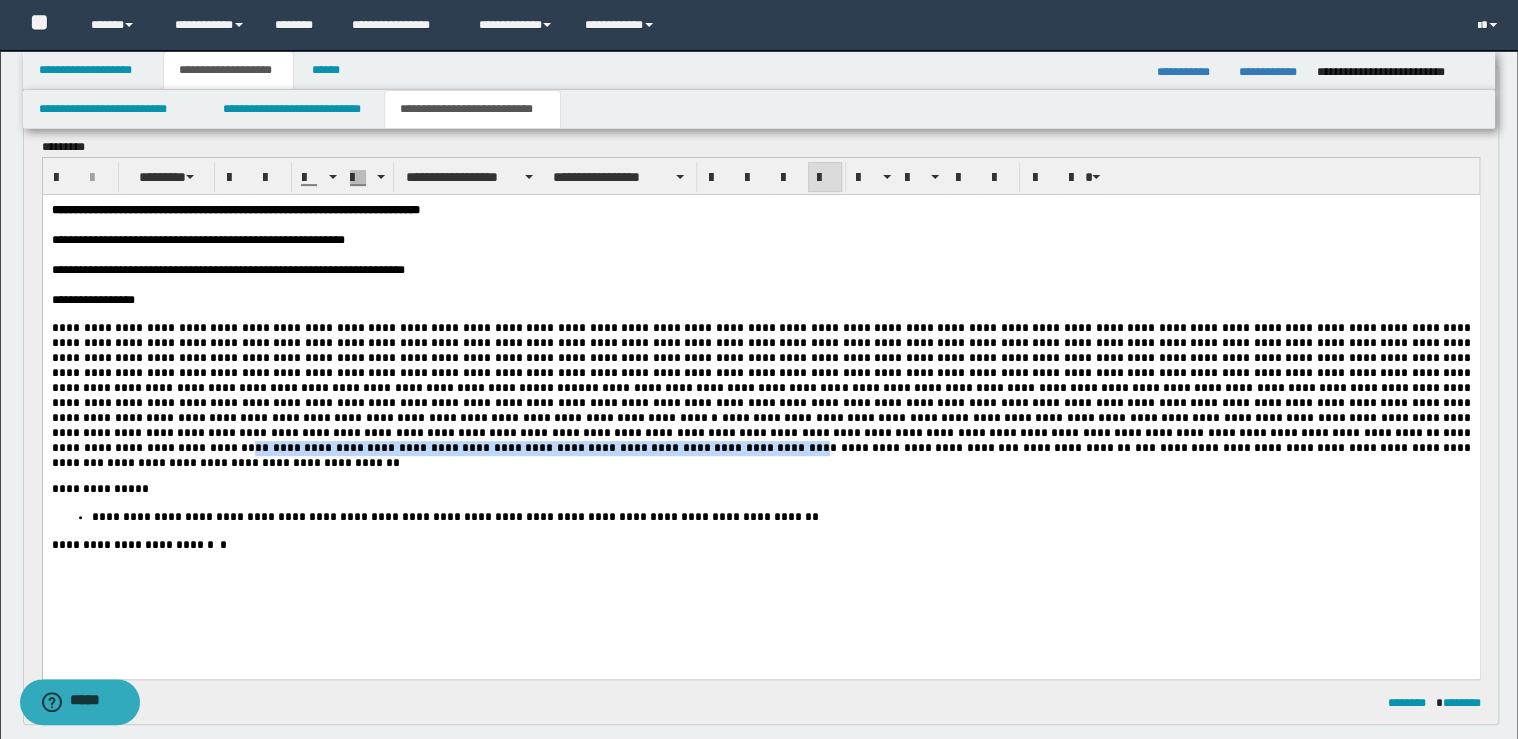click on "**********" at bounding box center [762, 432] 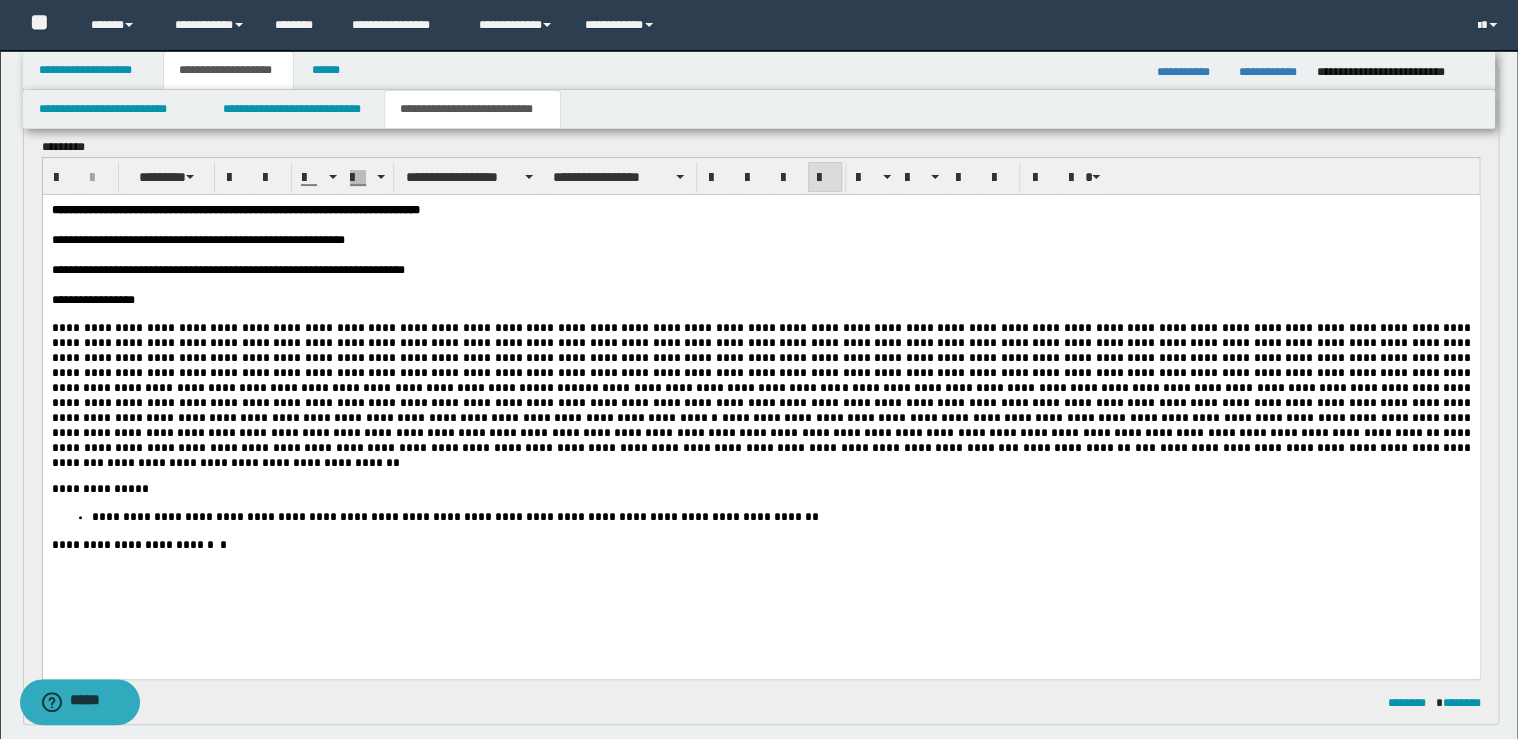 click on "**********" at bounding box center (760, 395) 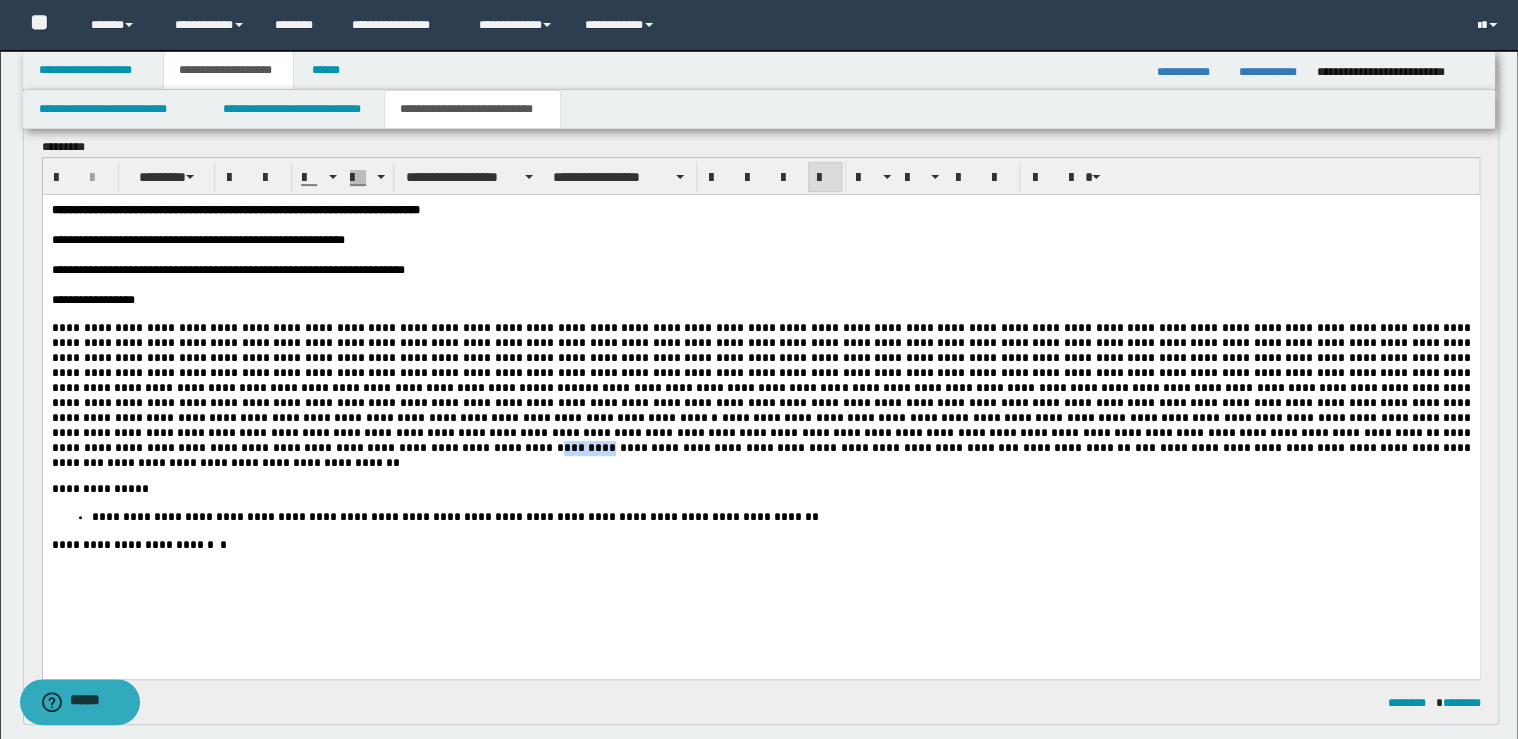 drag, startPoint x: 524, startPoint y: 452, endPoint x: 479, endPoint y: 449, distance: 45.099888 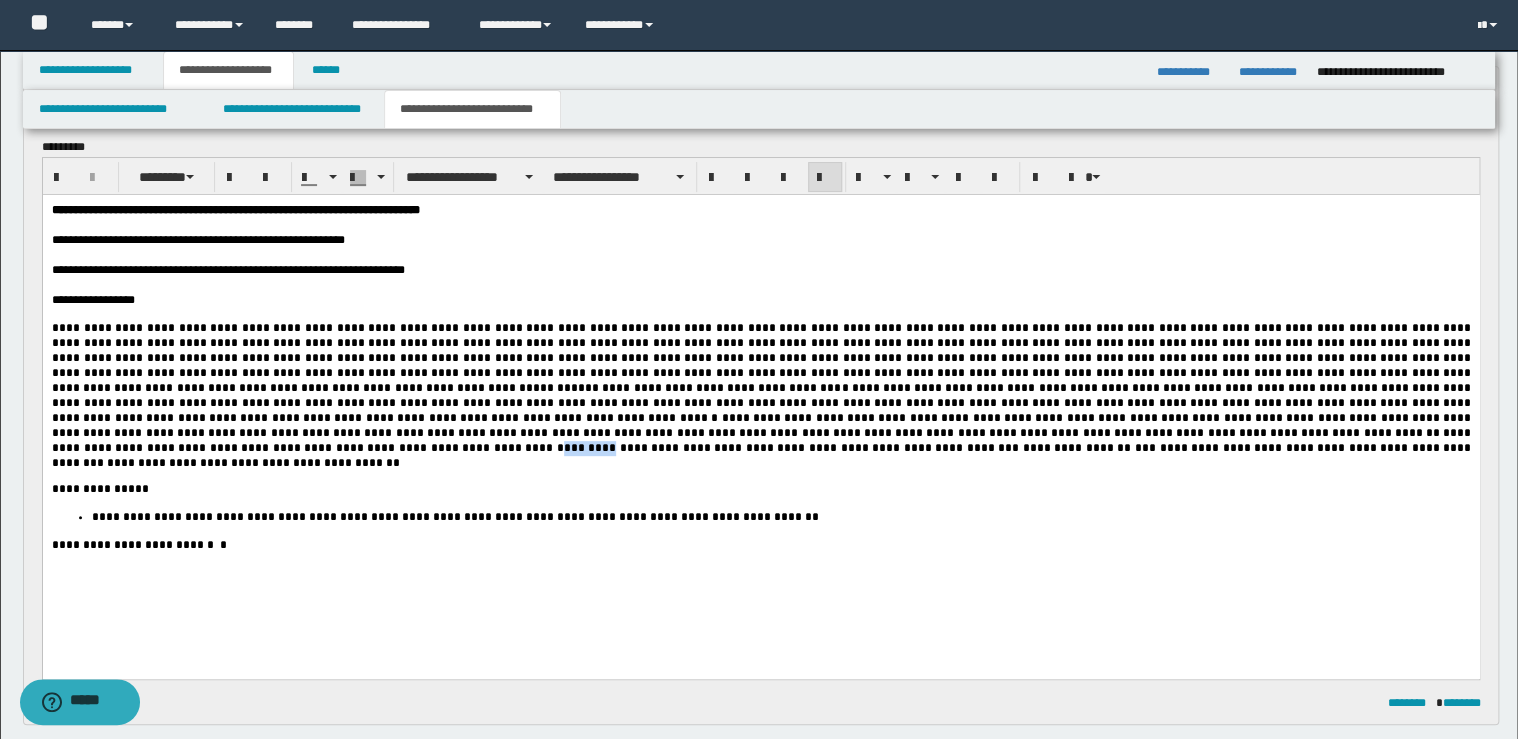 click on "**********" at bounding box center (762, 432) 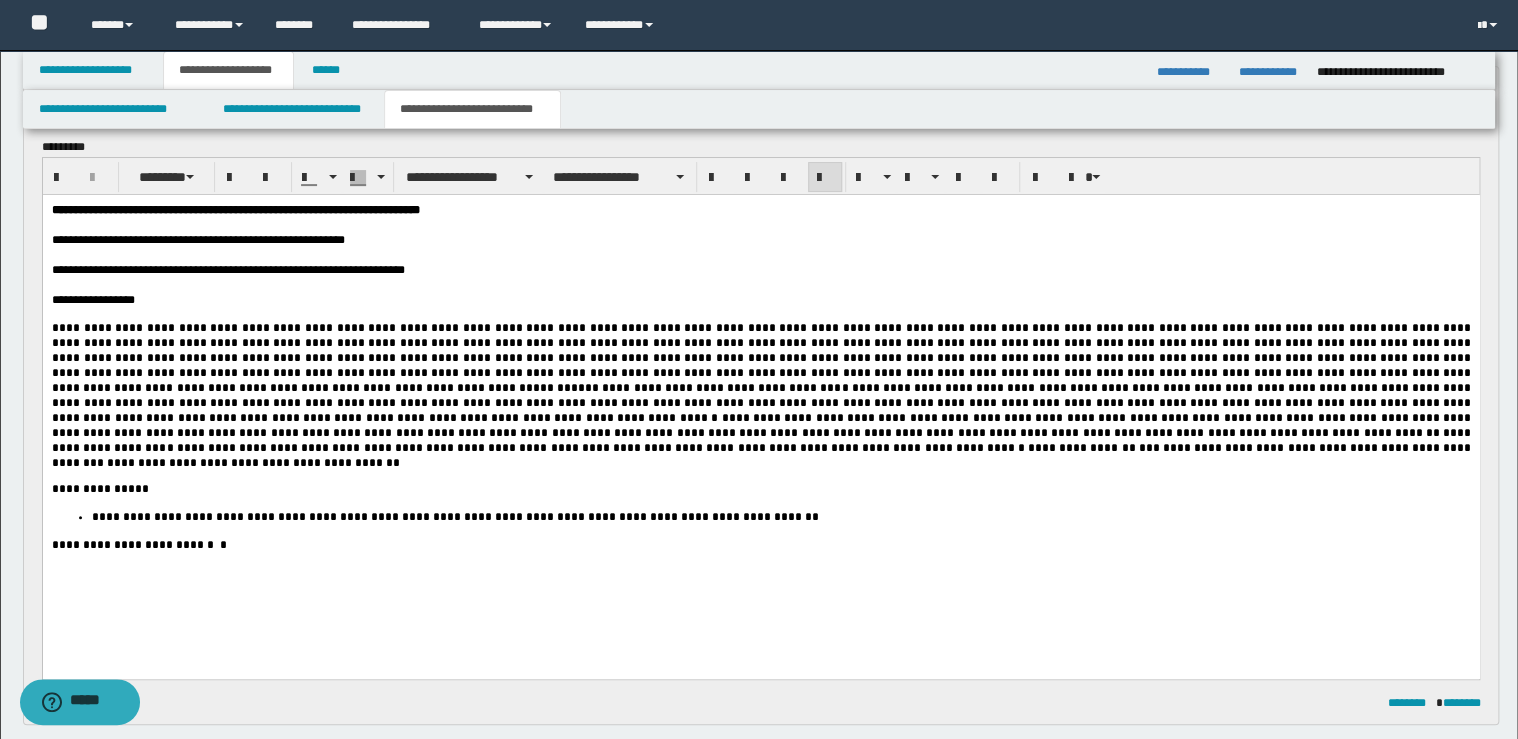 click on "**********" at bounding box center (762, 402) 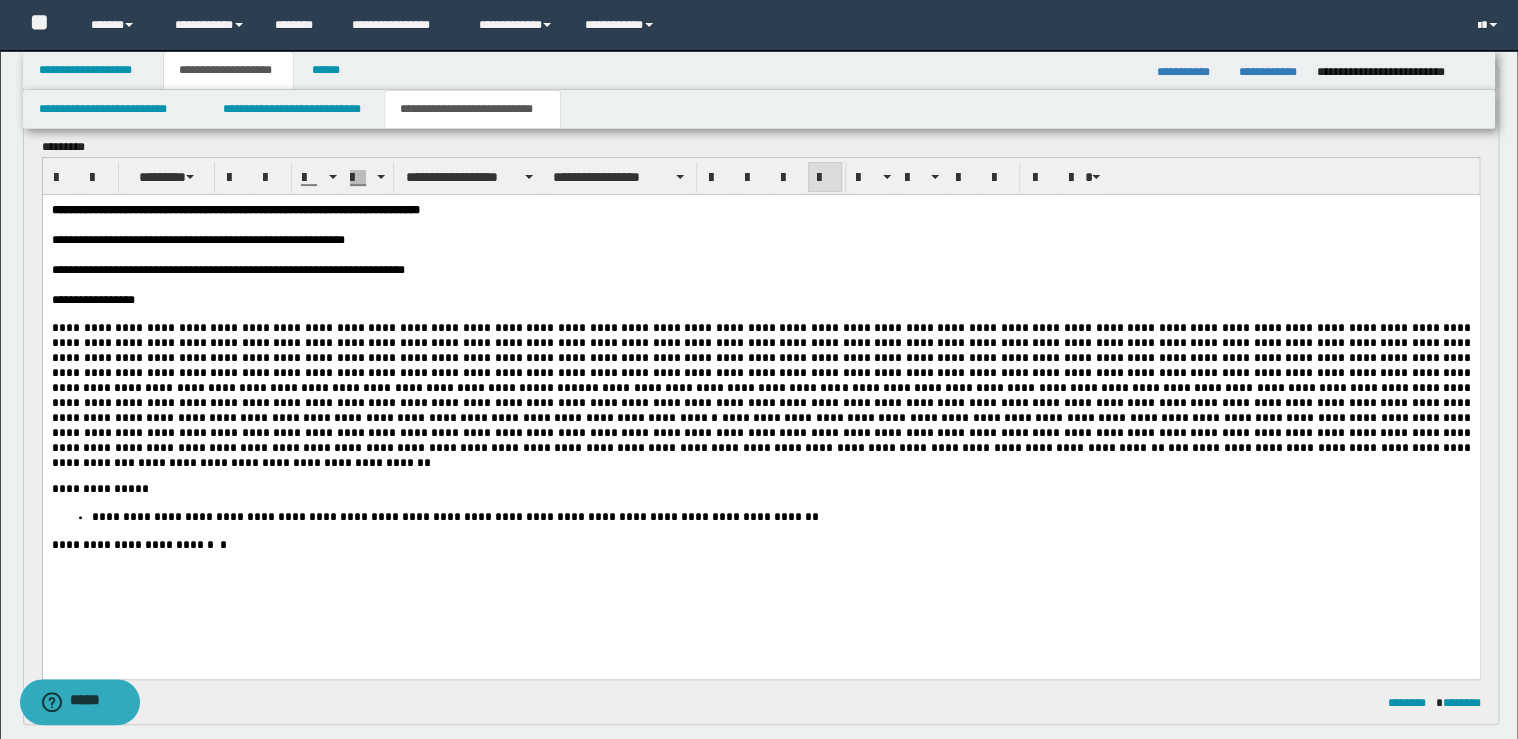 click on "**********" at bounding box center (762, 357) 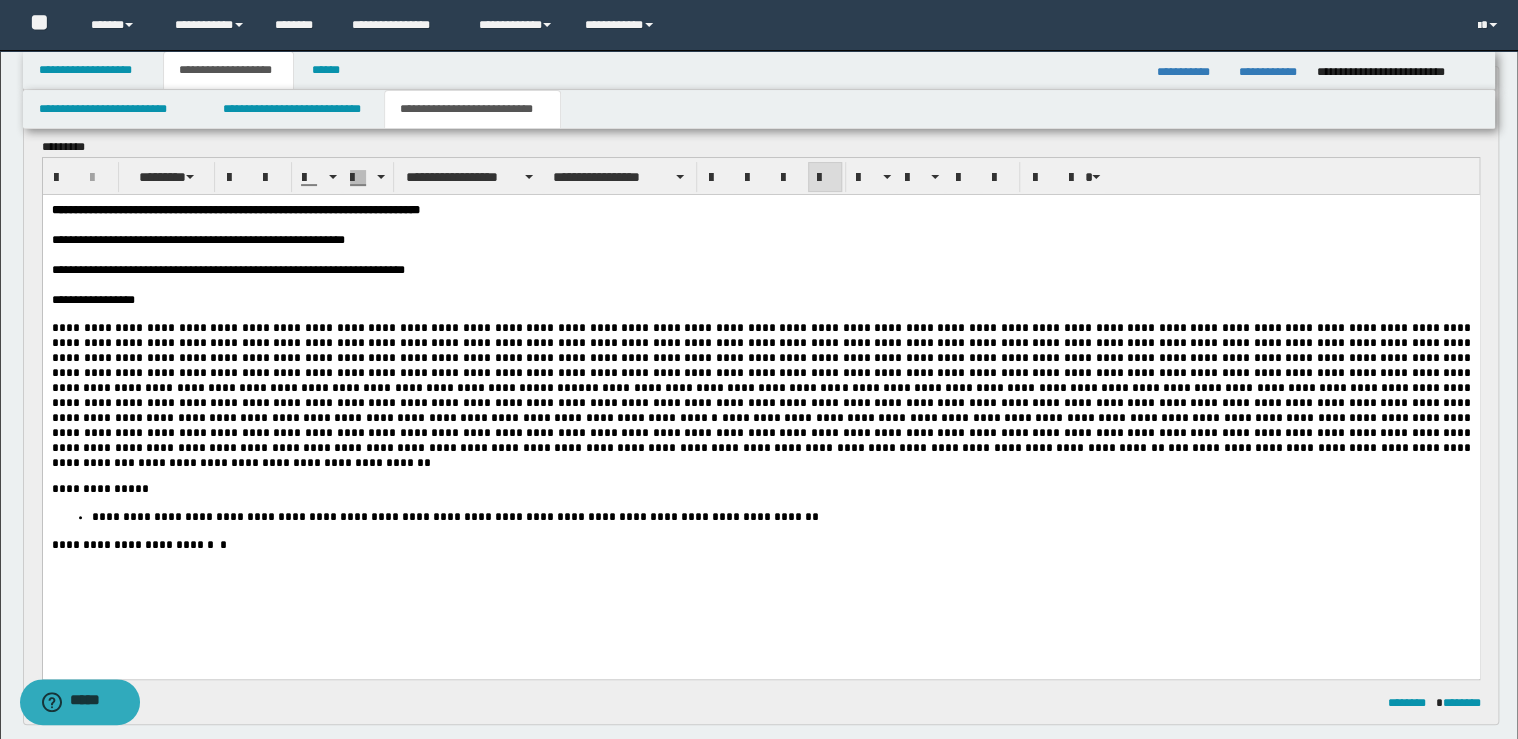 click on "**********" at bounding box center [762, 357] 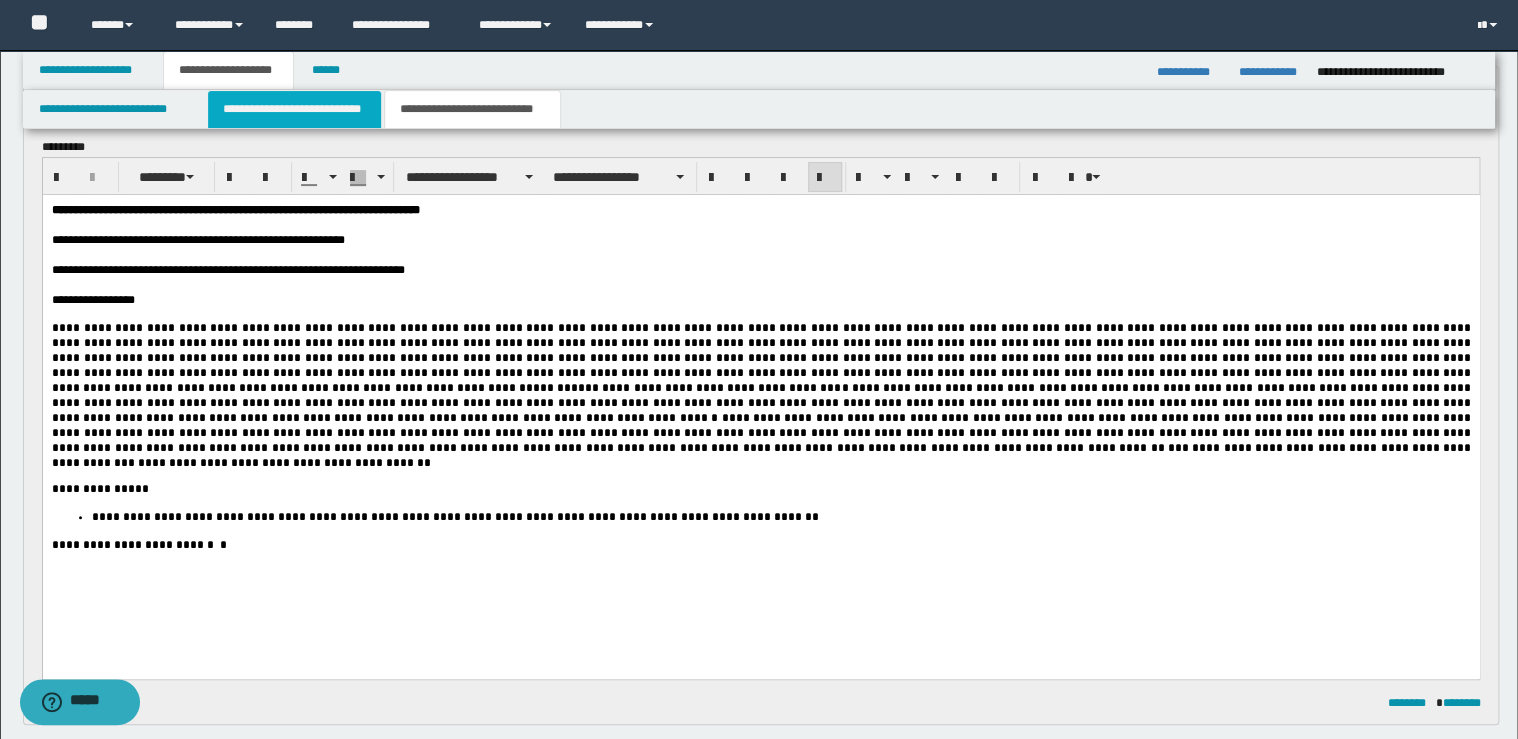 click on "**********" at bounding box center (294, 109) 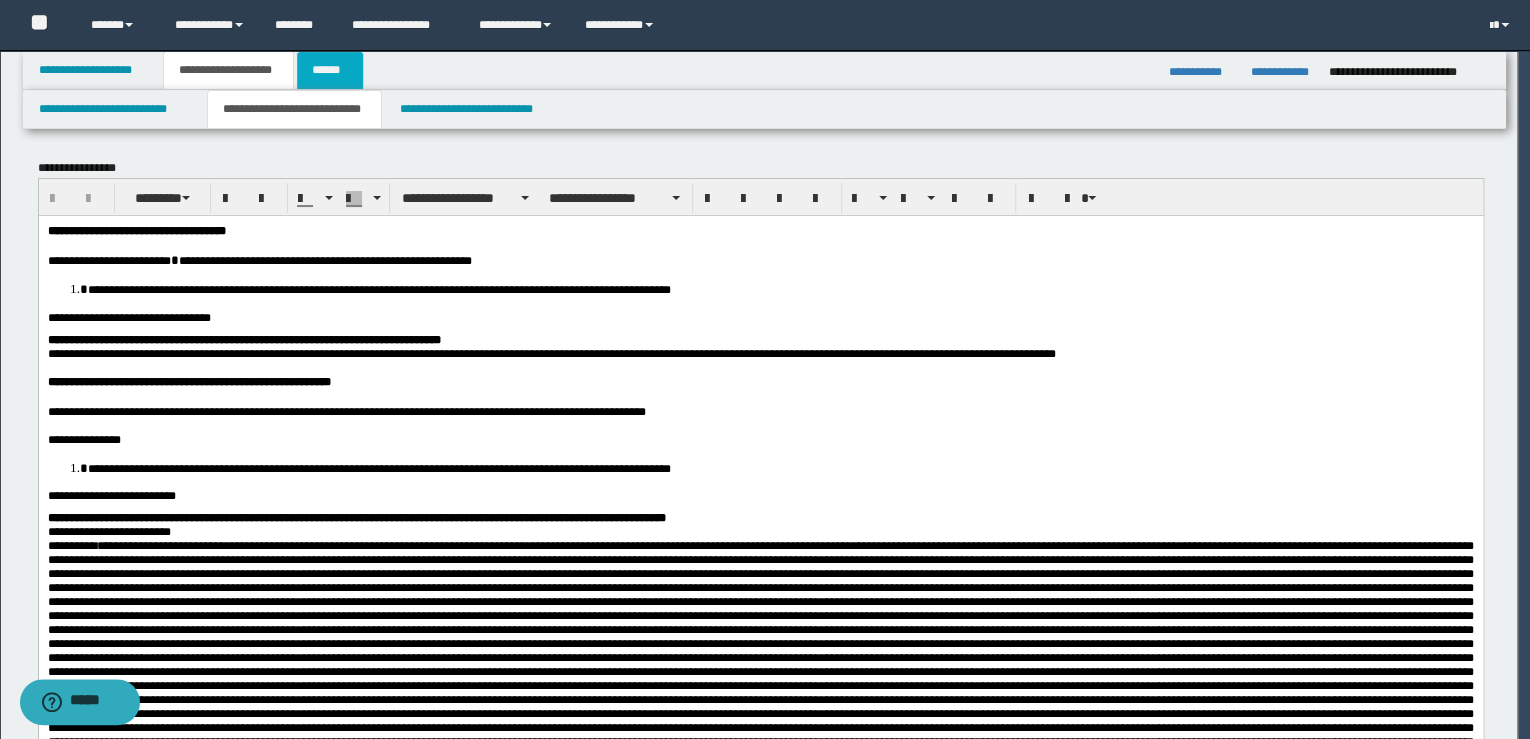 scroll, scrollTop: 0, scrollLeft: 0, axis: both 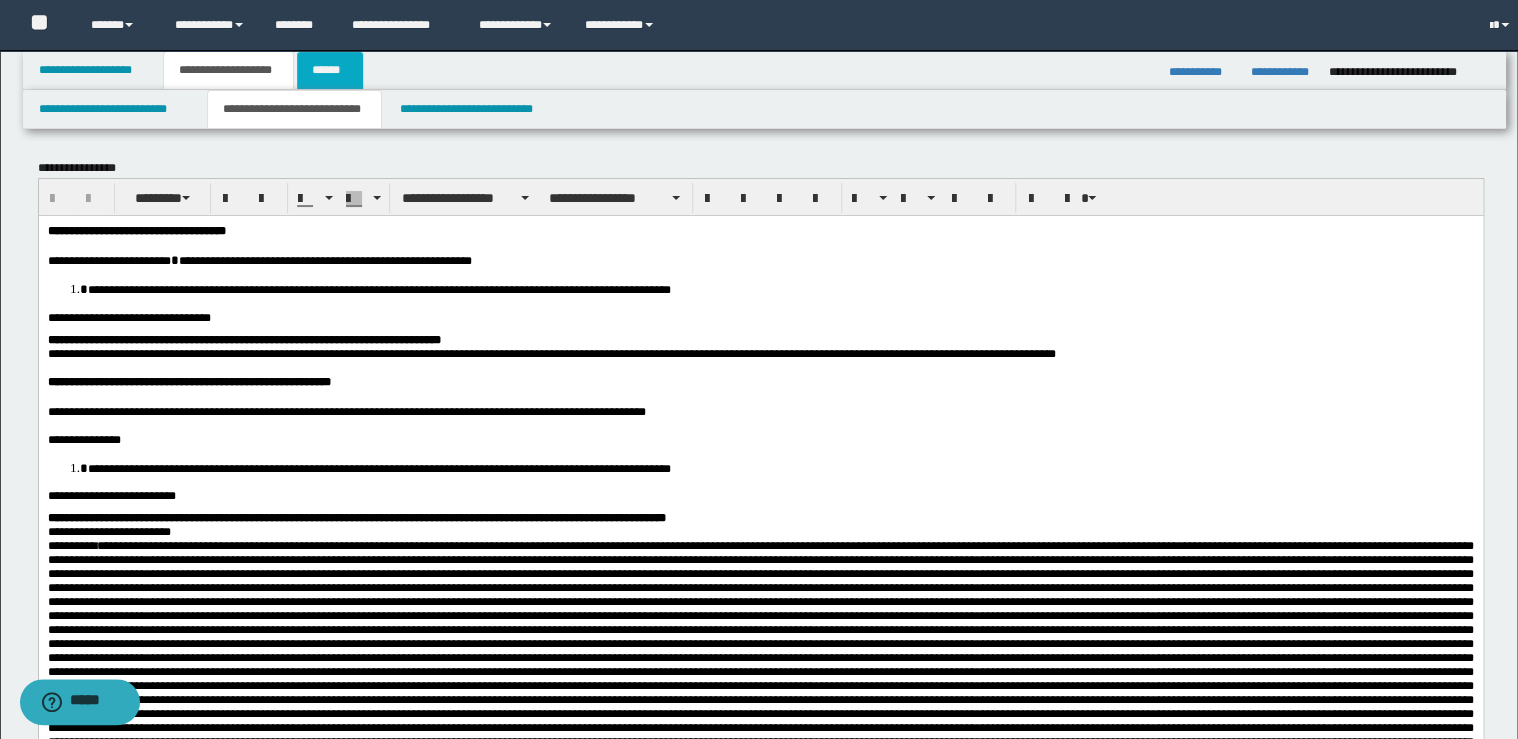 click on "******" at bounding box center [330, 70] 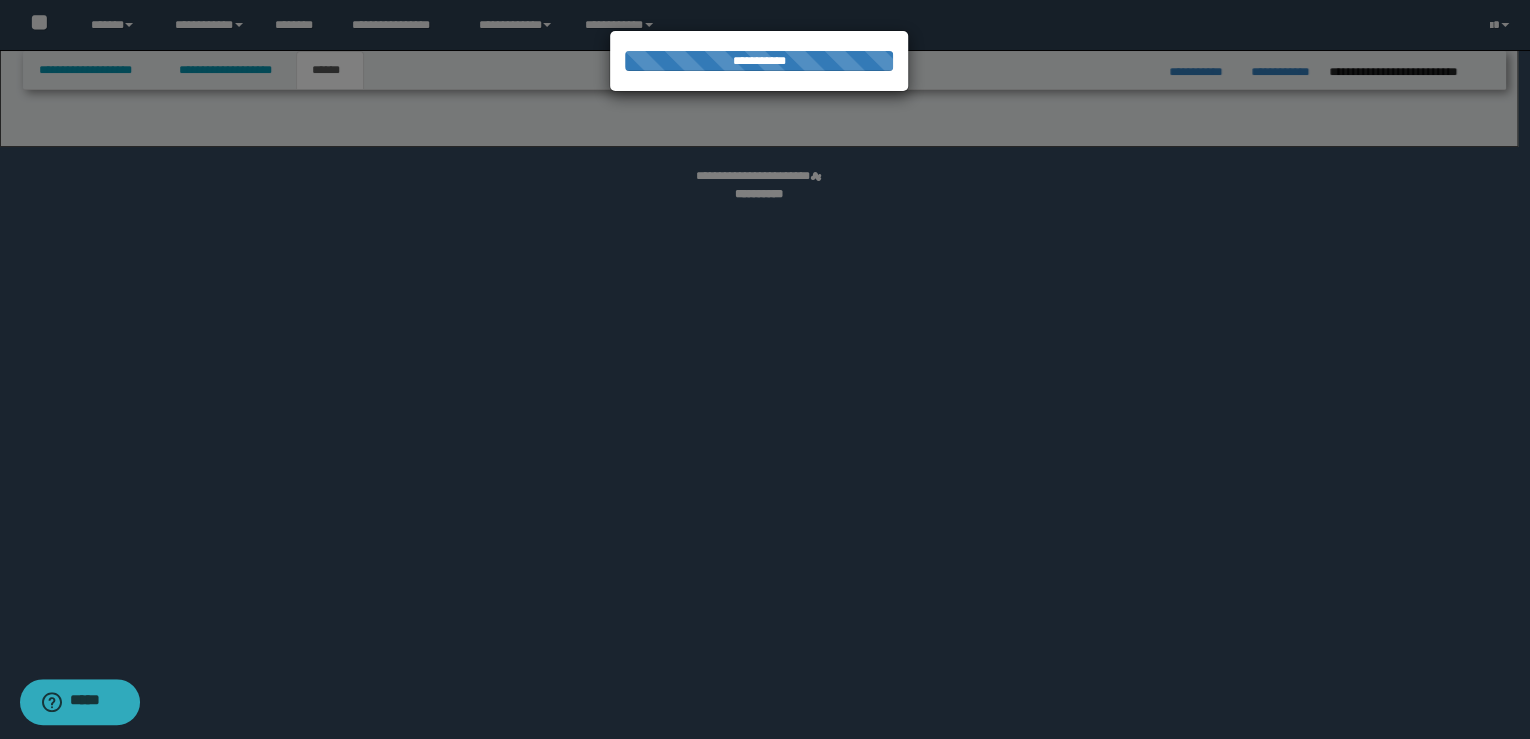 select on "*" 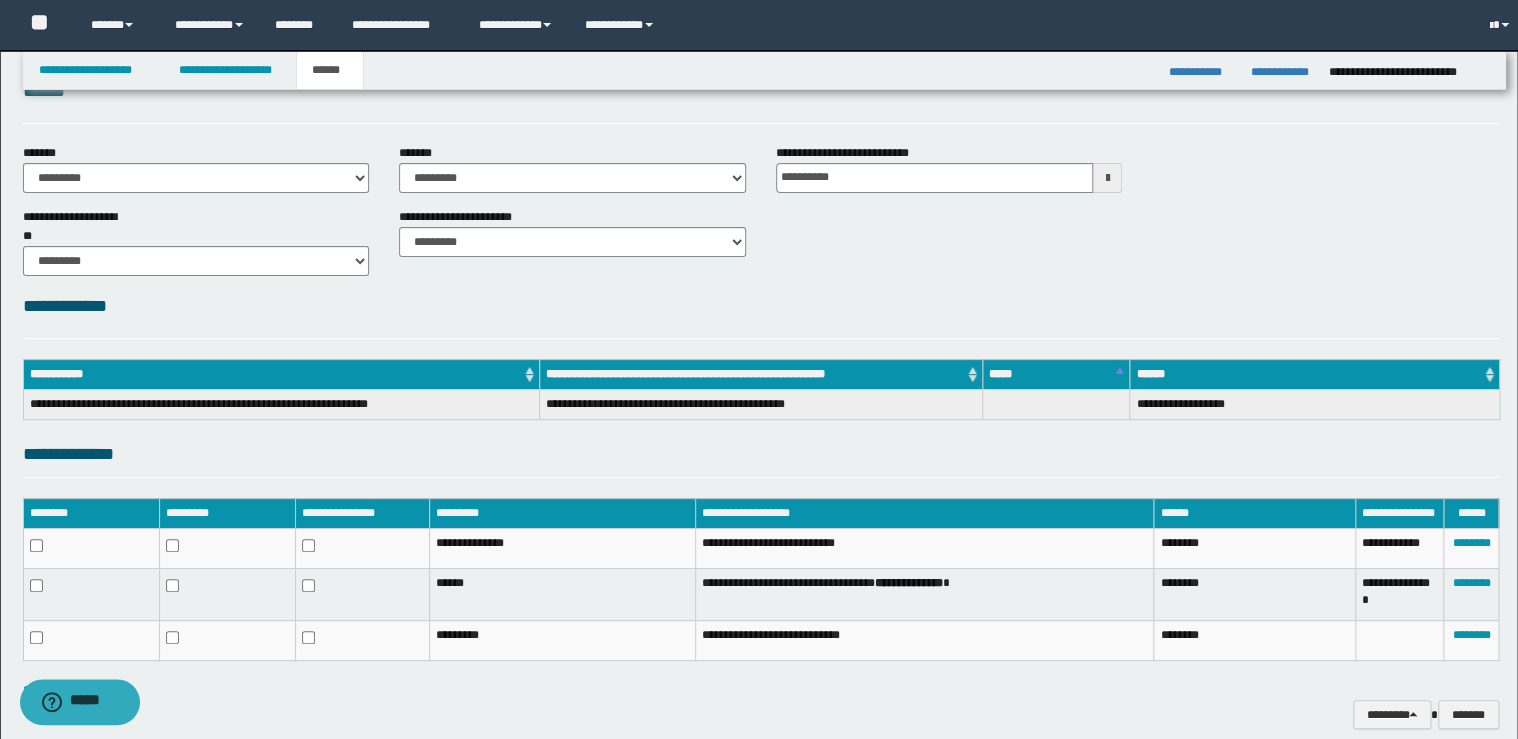 scroll, scrollTop: 137, scrollLeft: 0, axis: vertical 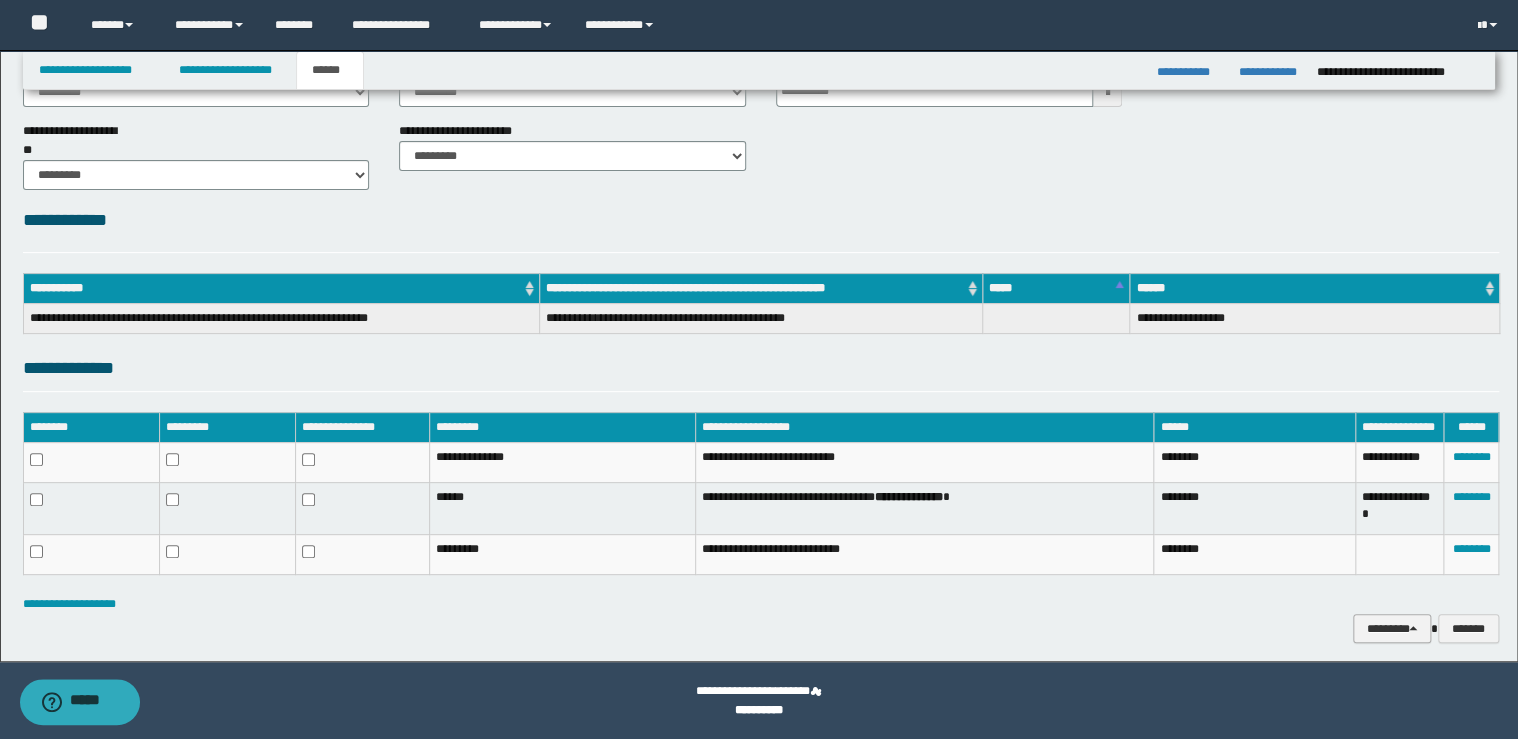 click on "********" at bounding box center (1392, 629) 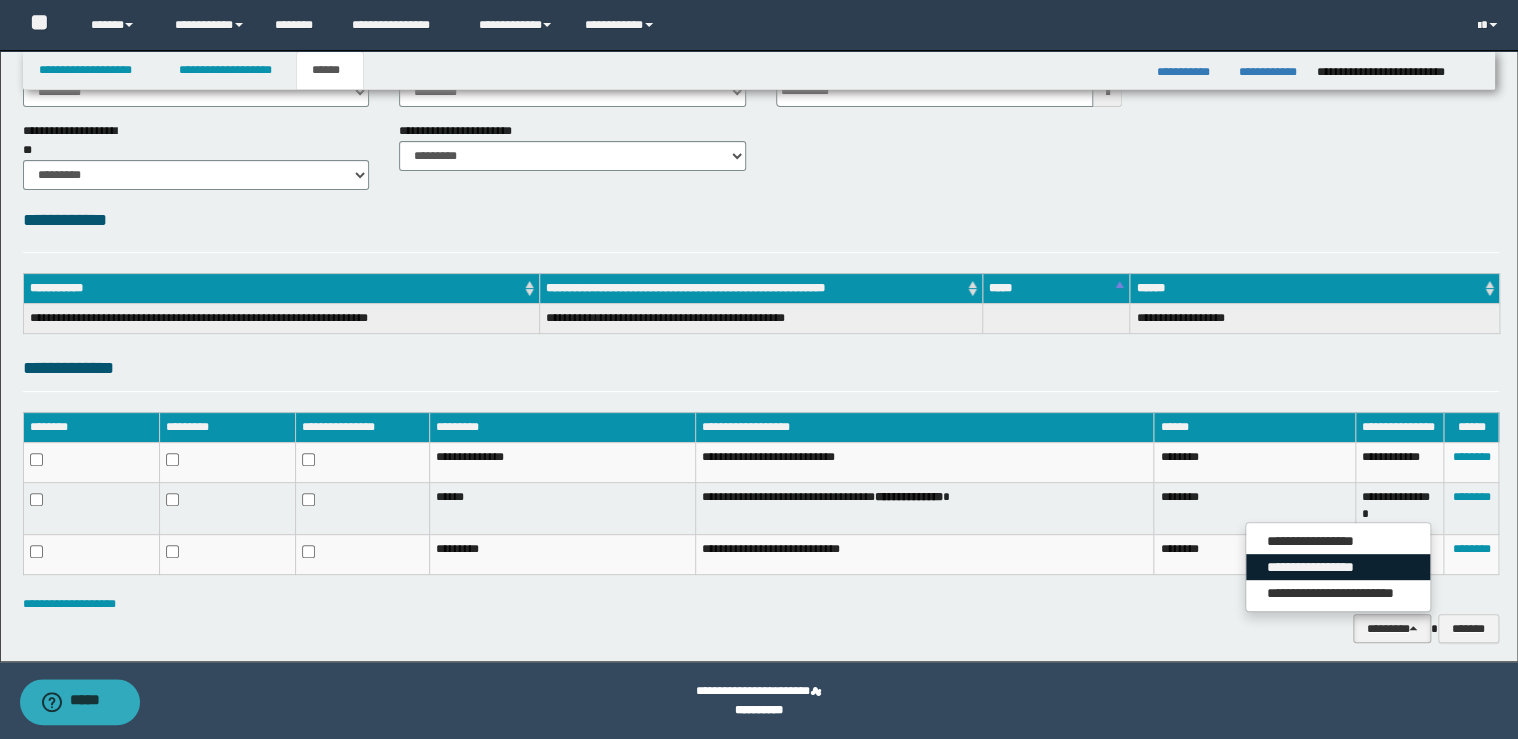 click on "**********" at bounding box center [1338, 567] 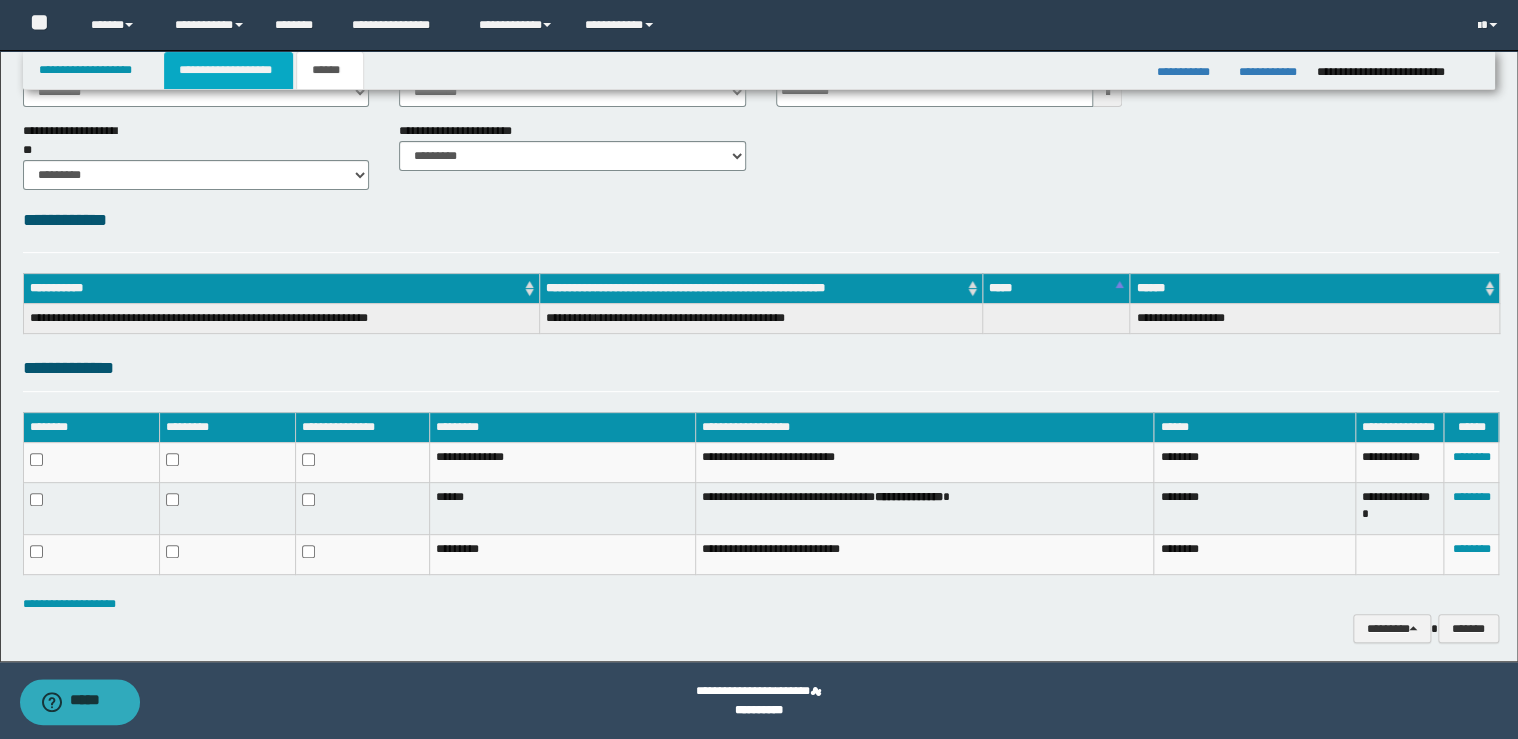 click on "**********" at bounding box center [228, 70] 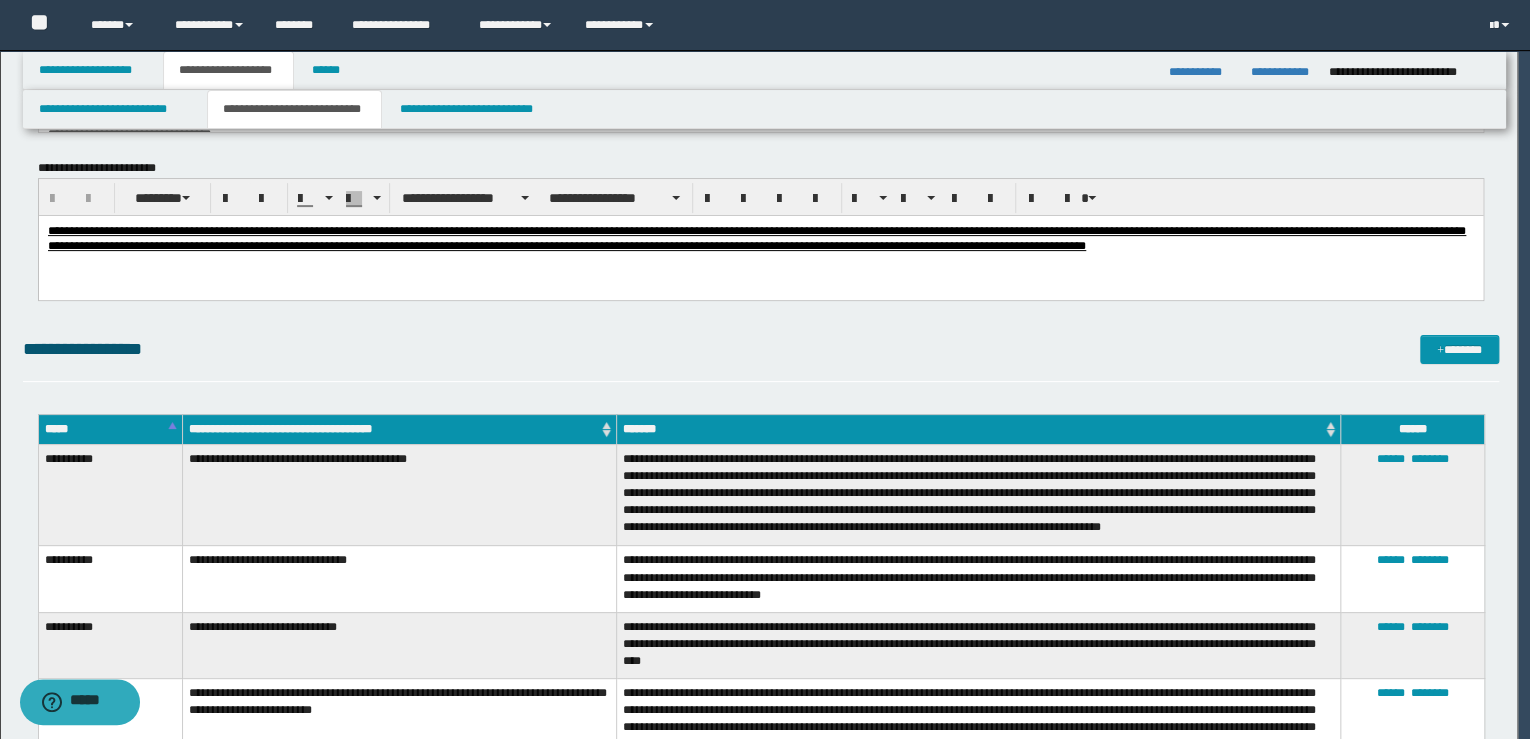 type 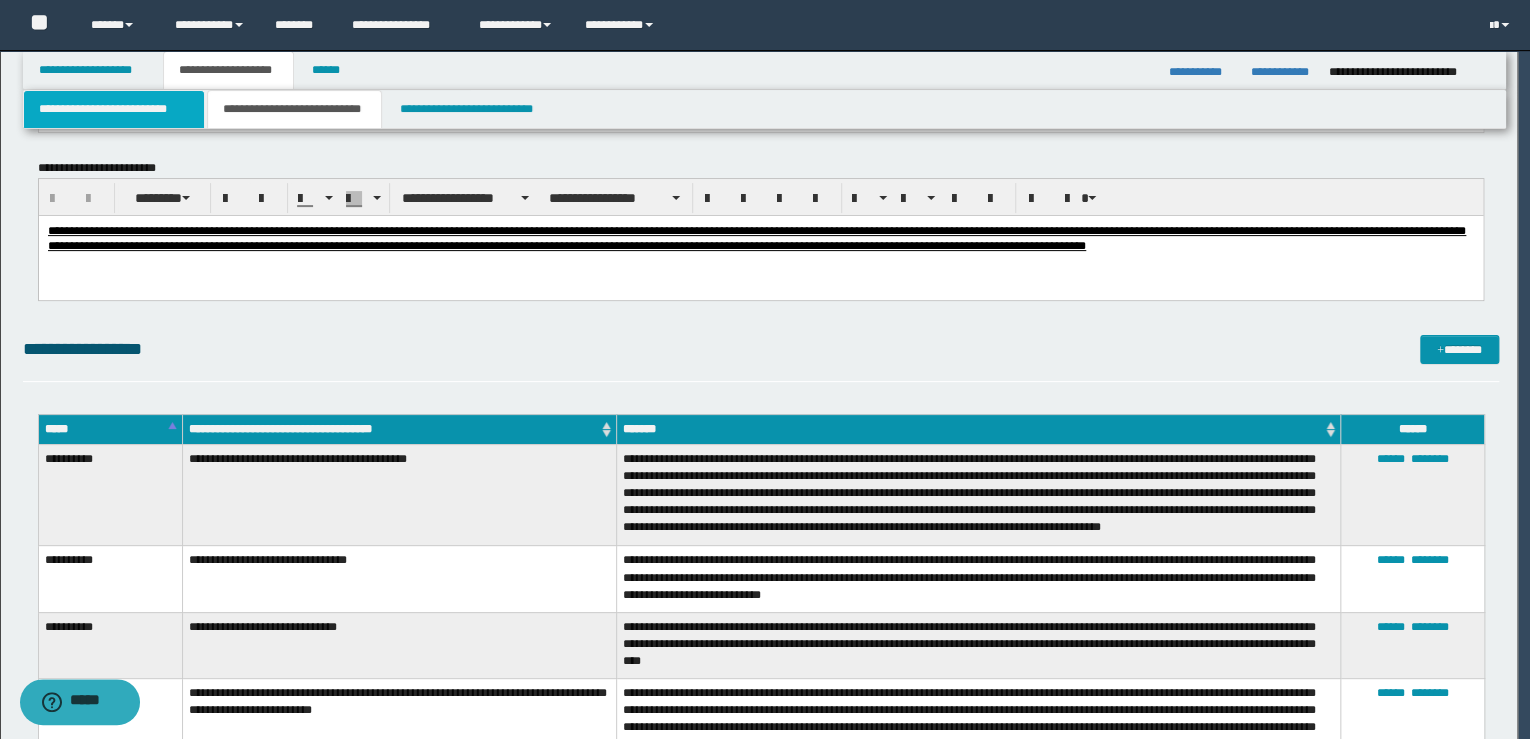 type 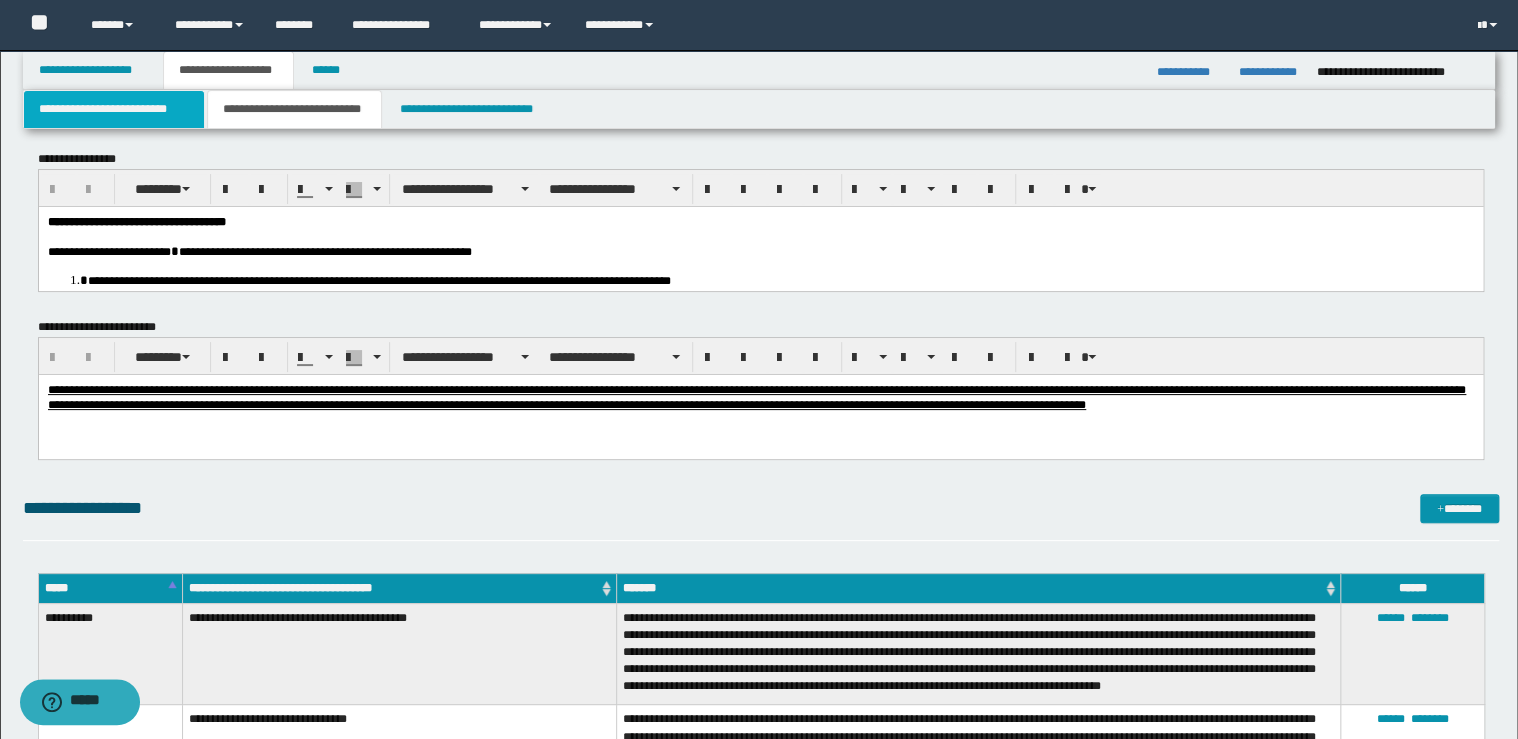 scroll, scrollTop: 8, scrollLeft: 0, axis: vertical 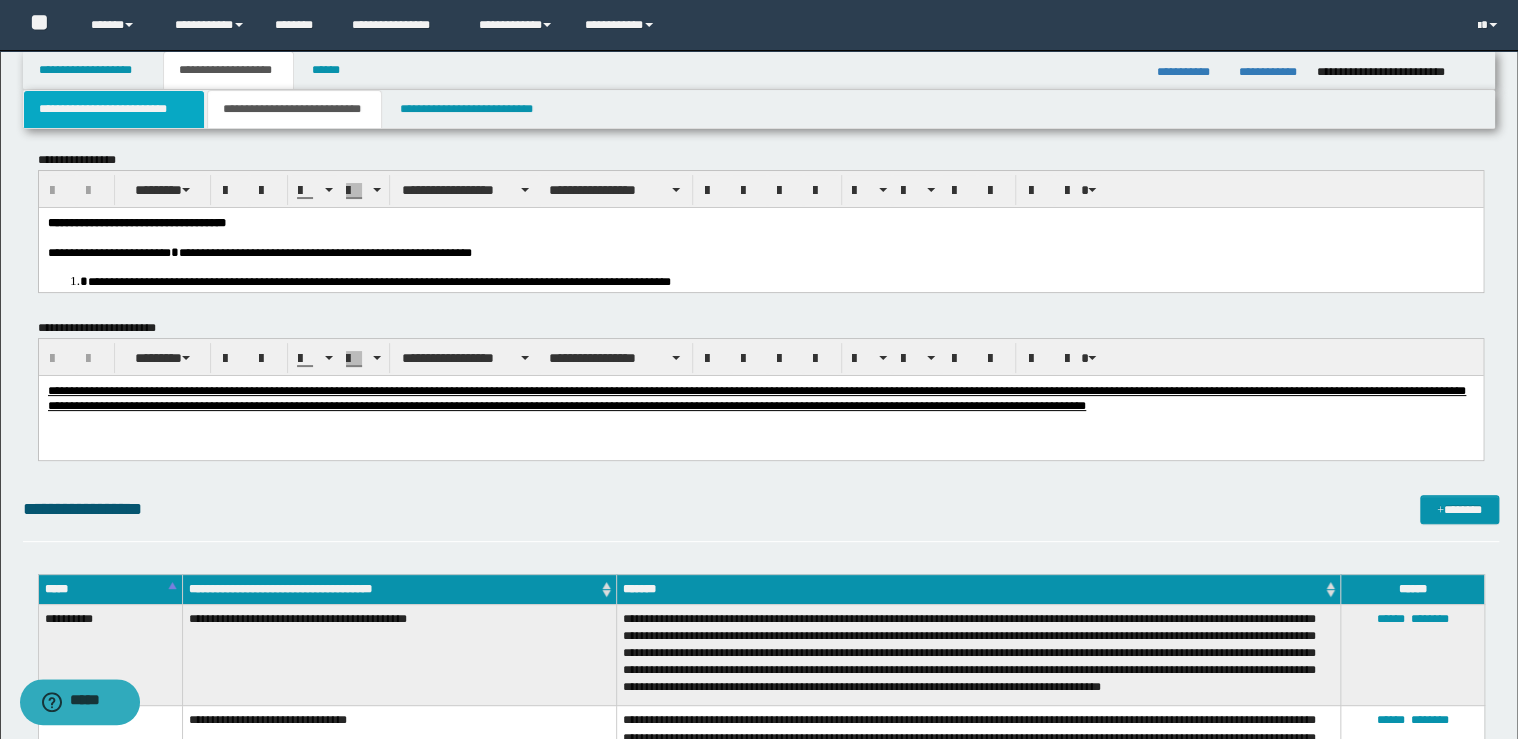 click on "**********" at bounding box center (114, 109) 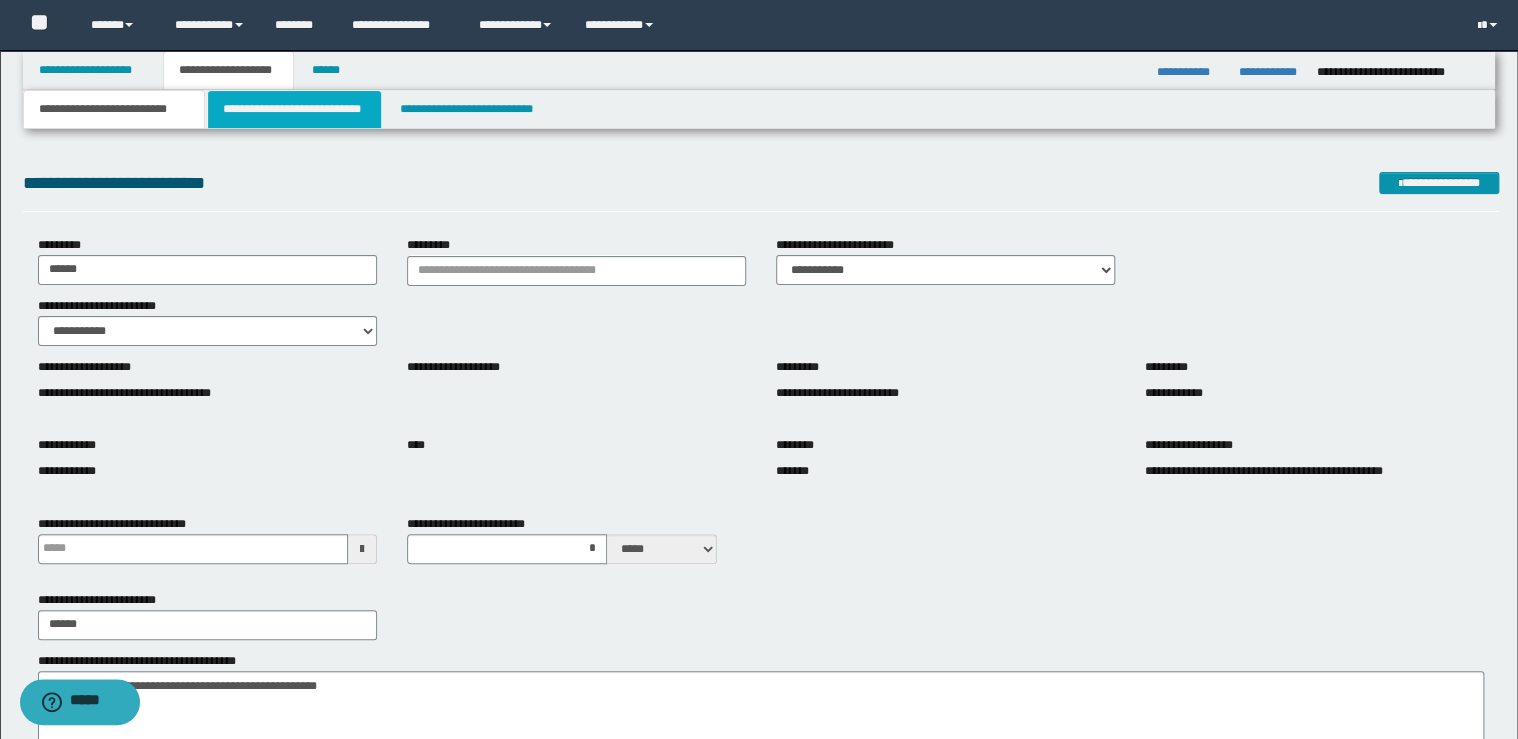 click on "**********" at bounding box center (294, 109) 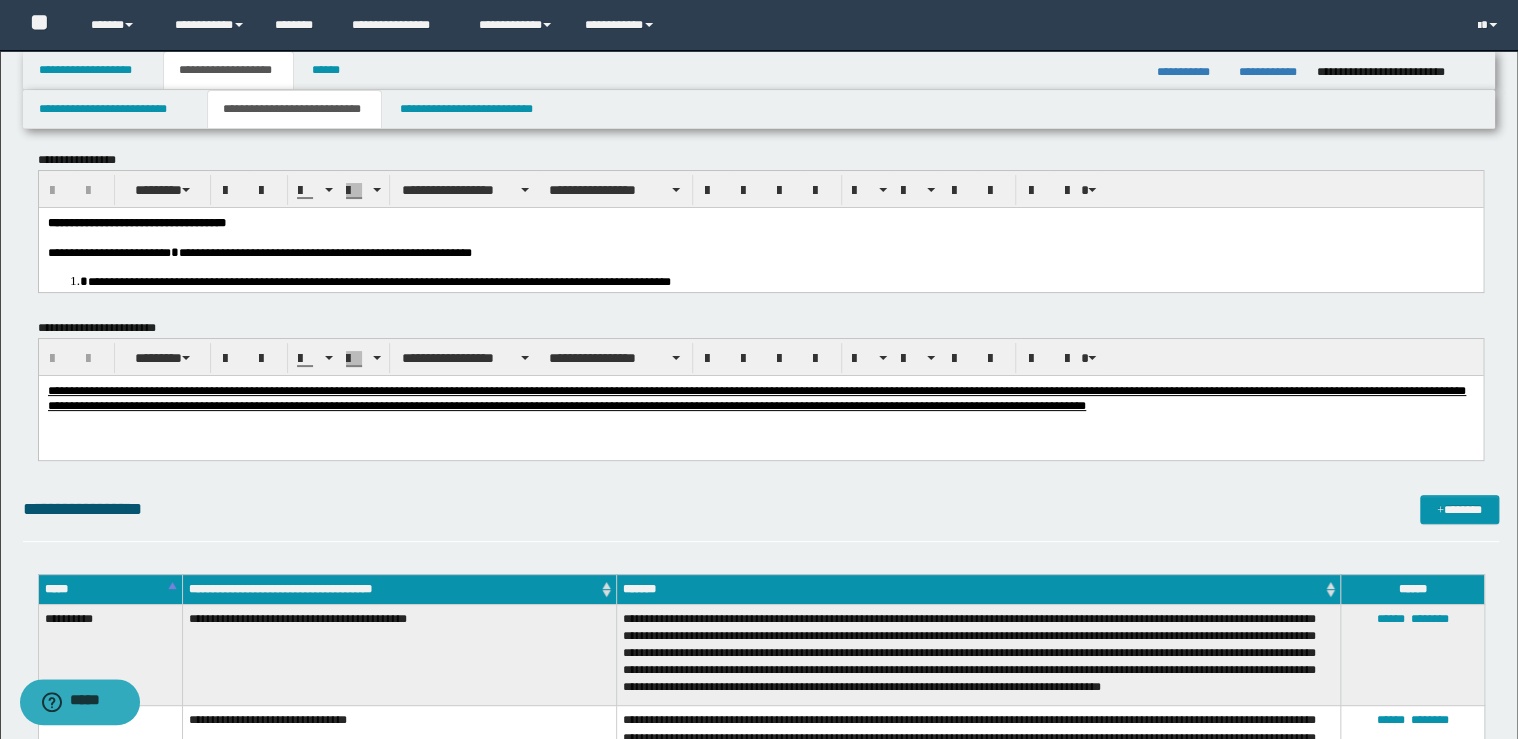 click on "**********" at bounding box center [760, 789] 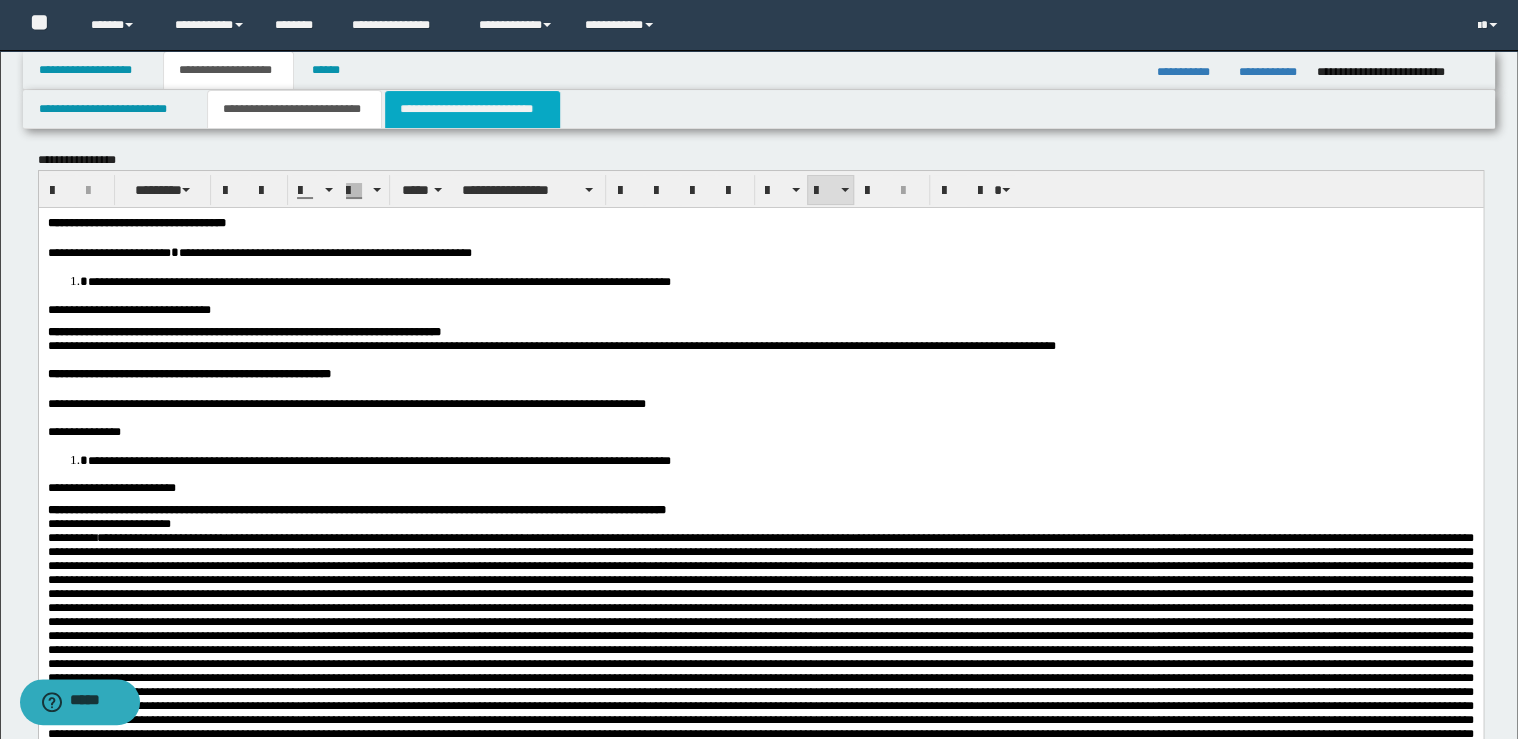 click on "**********" at bounding box center [472, 109] 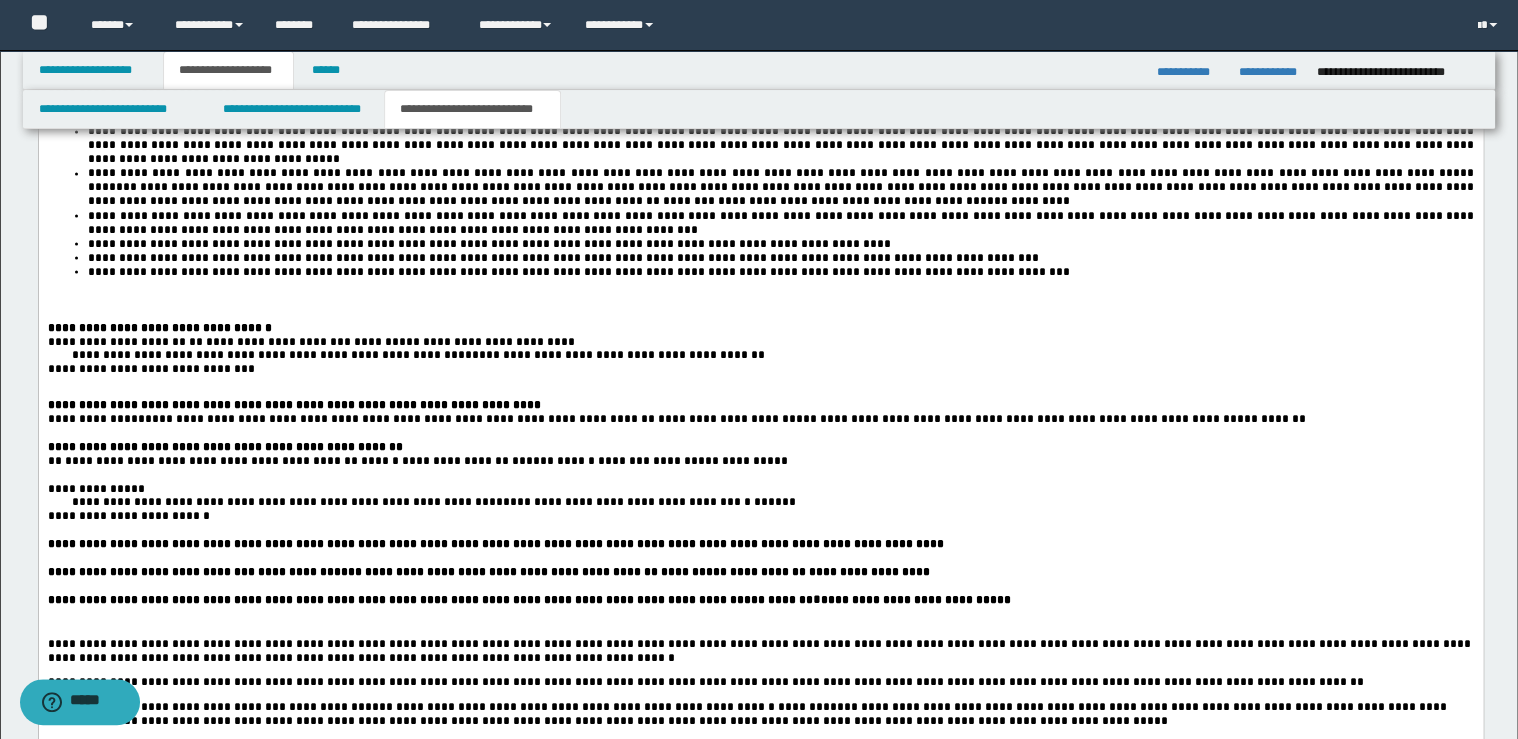 scroll, scrollTop: 1688, scrollLeft: 0, axis: vertical 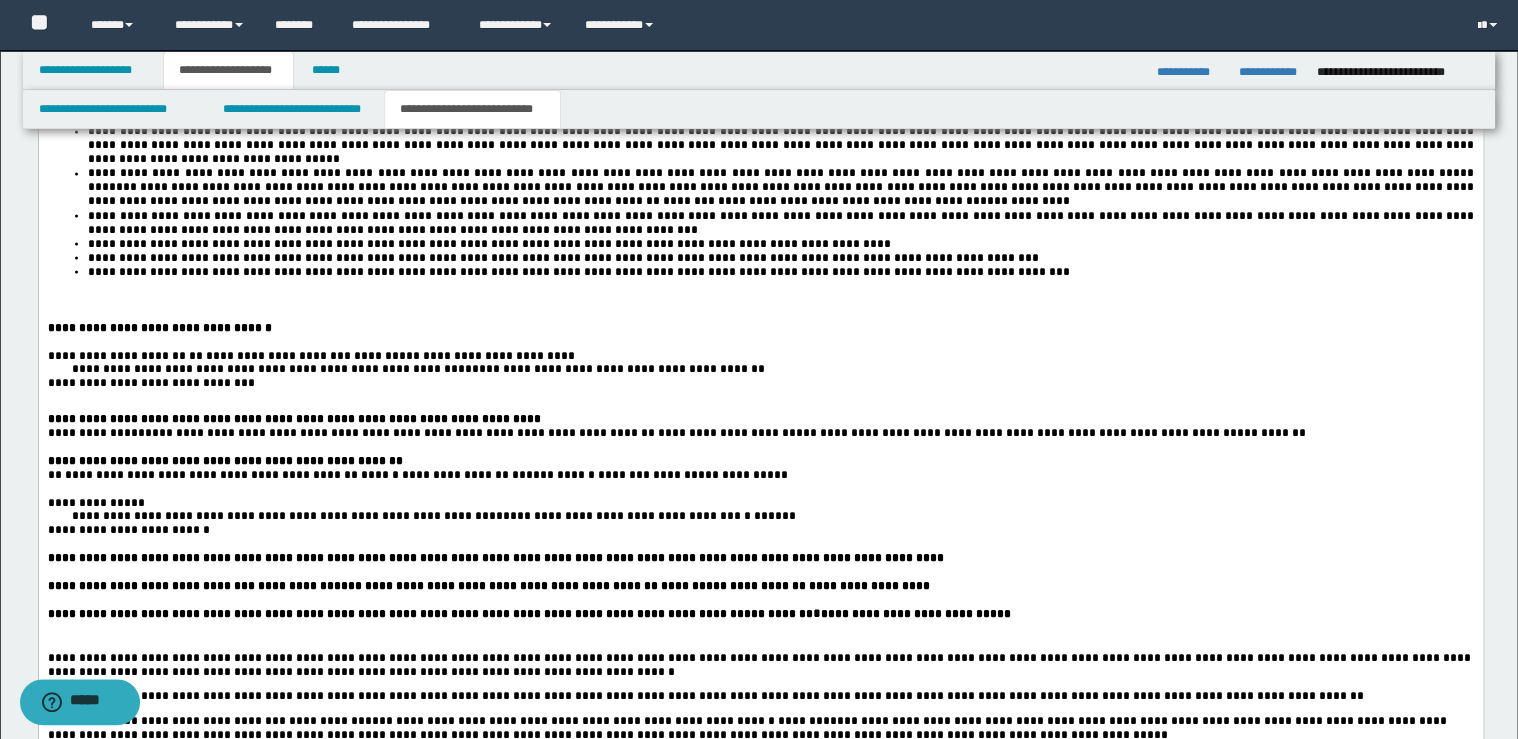 click at bounding box center [541, 419] 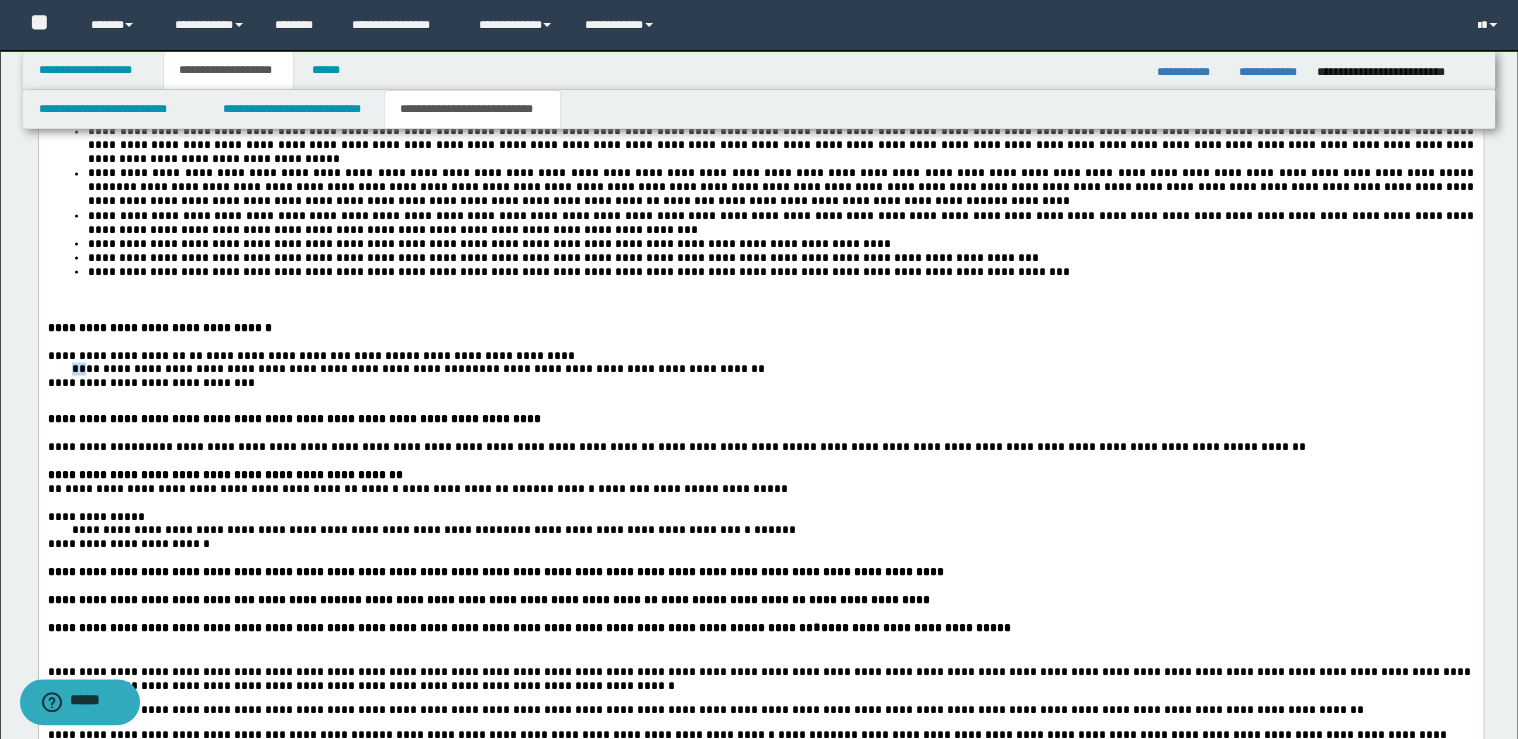 drag, startPoint x: 63, startPoint y: 389, endPoint x: 135, endPoint y: 383, distance: 72.249565 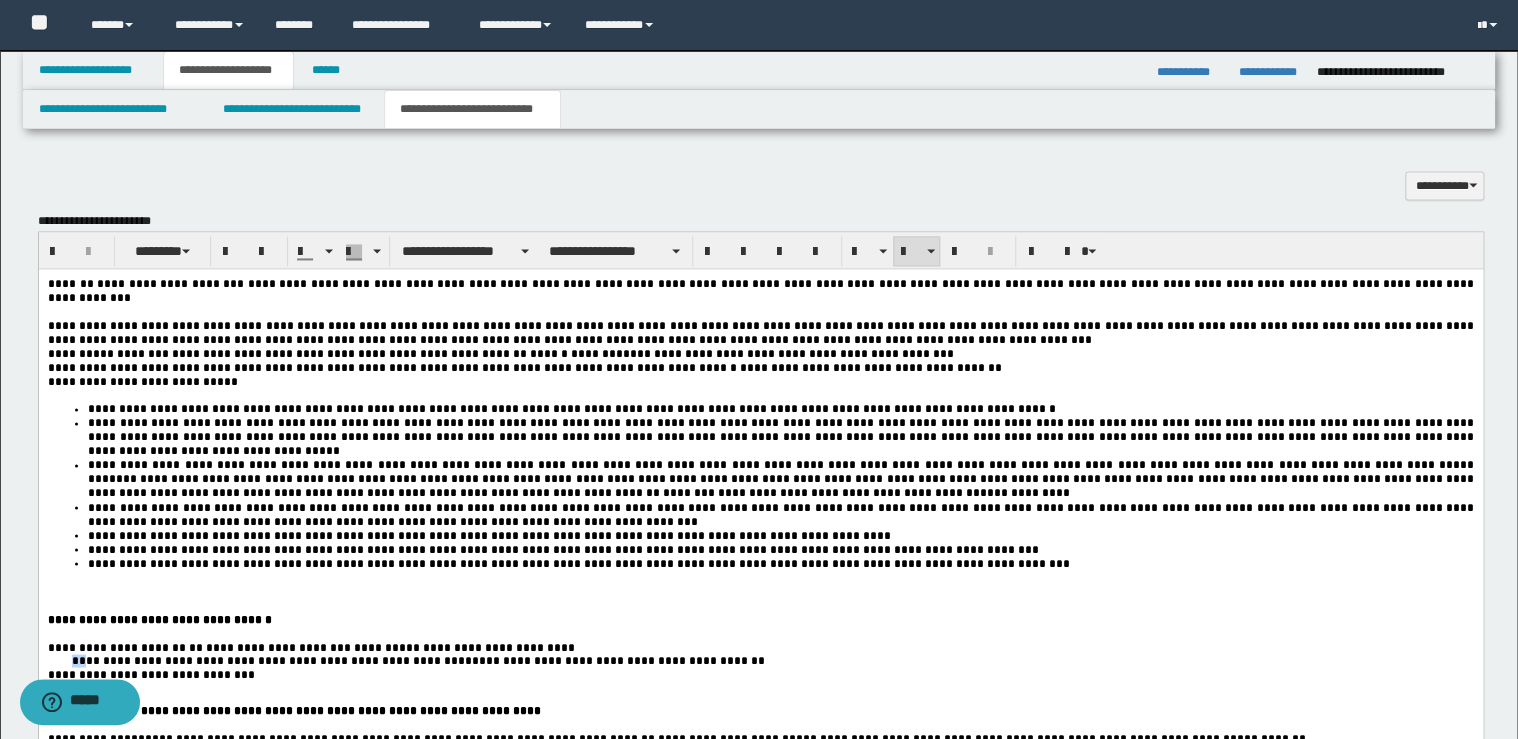 scroll, scrollTop: 1368, scrollLeft: 0, axis: vertical 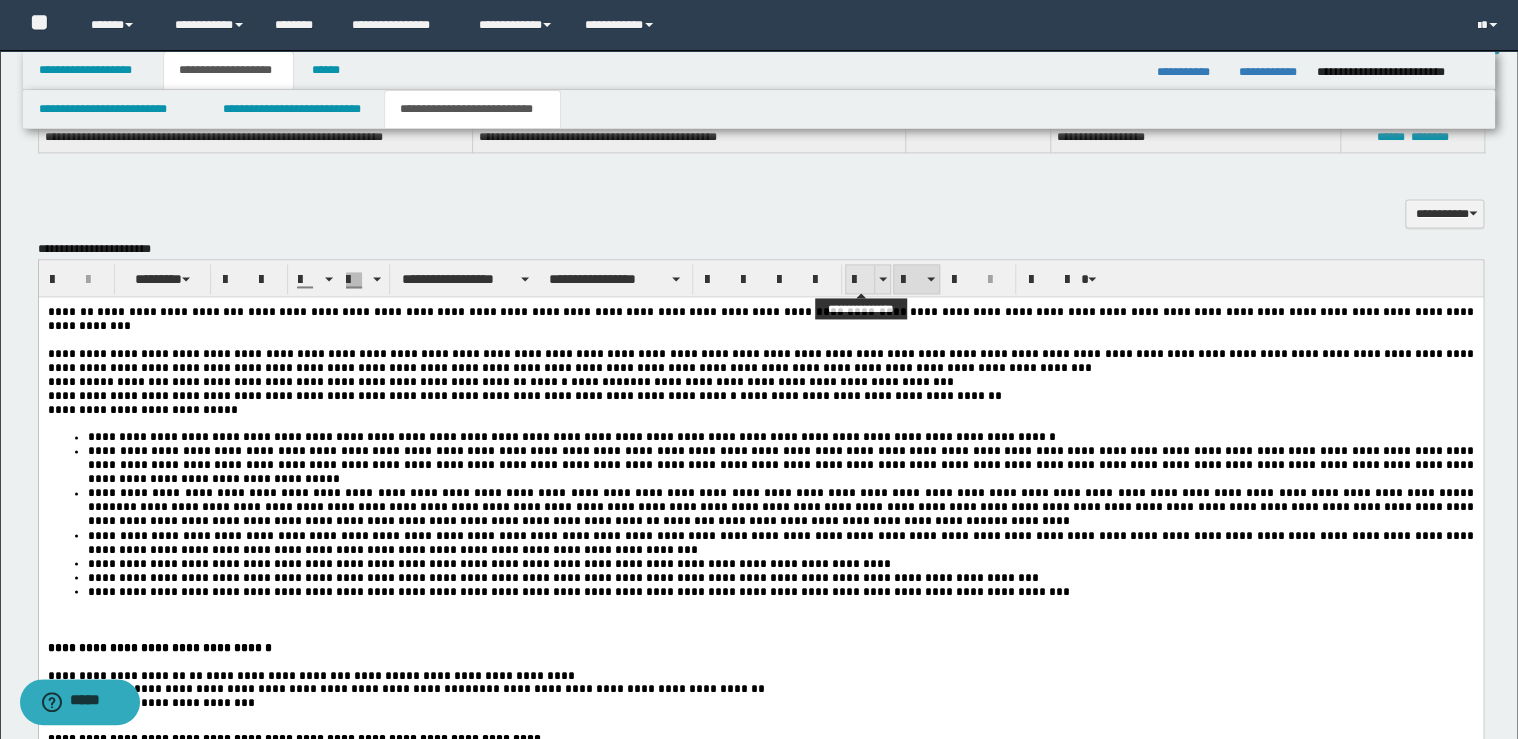 click at bounding box center (860, 280) 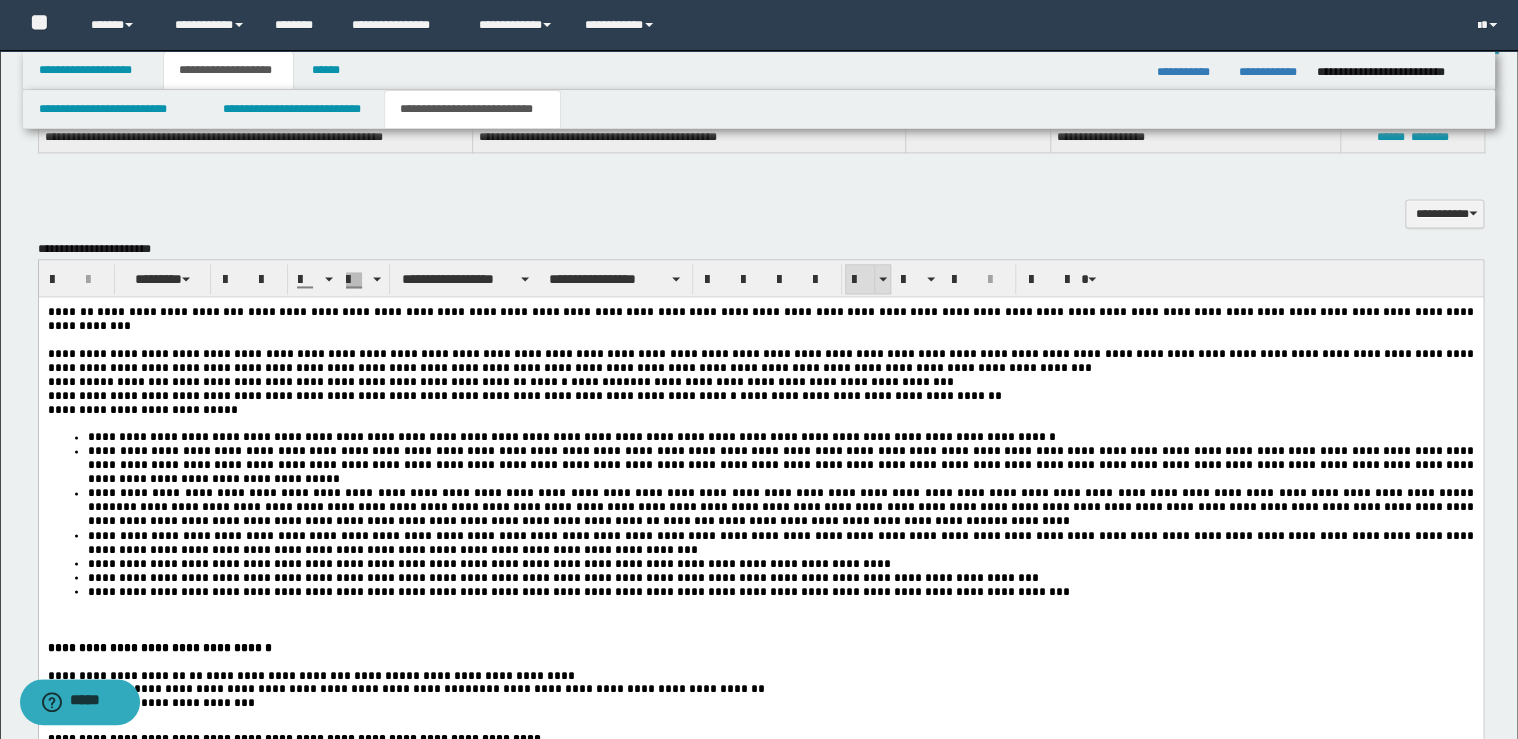 click at bounding box center [860, 280] 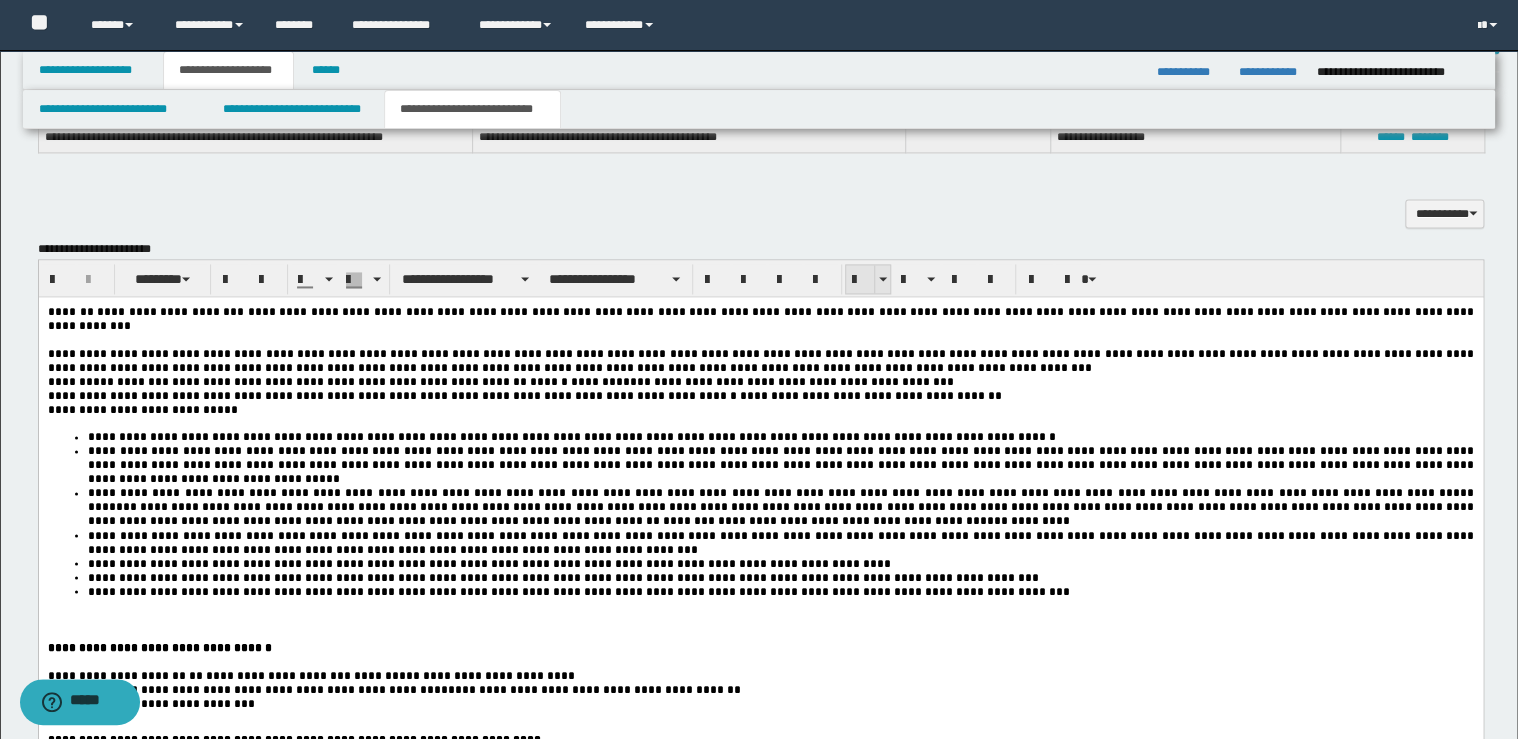click at bounding box center [860, 280] 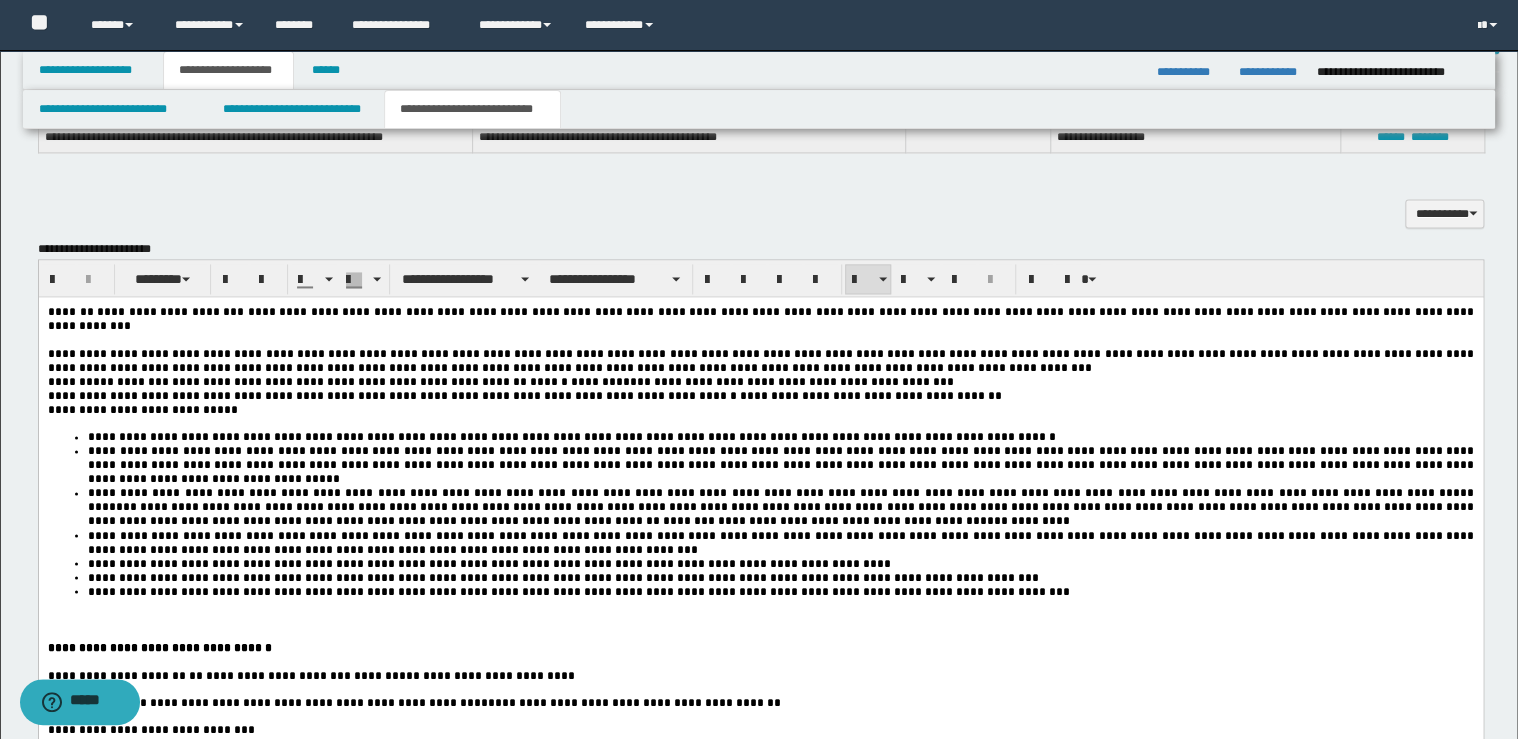 scroll, scrollTop: 1448, scrollLeft: 0, axis: vertical 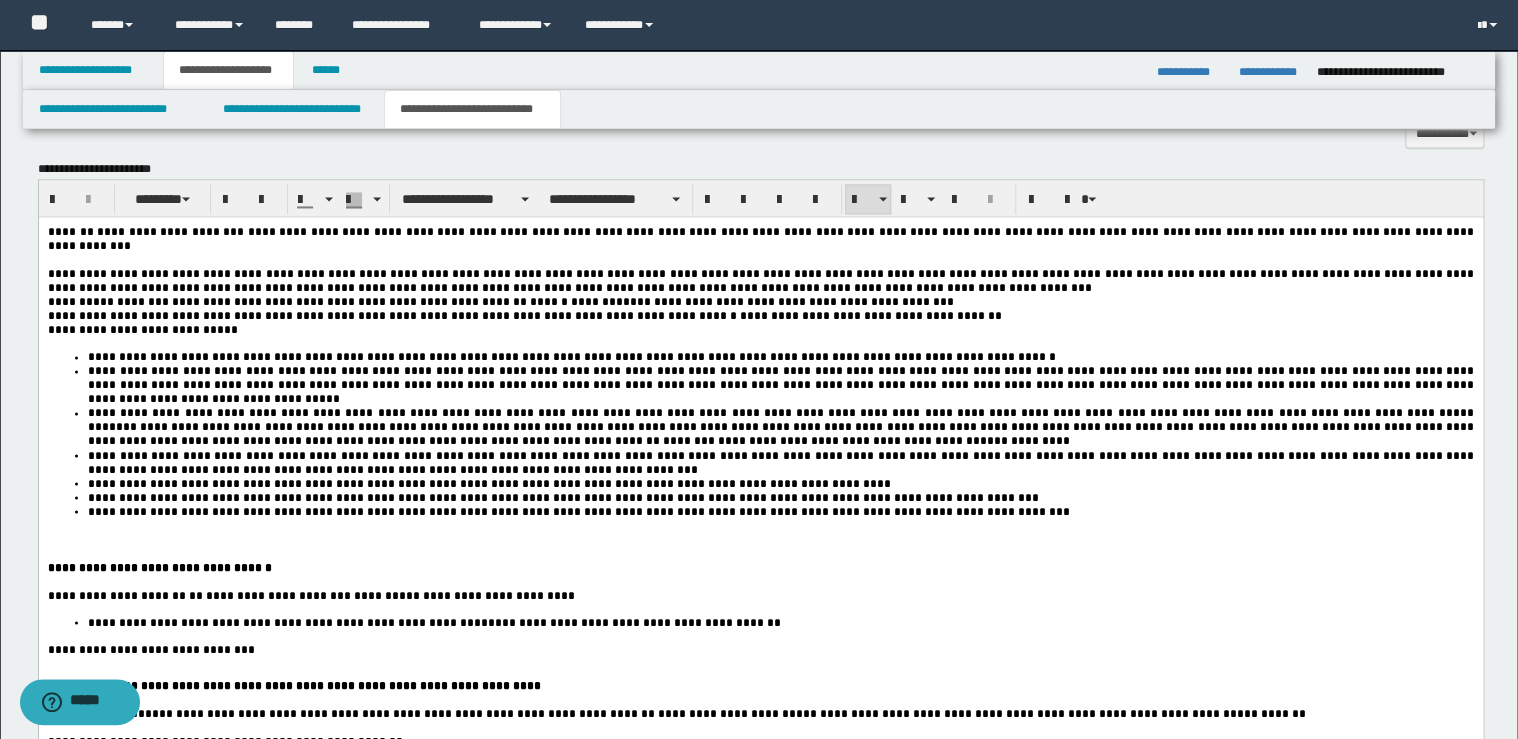 click on "**********" at bounding box center [780, 511] 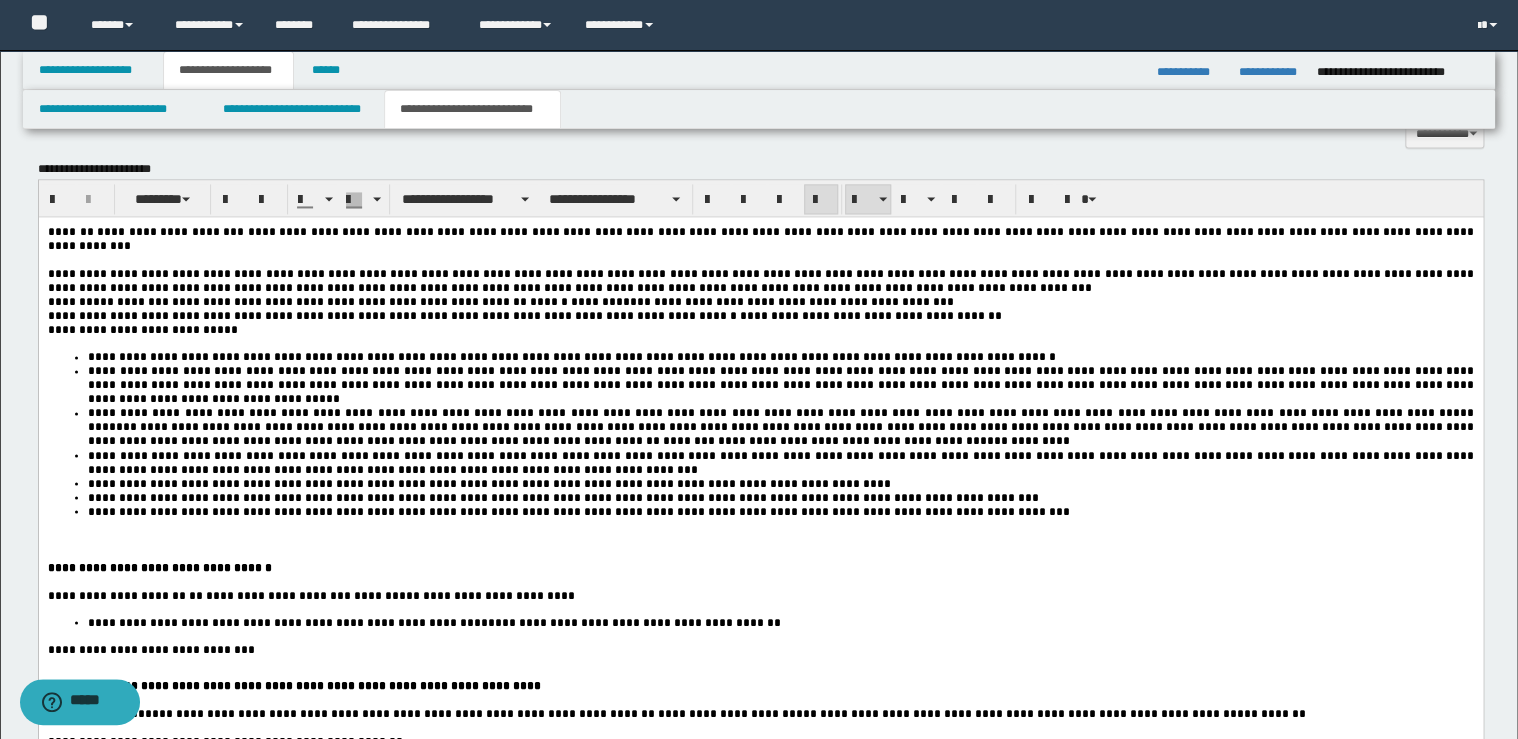 type 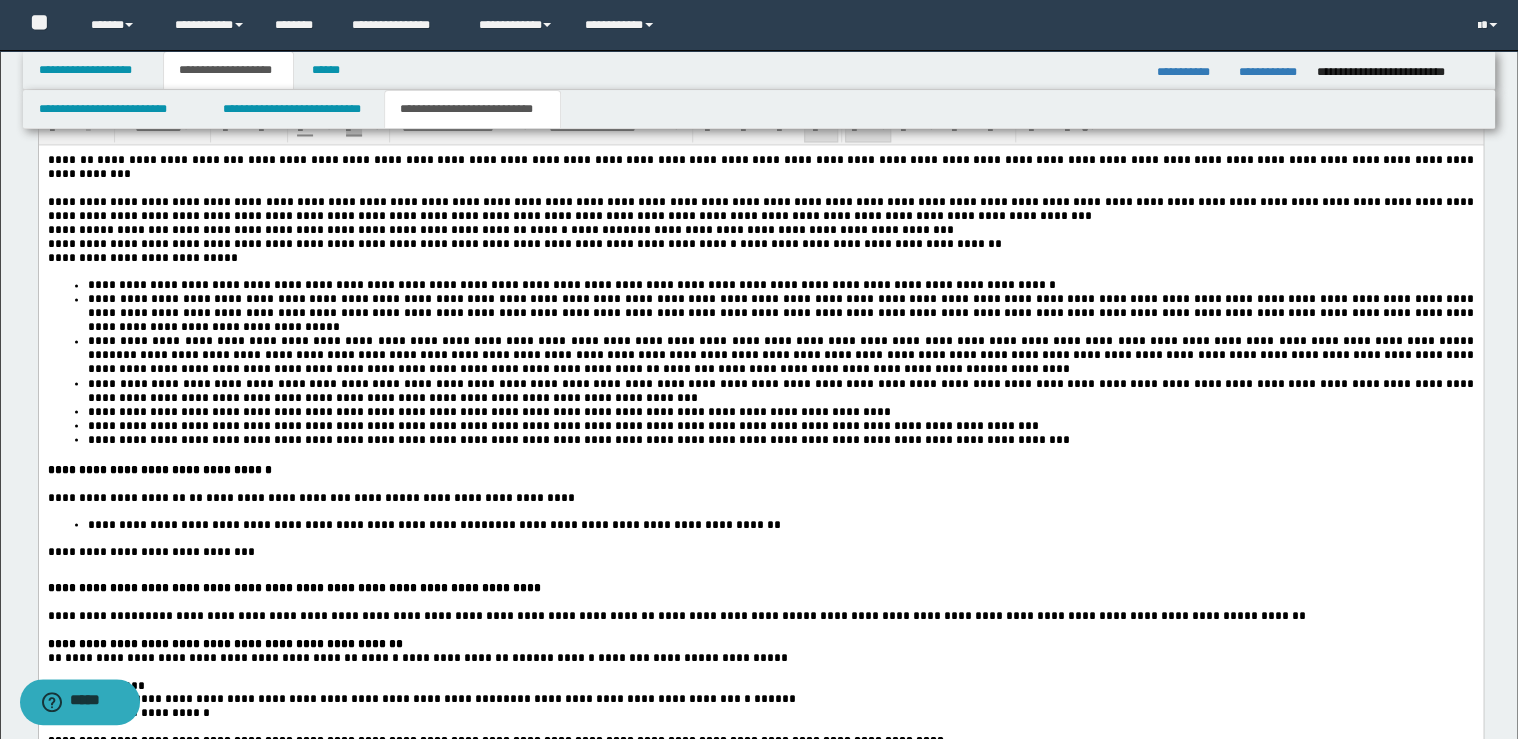 scroll, scrollTop: 1608, scrollLeft: 0, axis: vertical 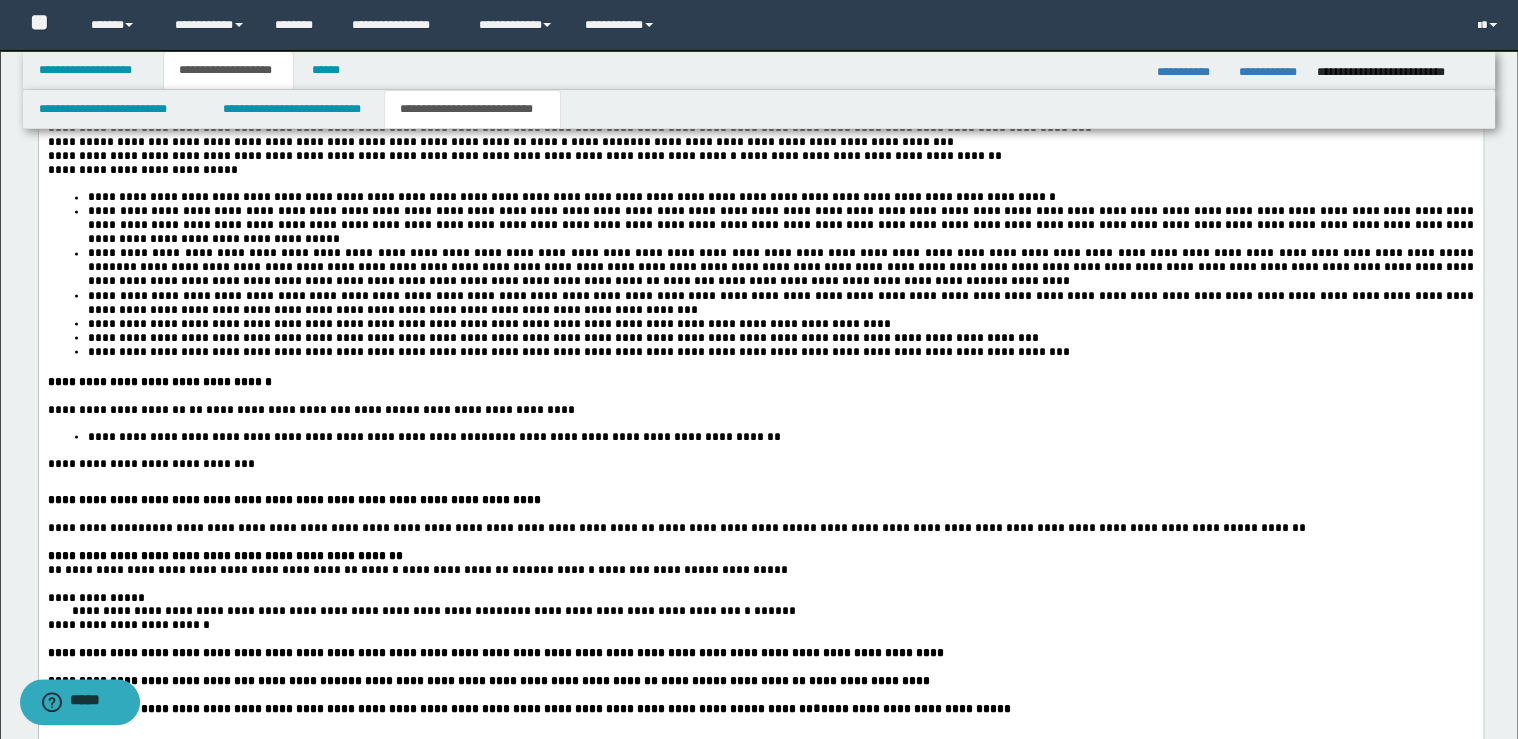 click on "**********" at bounding box center [150, 463] 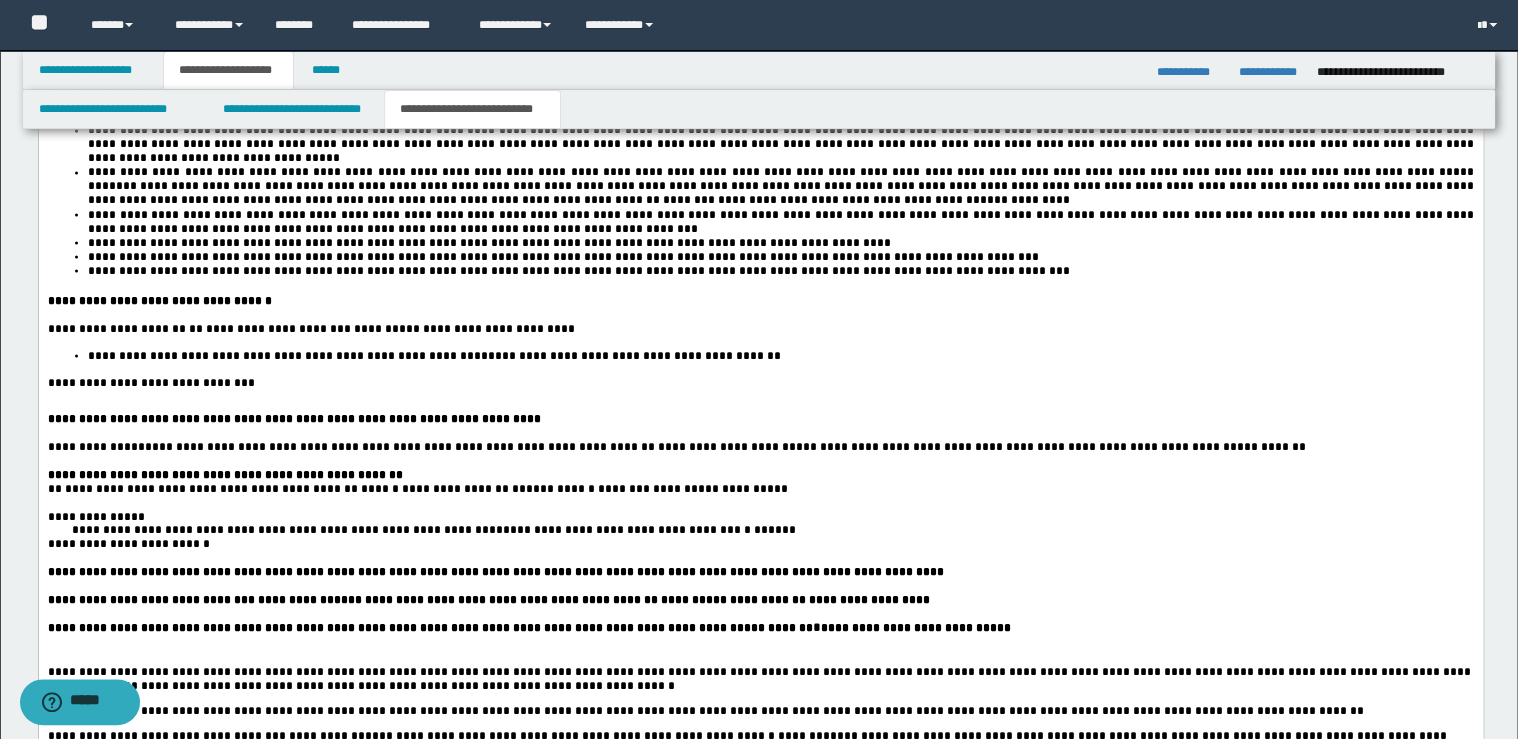 scroll, scrollTop: 1768, scrollLeft: 0, axis: vertical 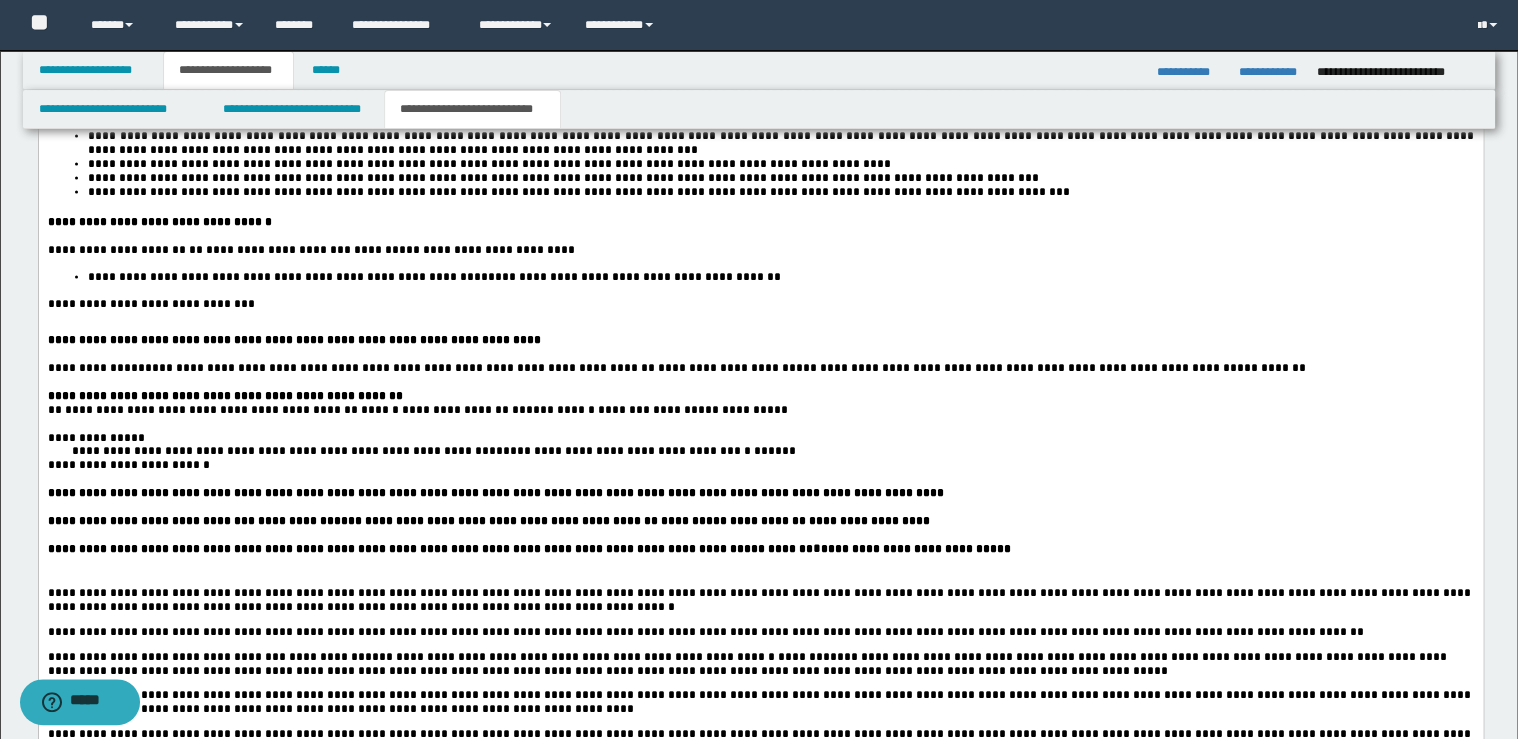 click on "**********" at bounding box center [760, 396] 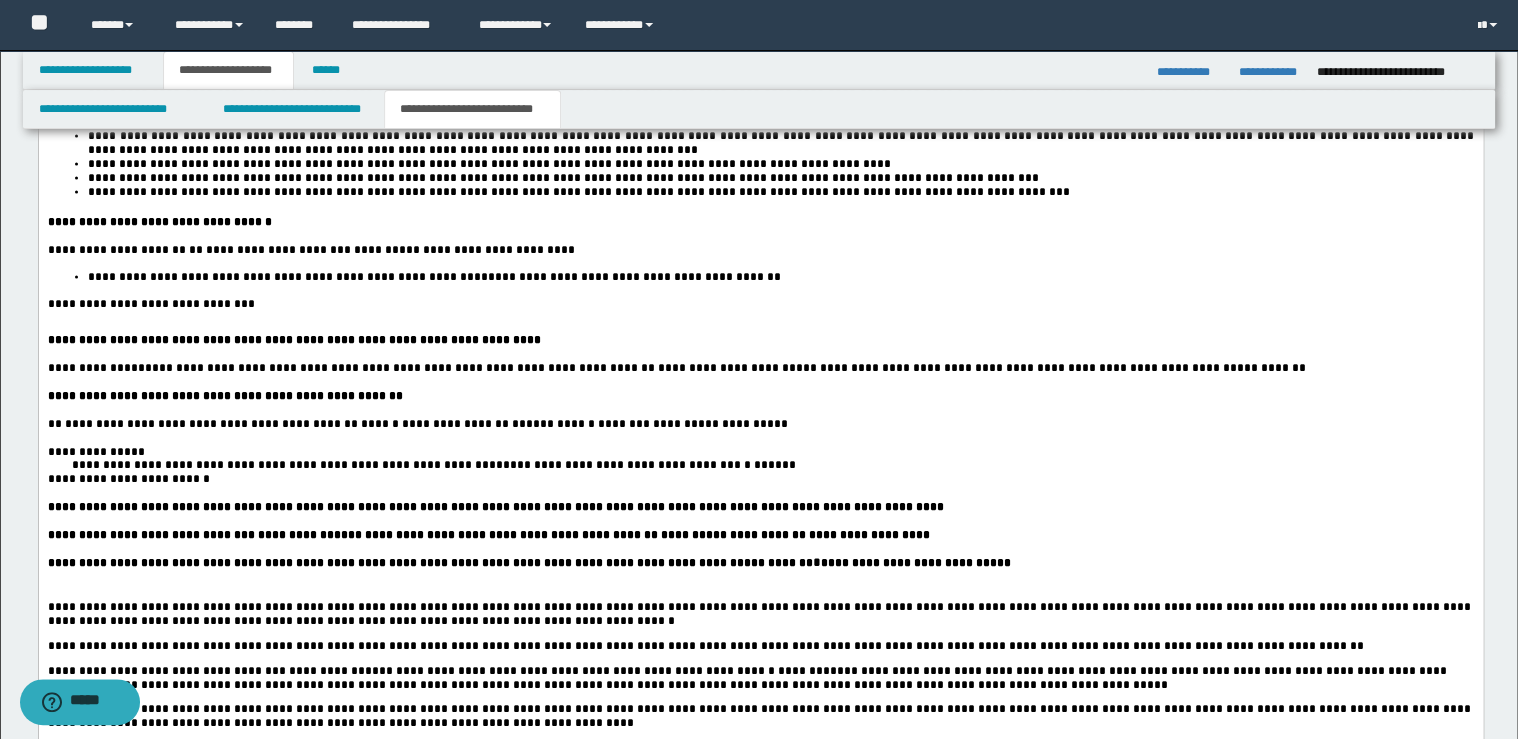 drag, startPoint x: 71, startPoint y: 499, endPoint x: 447, endPoint y: 490, distance: 376.1077 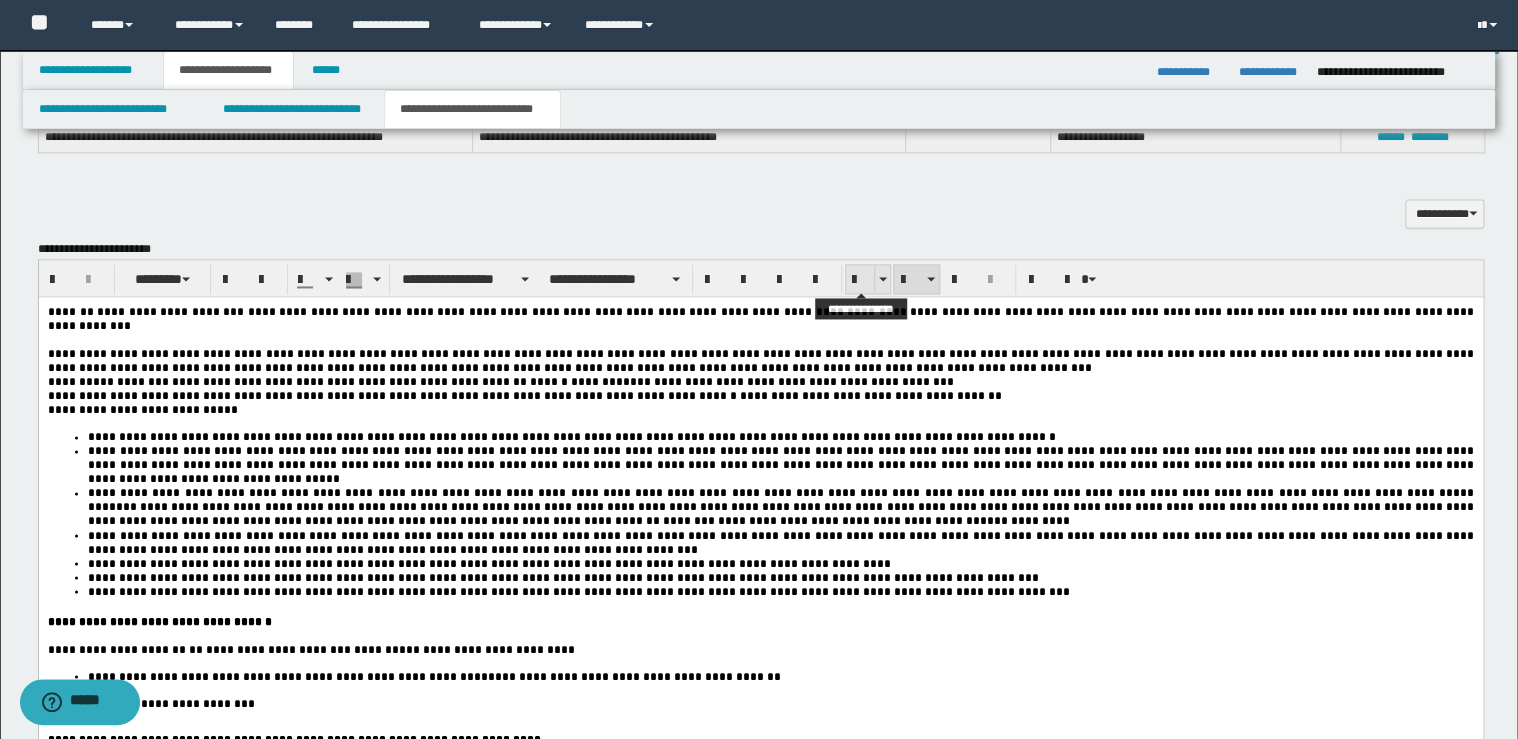 click at bounding box center [860, 280] 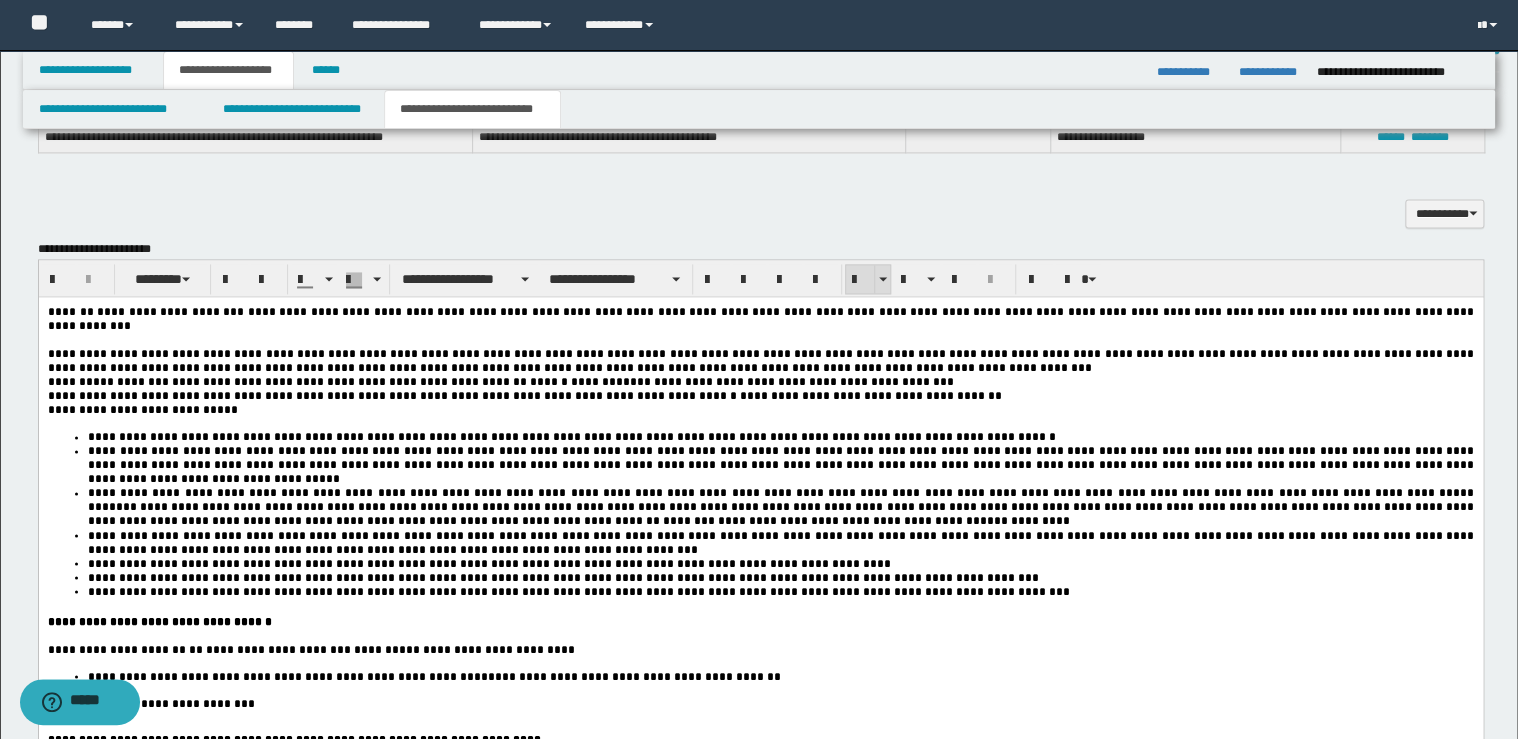click at bounding box center [860, 280] 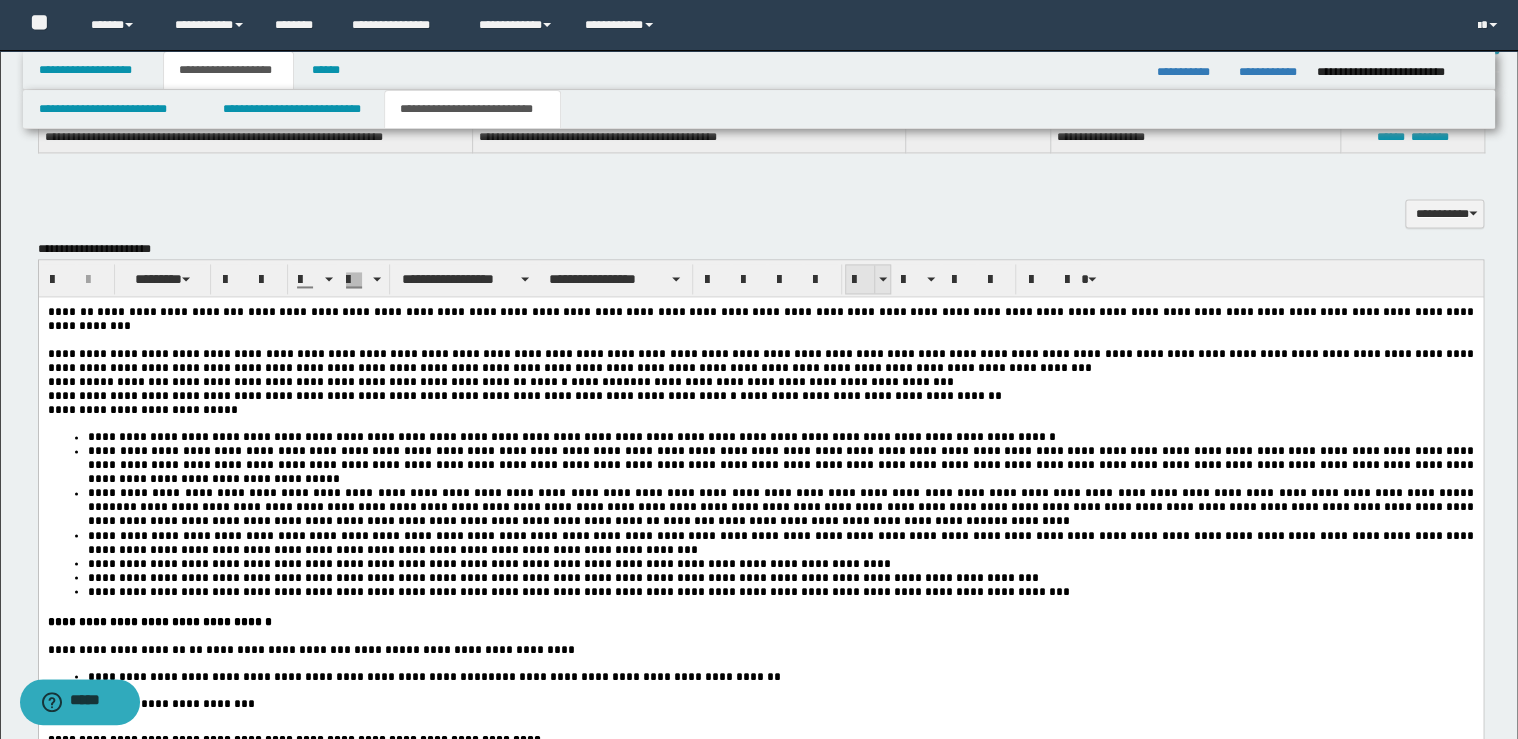 click at bounding box center [860, 280] 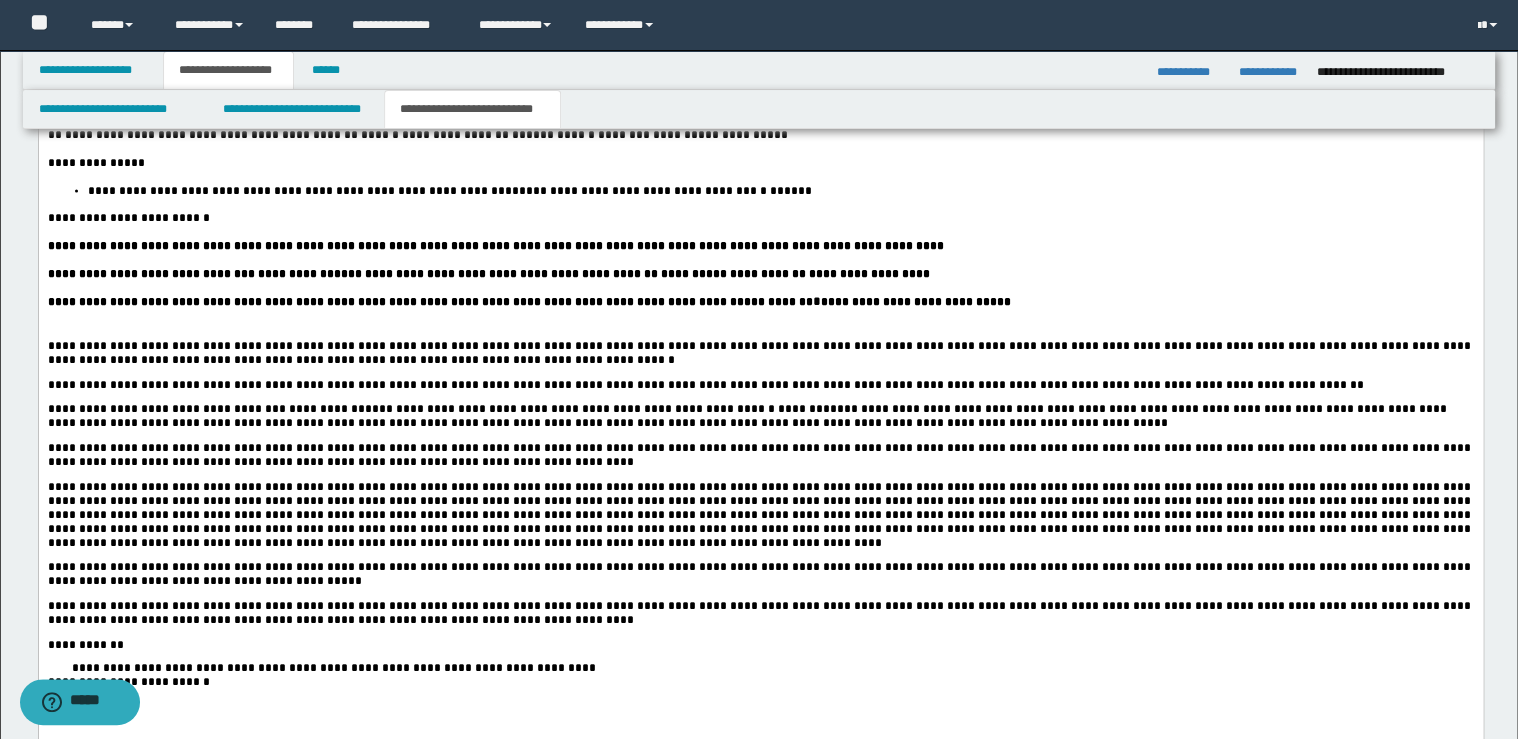 scroll, scrollTop: 2088, scrollLeft: 0, axis: vertical 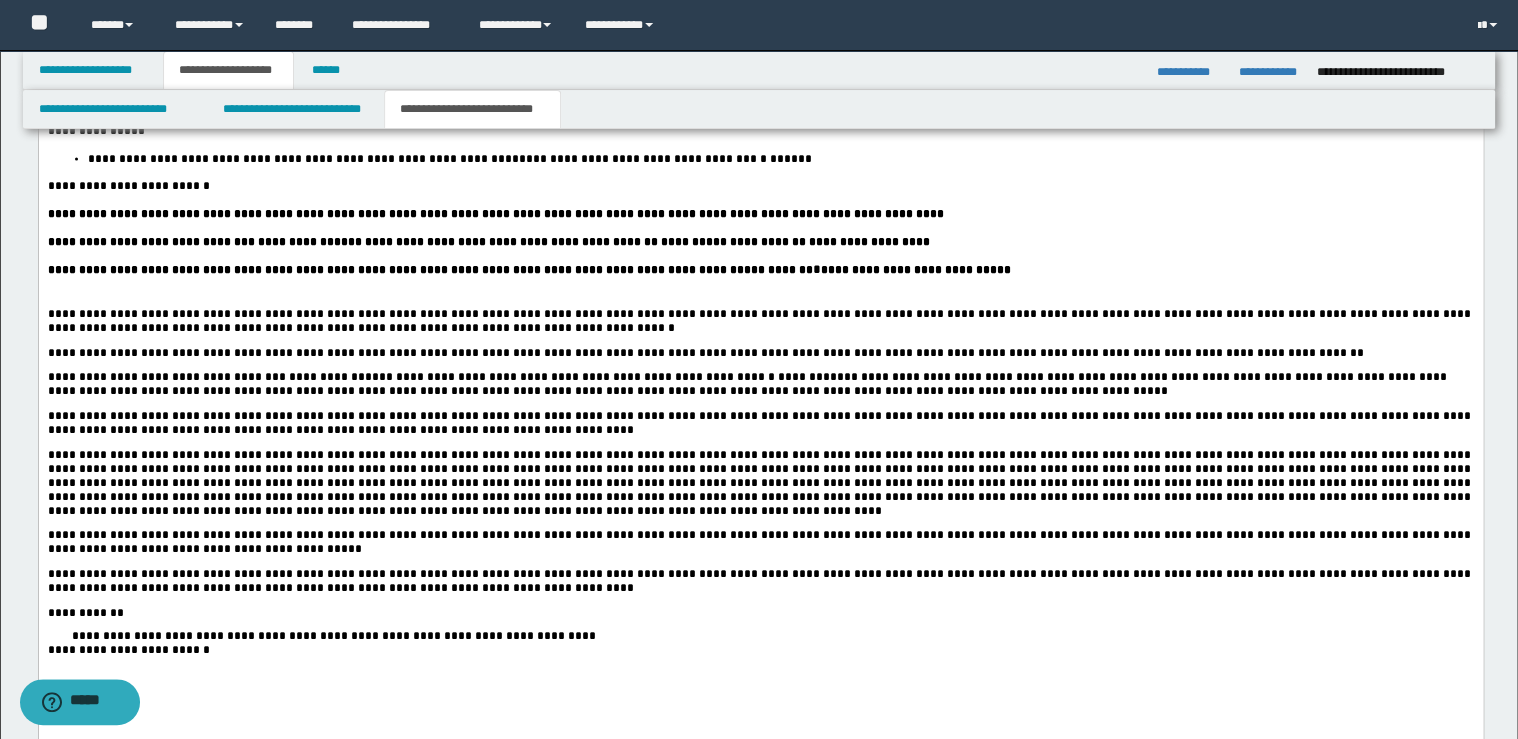 click on "**********" at bounding box center [760, 272] 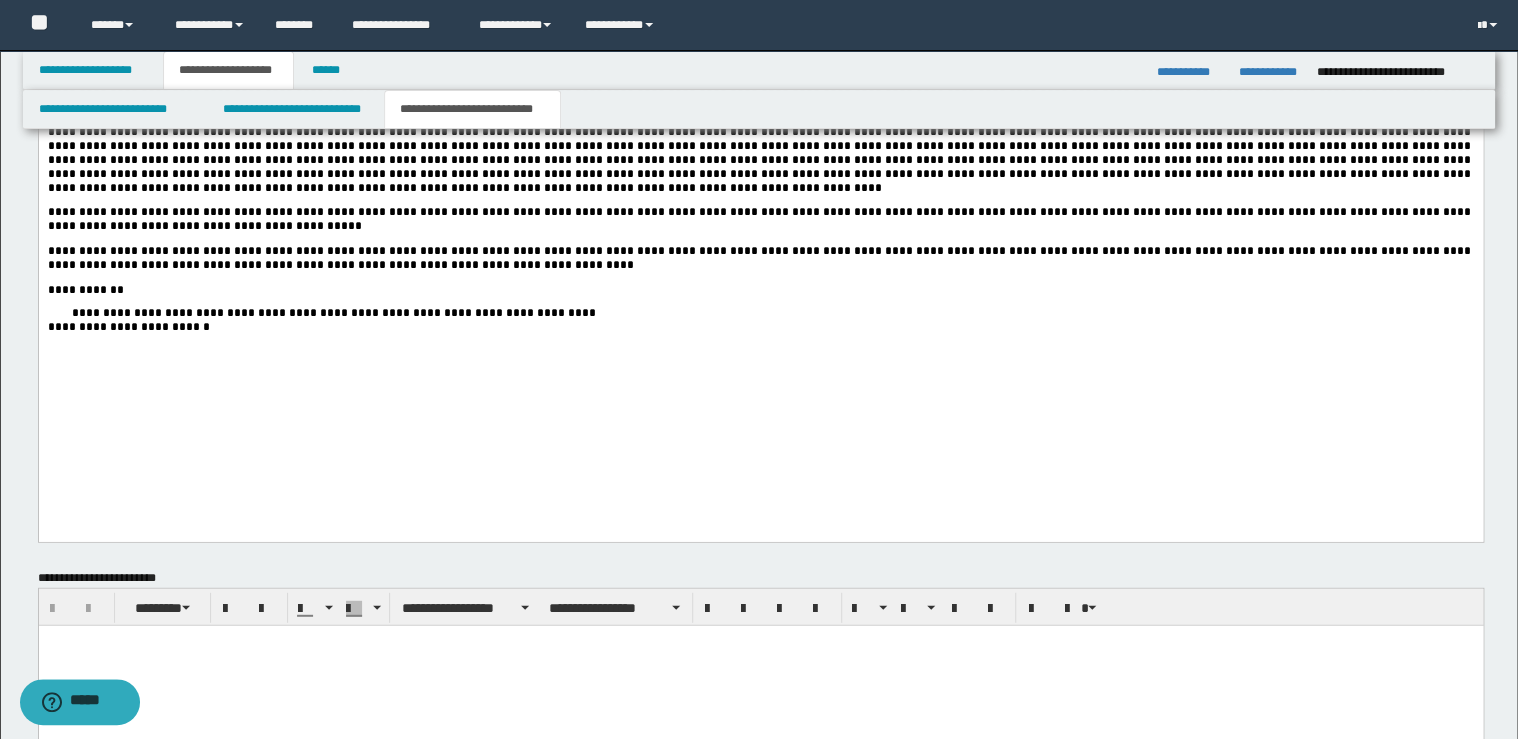 scroll, scrollTop: 2408, scrollLeft: 0, axis: vertical 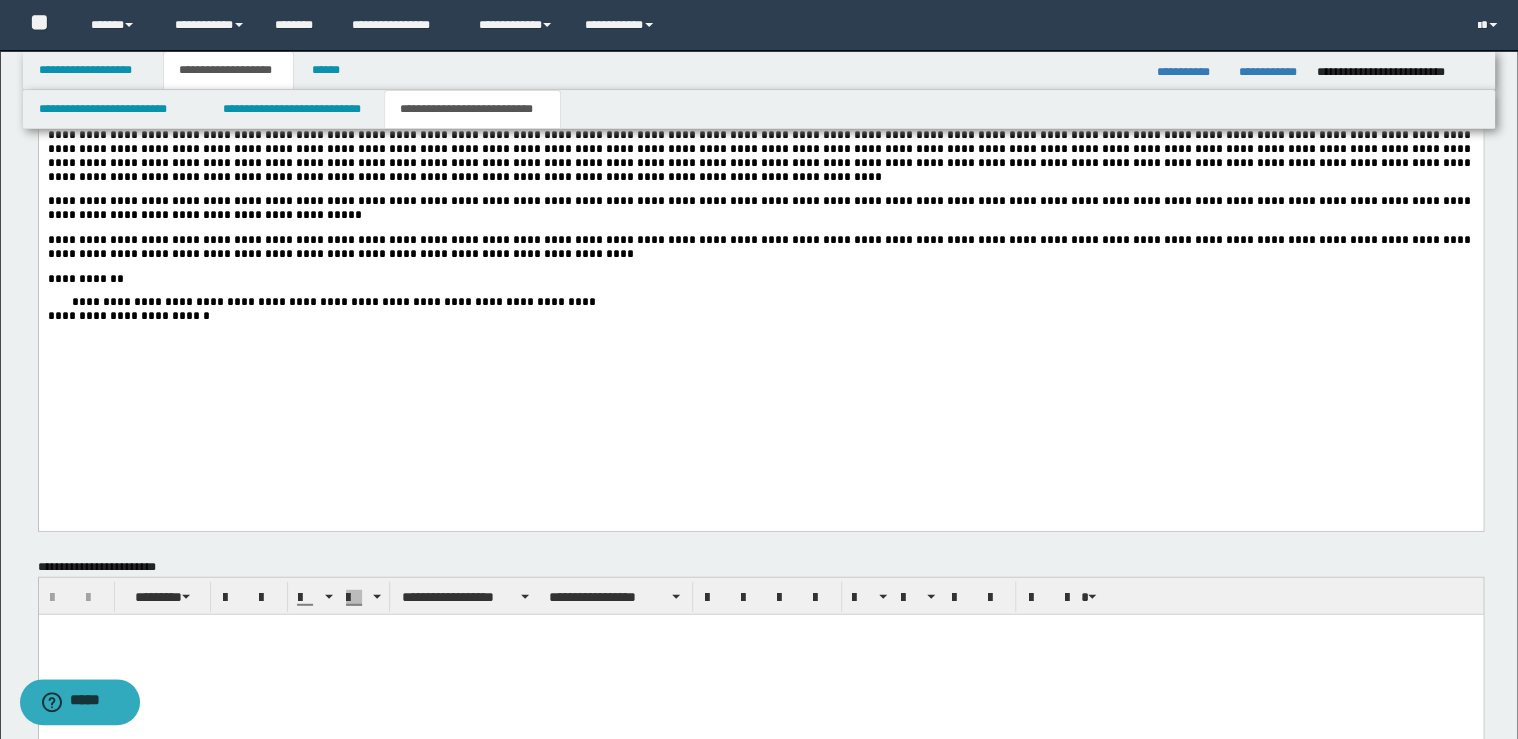 click on "**********" at bounding box center [333, 302] 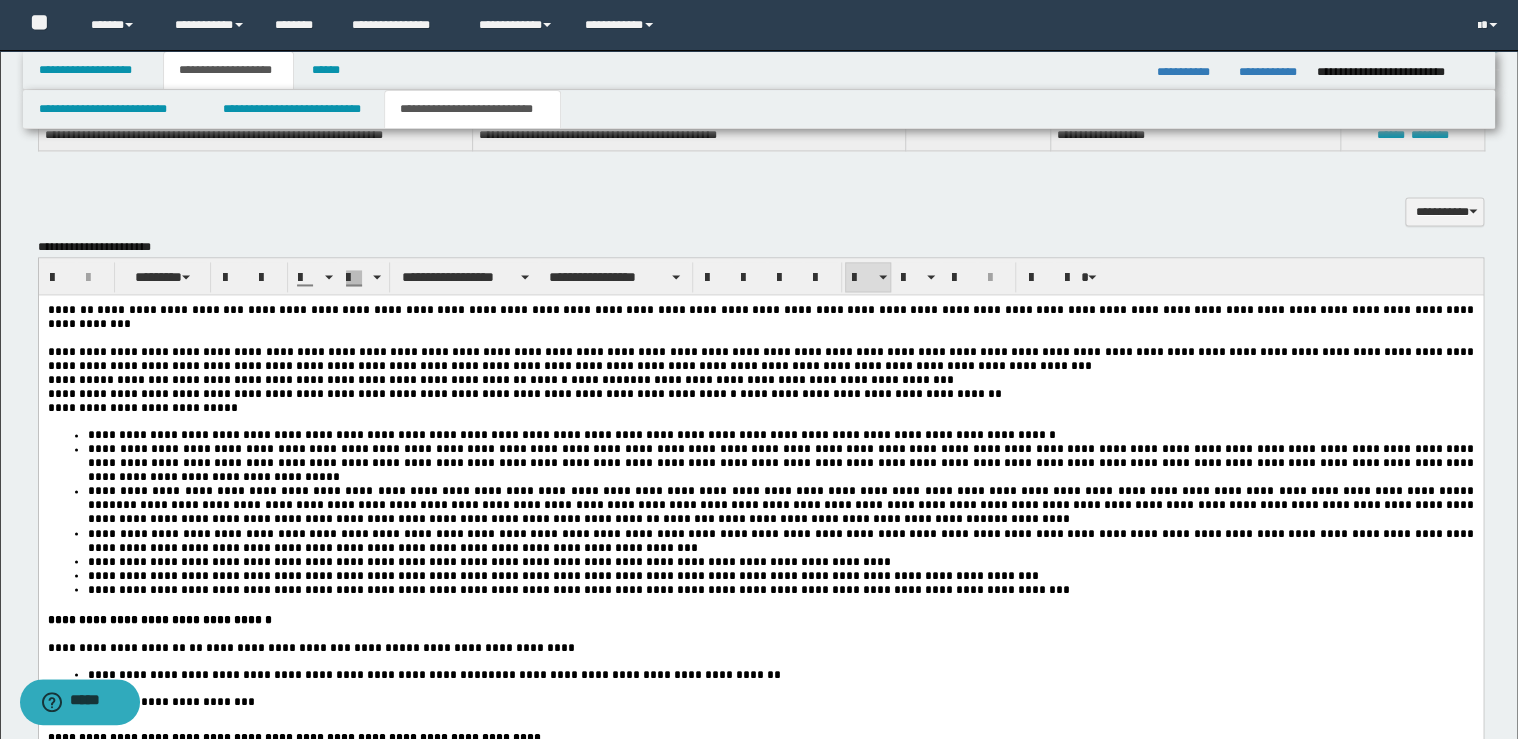 scroll, scrollTop: 1368, scrollLeft: 0, axis: vertical 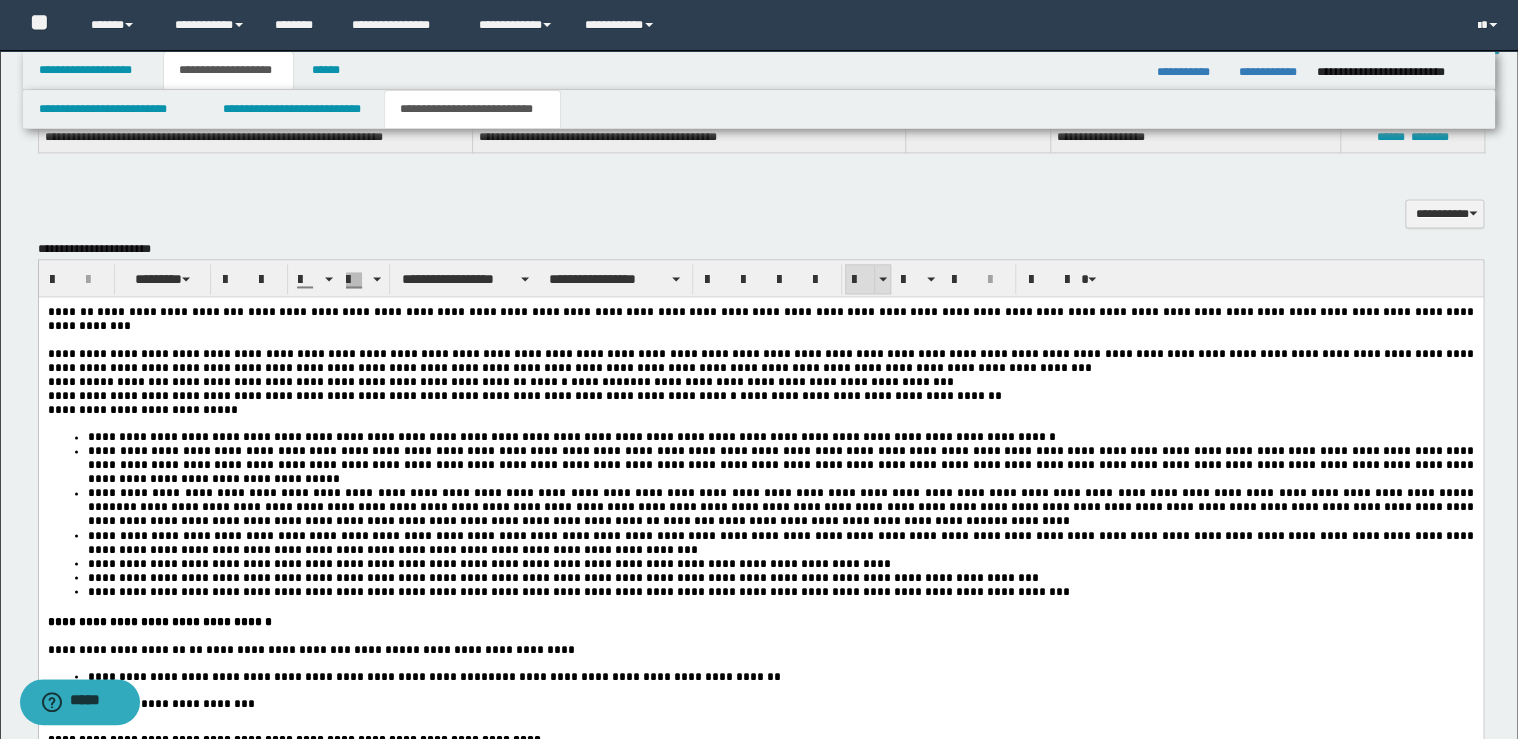 click at bounding box center [860, 280] 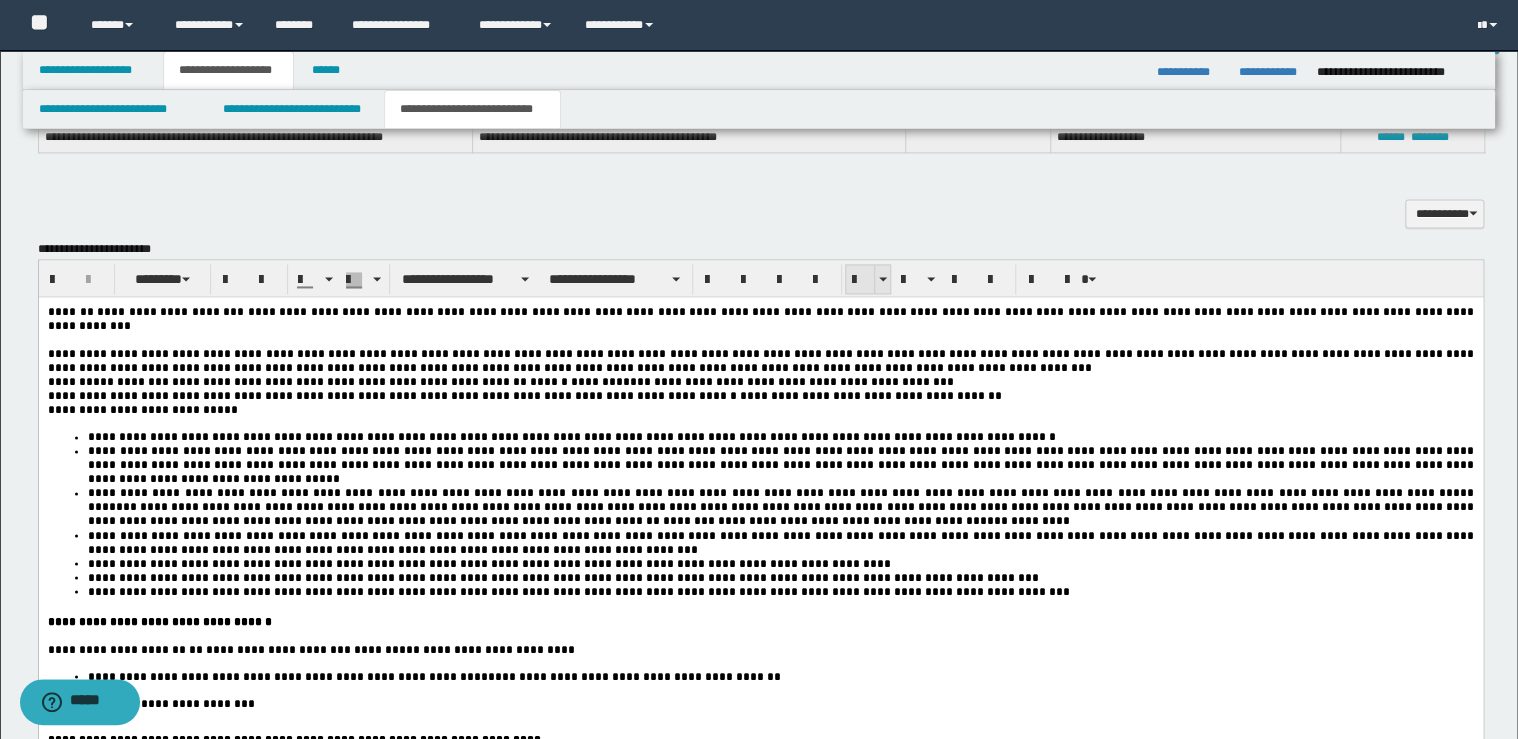 click at bounding box center (860, 280) 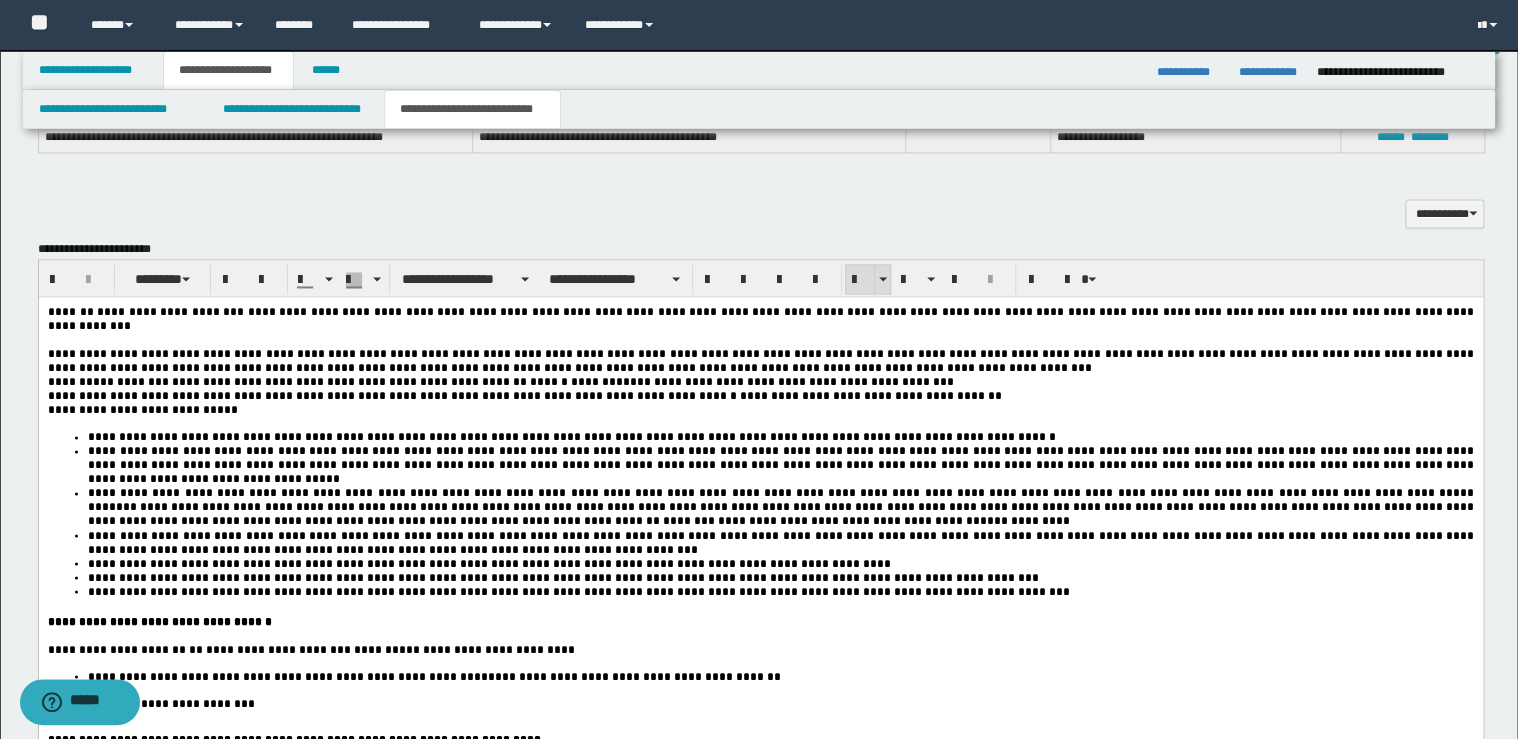 click at bounding box center [860, 280] 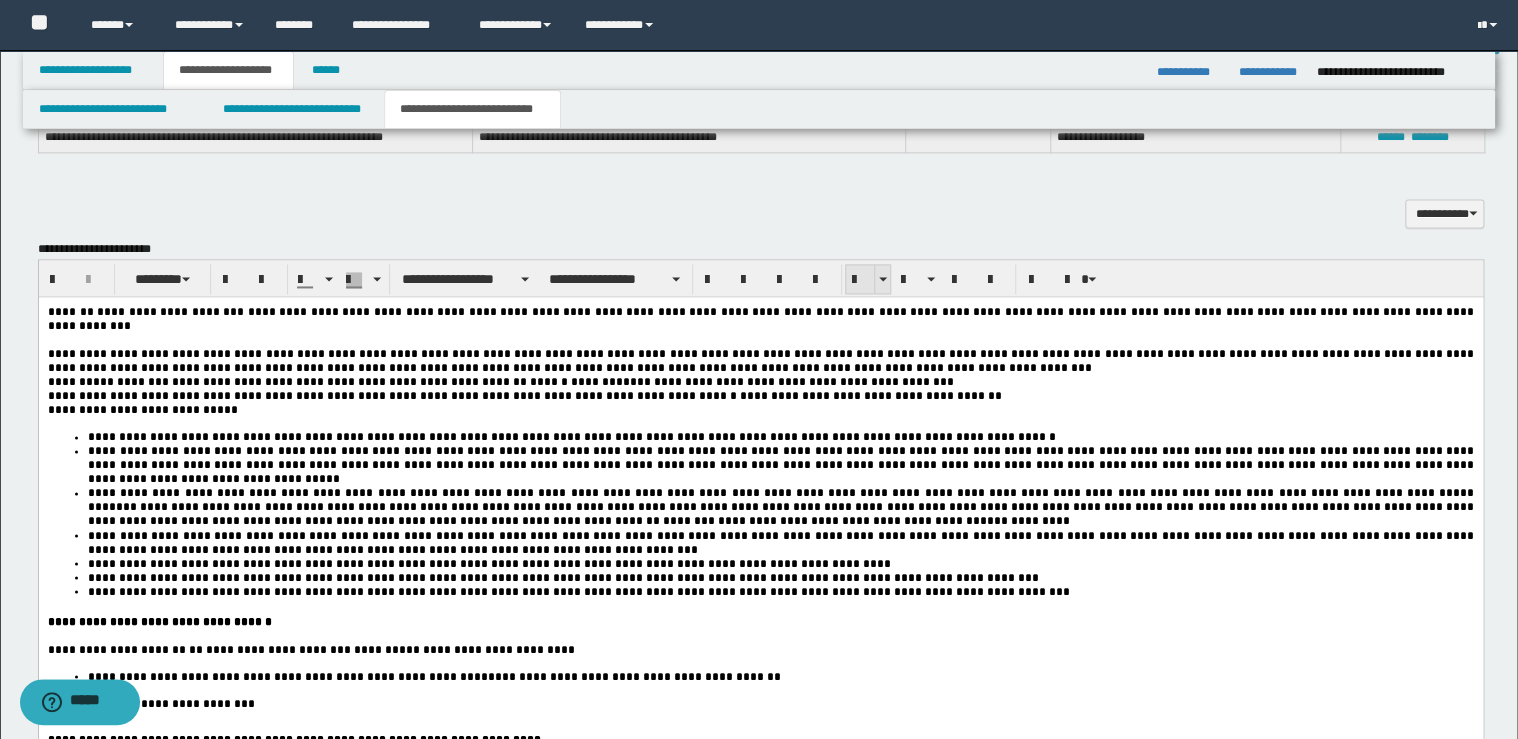 click at bounding box center (860, 280) 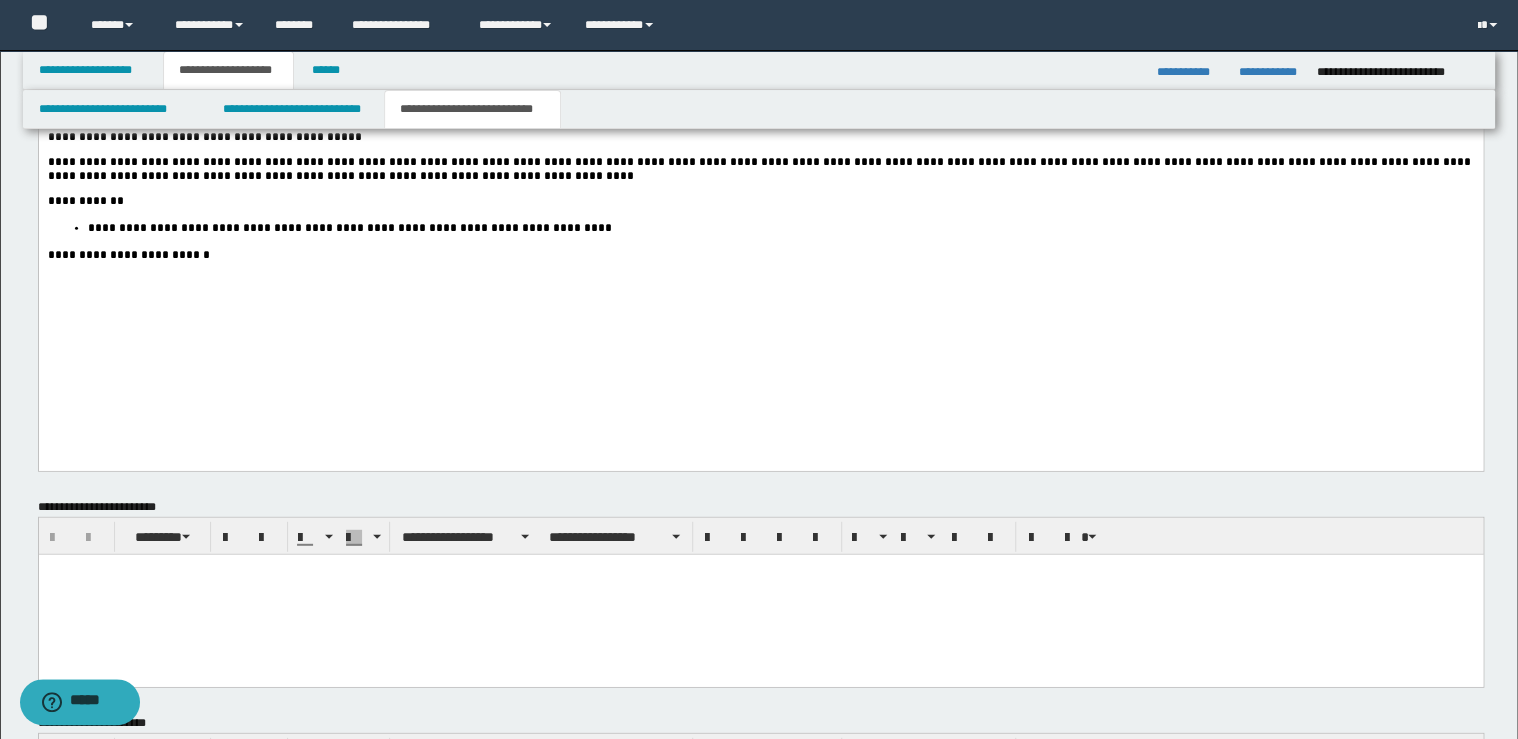 scroll, scrollTop: 2488, scrollLeft: 0, axis: vertical 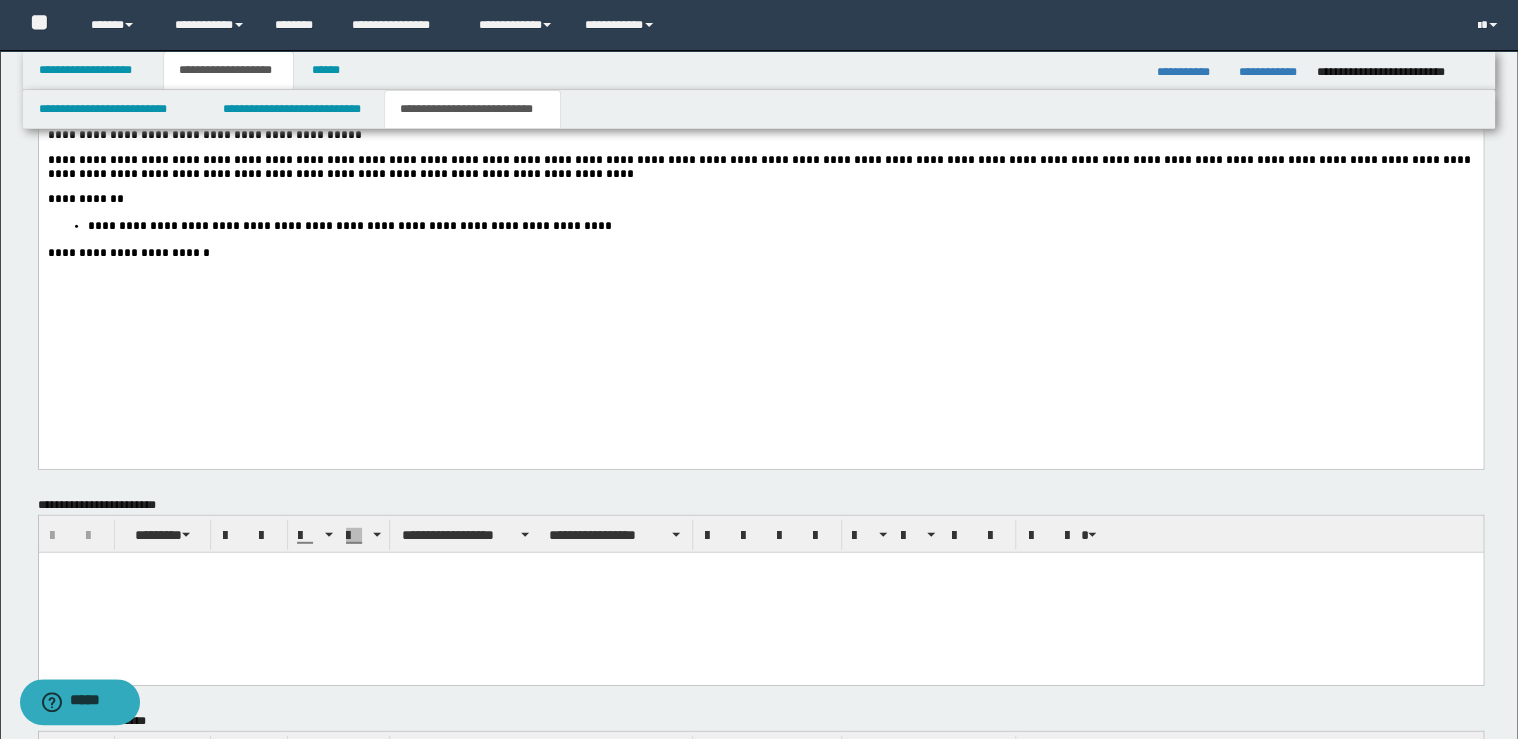 click on "**********" at bounding box center [760, 253] 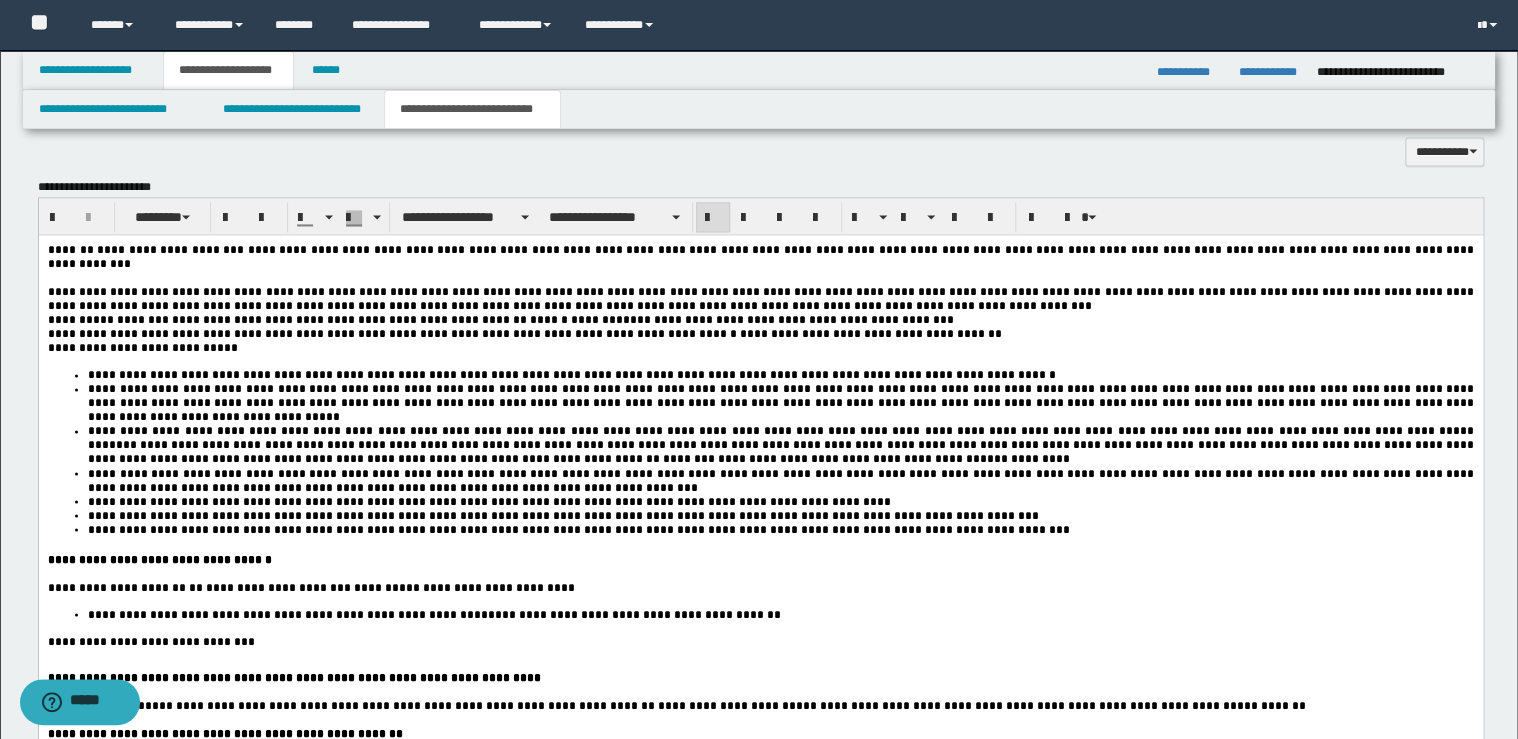 scroll, scrollTop: 1368, scrollLeft: 0, axis: vertical 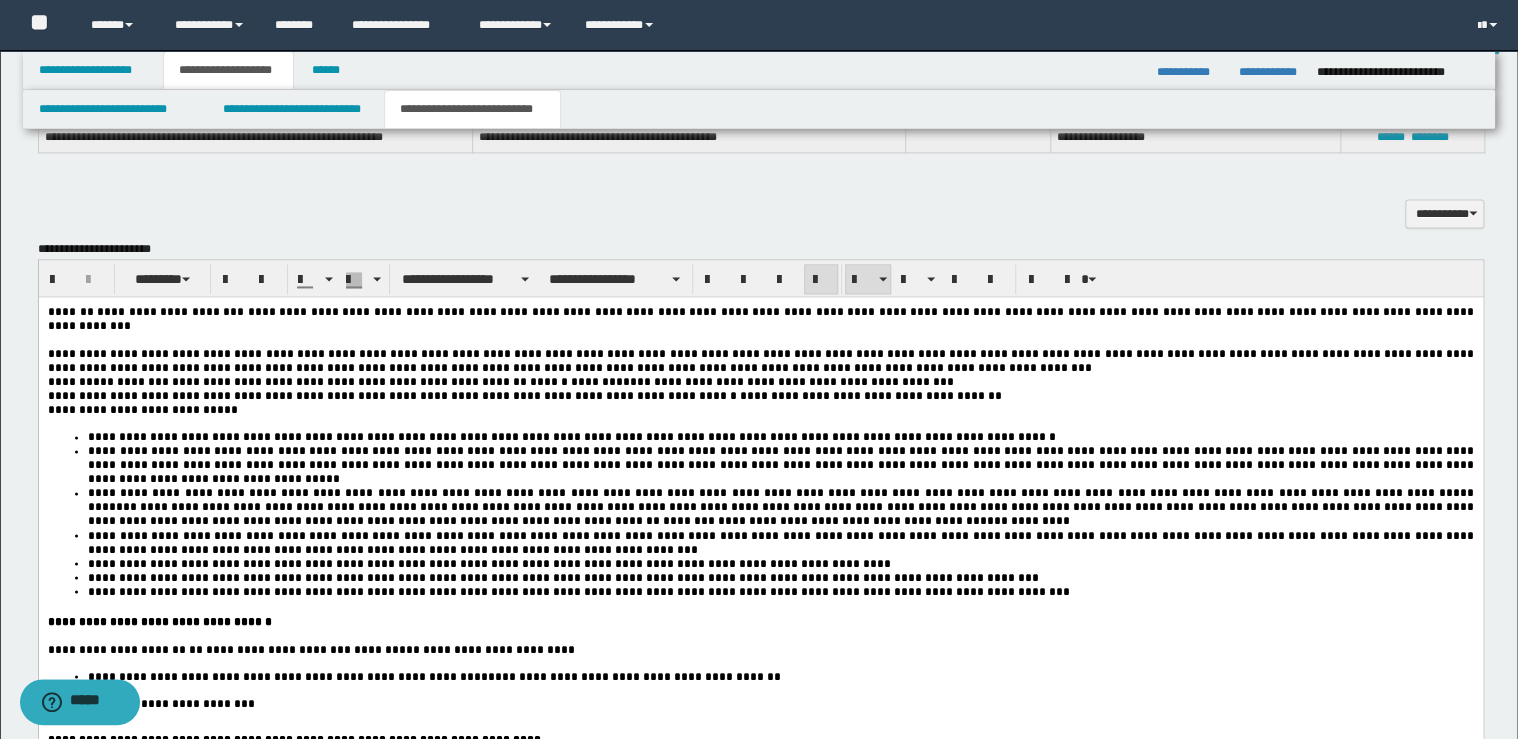 click on "**********" at bounding box center [781, 465] 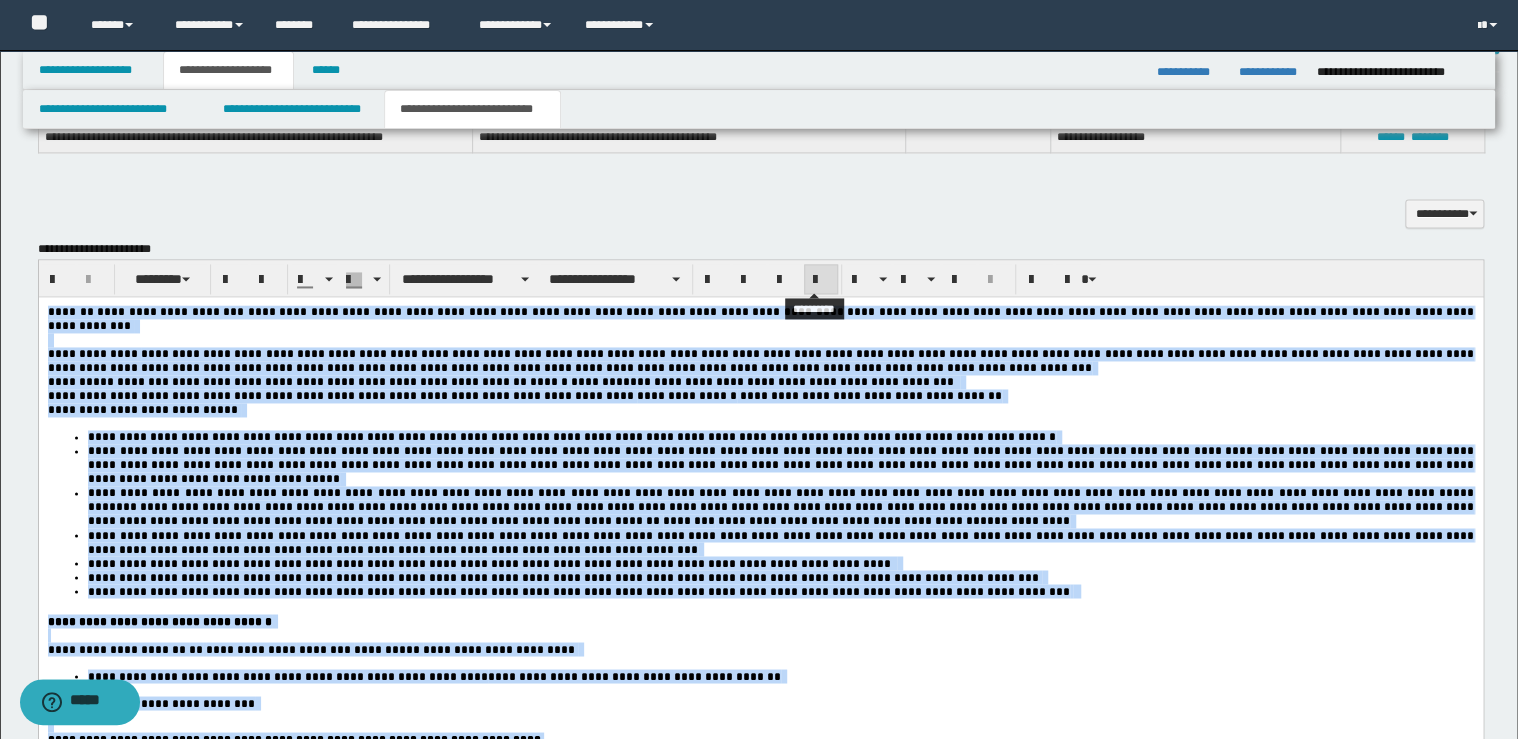 click at bounding box center (821, 280) 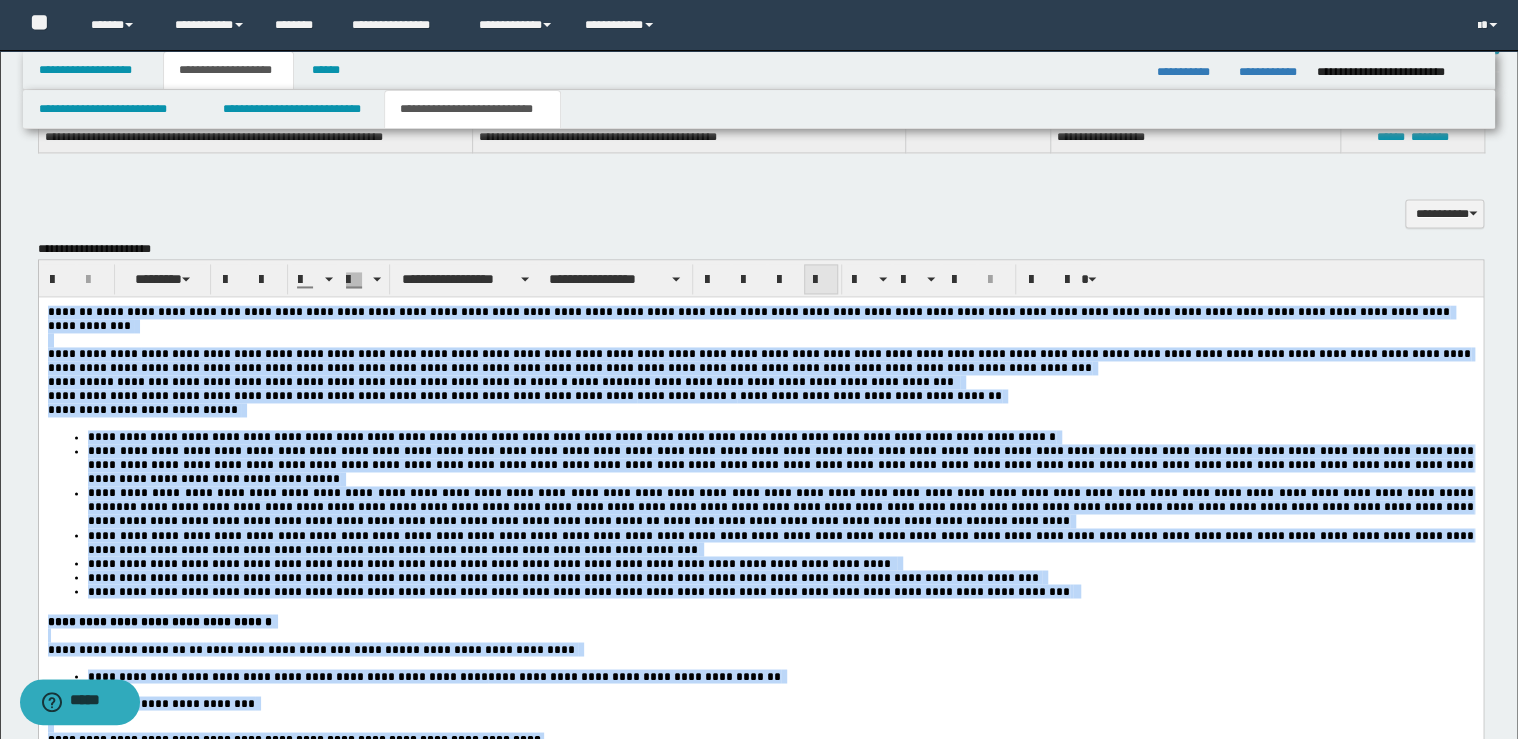 click at bounding box center (821, 280) 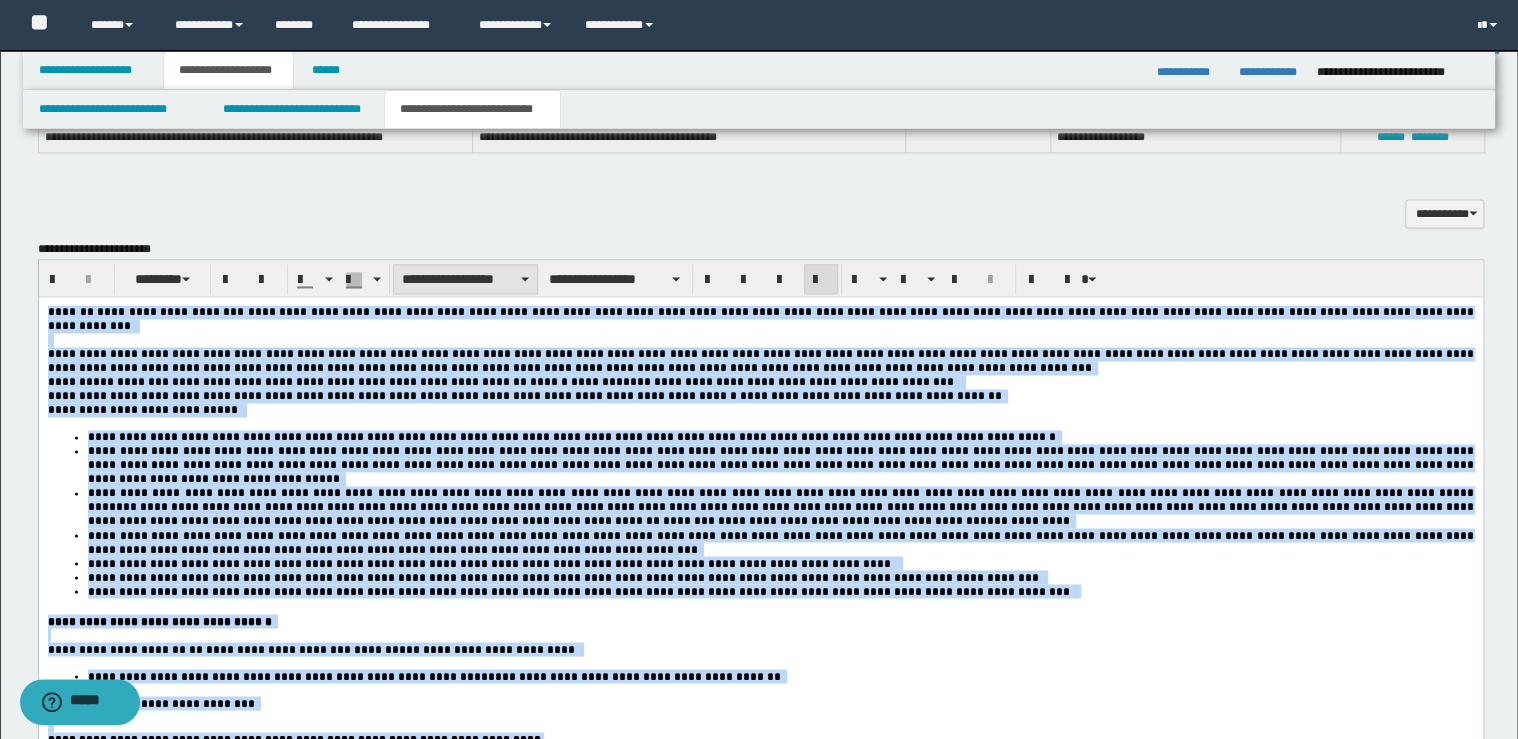 click on "**********" at bounding box center [465, 279] 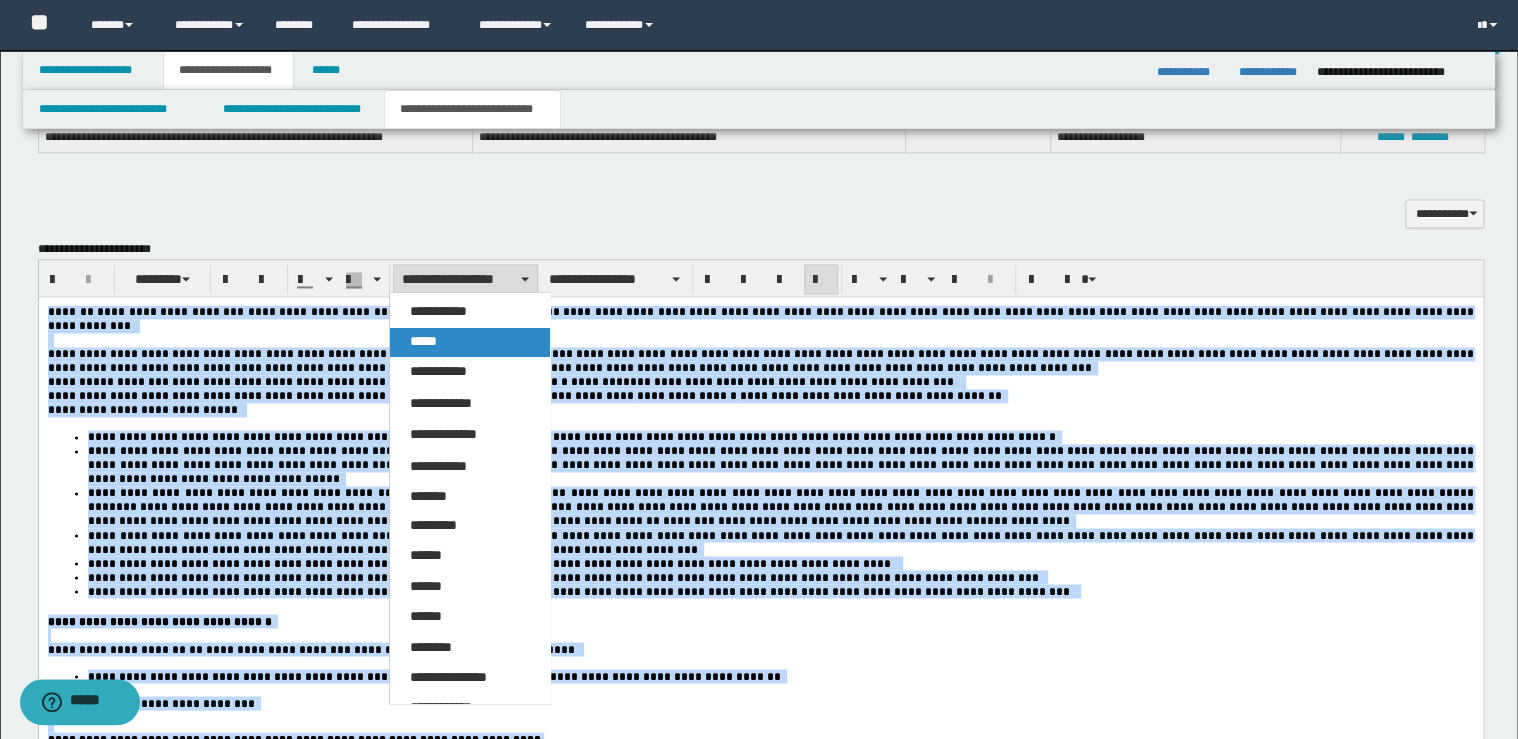 drag, startPoint x: 426, startPoint y: 340, endPoint x: 386, endPoint y: 45, distance: 297.69952 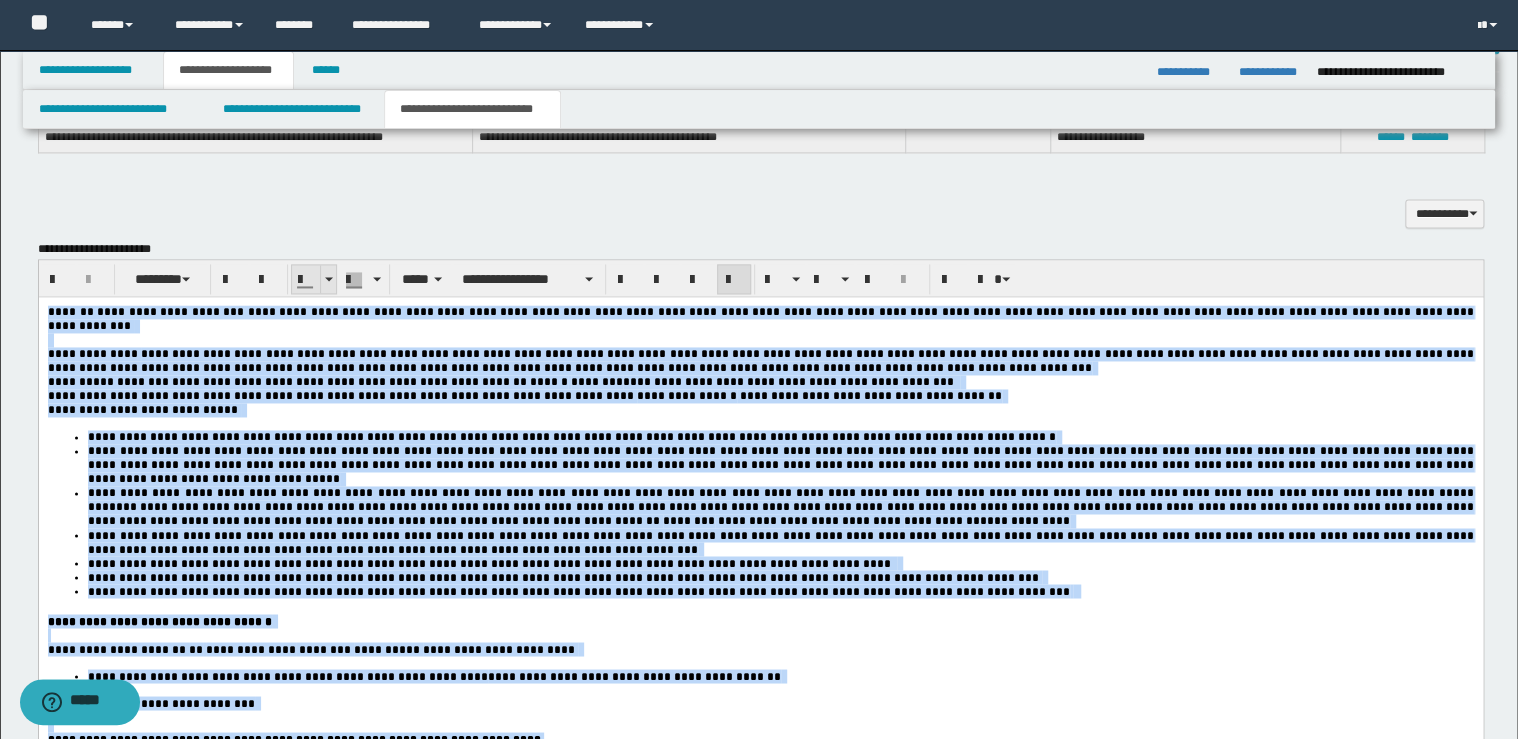 click at bounding box center (329, 279) 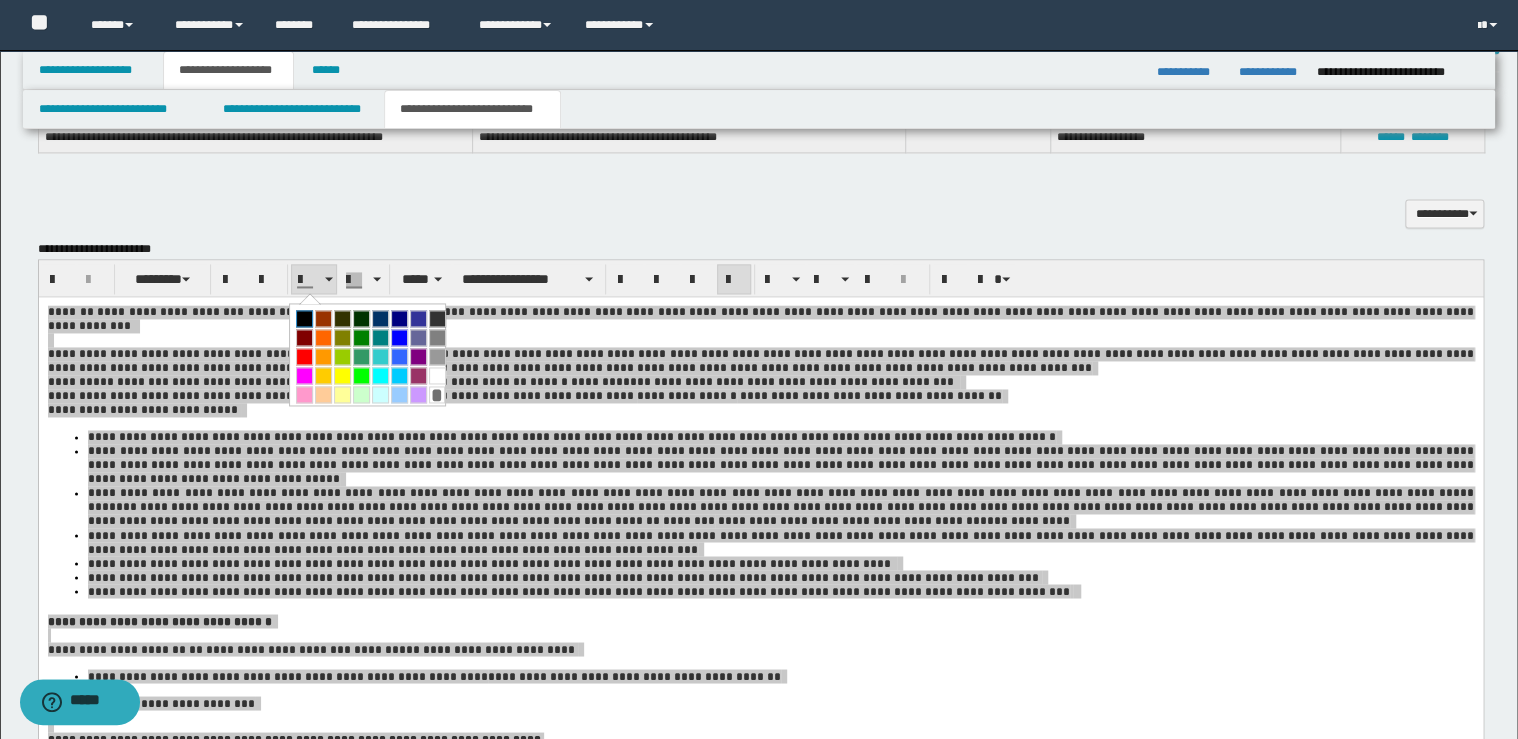 click at bounding box center [304, 318] 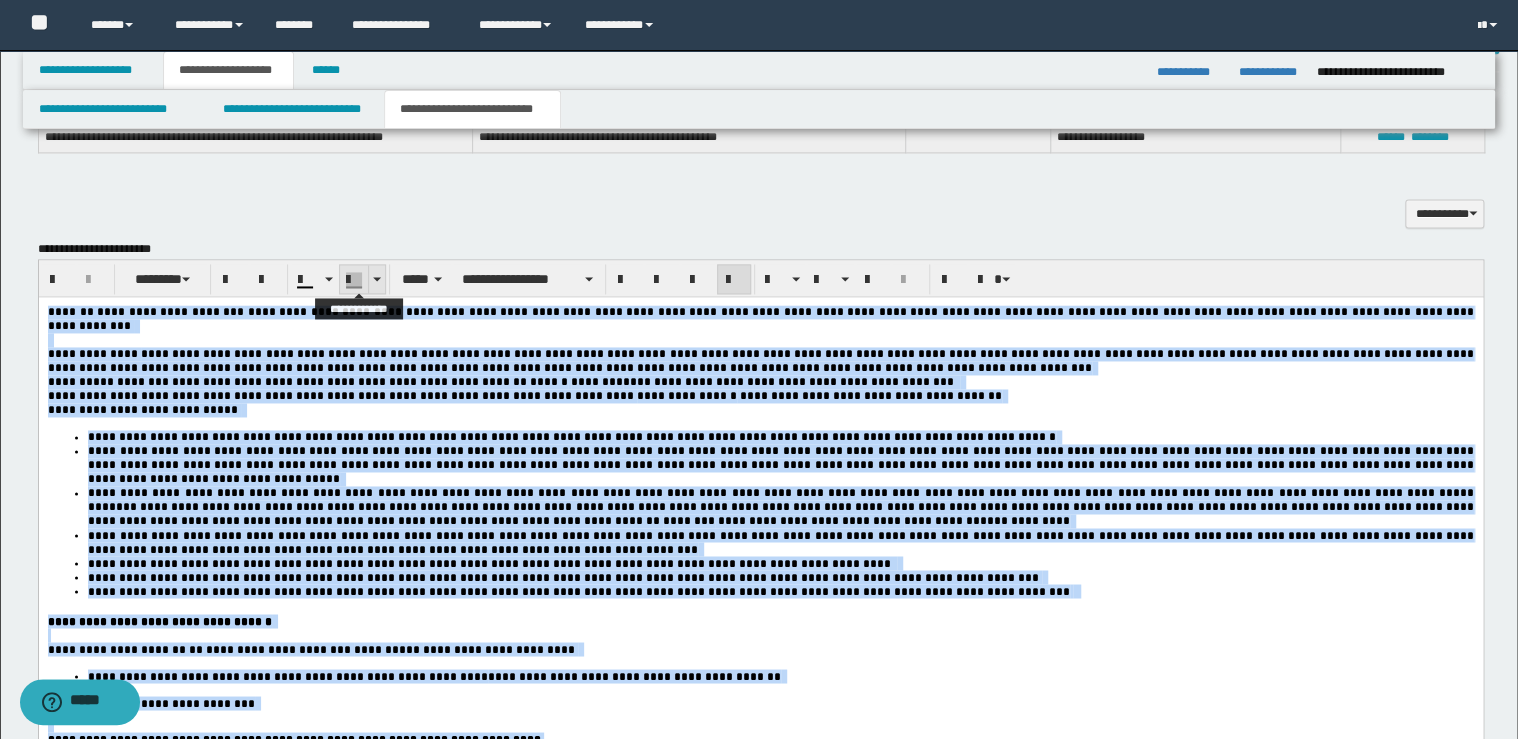 click at bounding box center [376, 279] 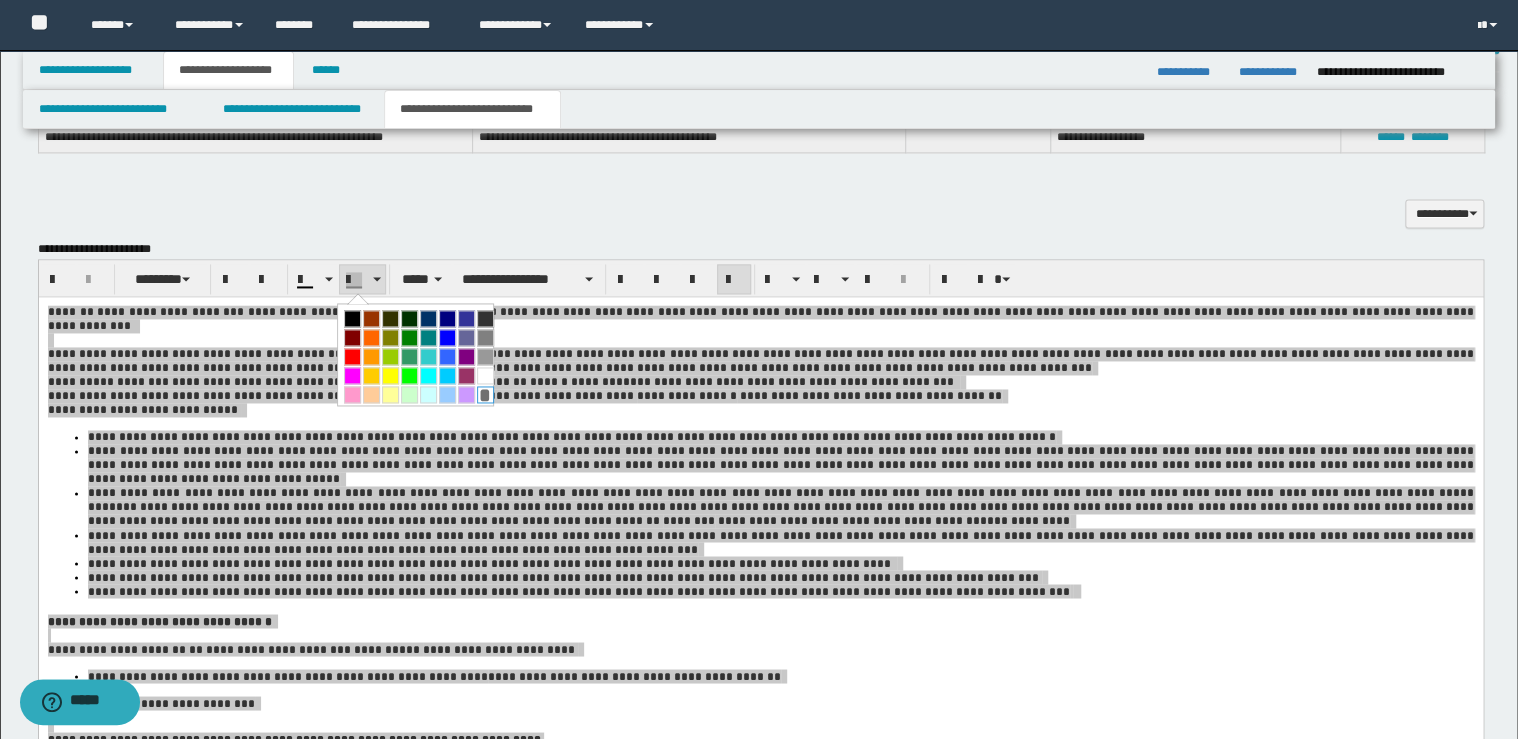 click on "*" at bounding box center (485, 394) 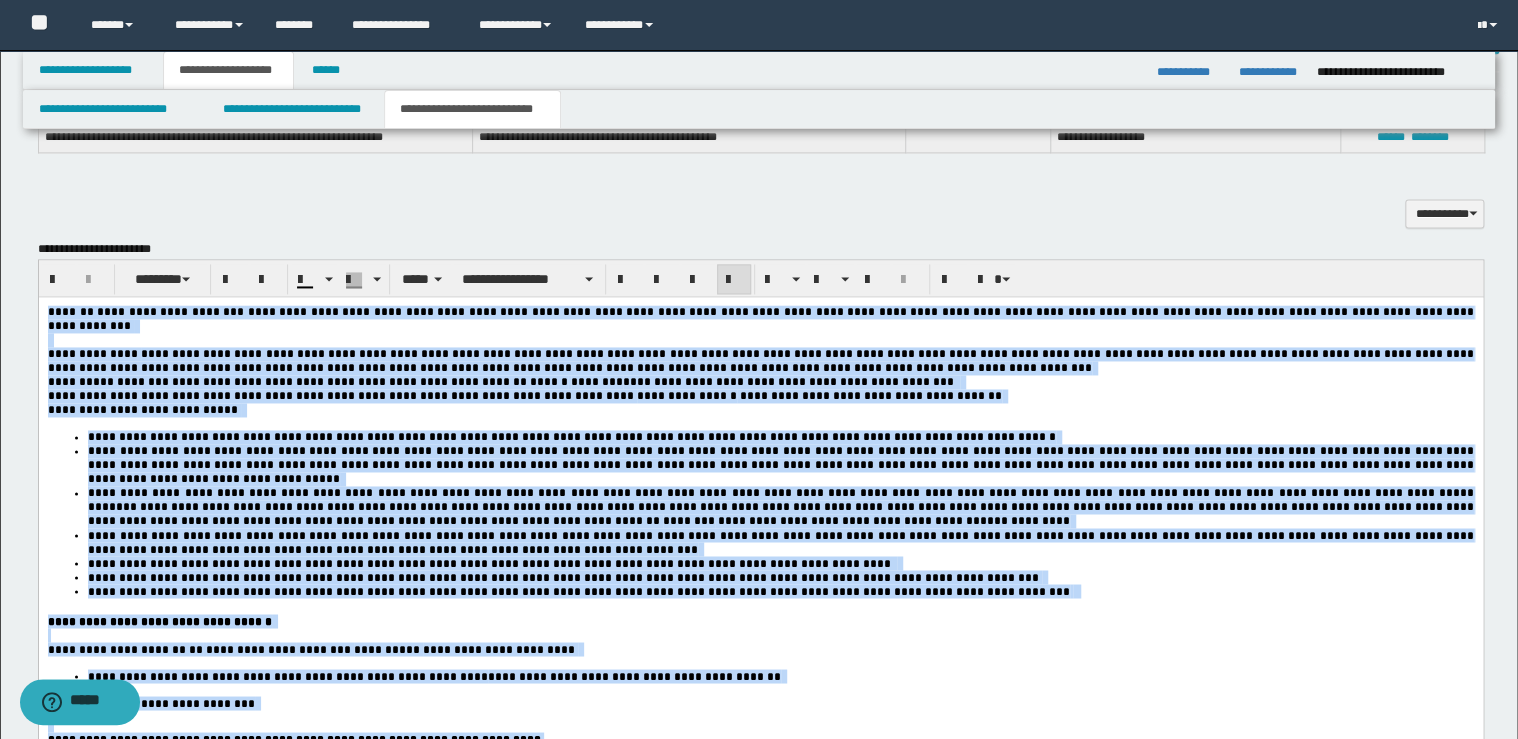 click on "**********" at bounding box center [1024, 521] 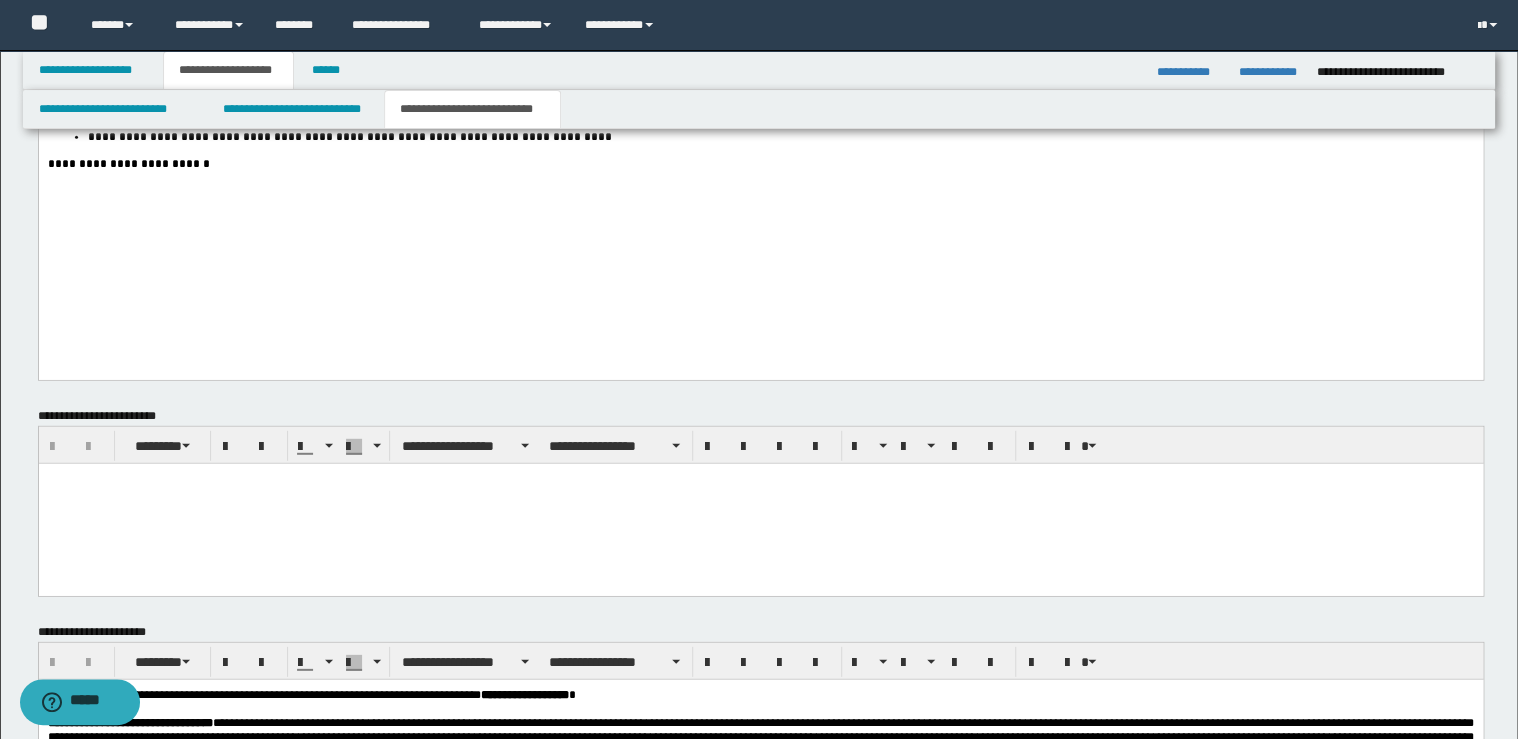 scroll, scrollTop: 2724, scrollLeft: 0, axis: vertical 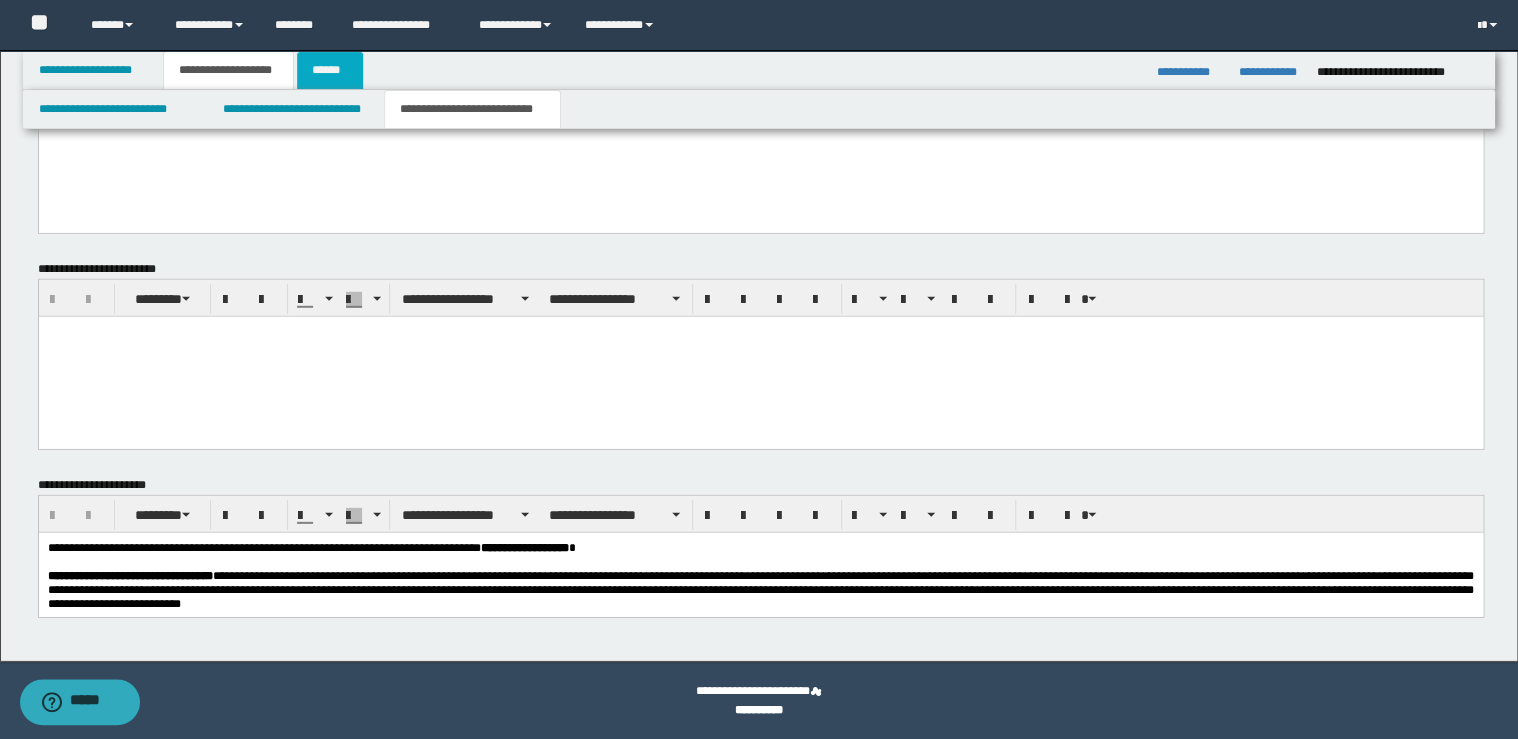 click on "******" at bounding box center [330, 70] 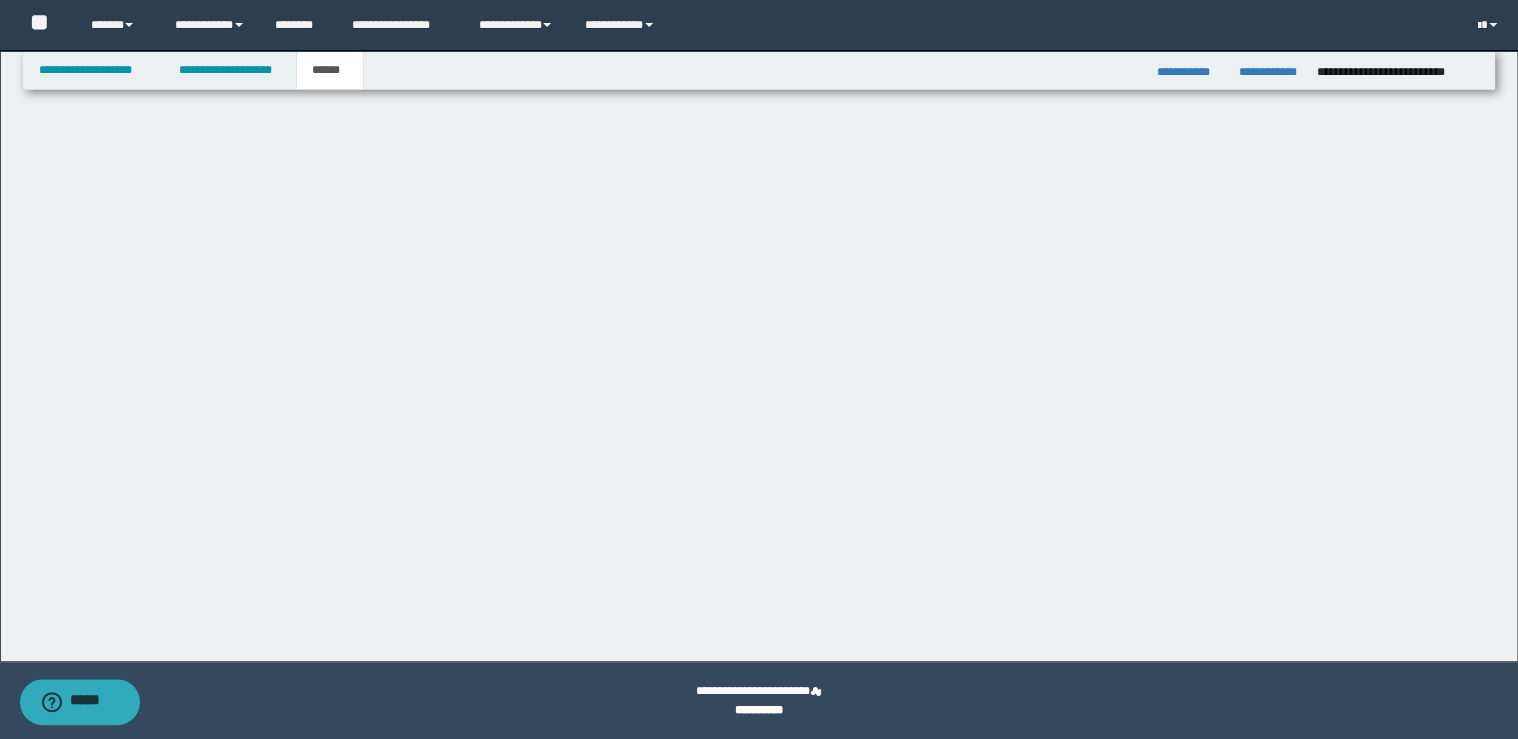 scroll, scrollTop: 137, scrollLeft: 0, axis: vertical 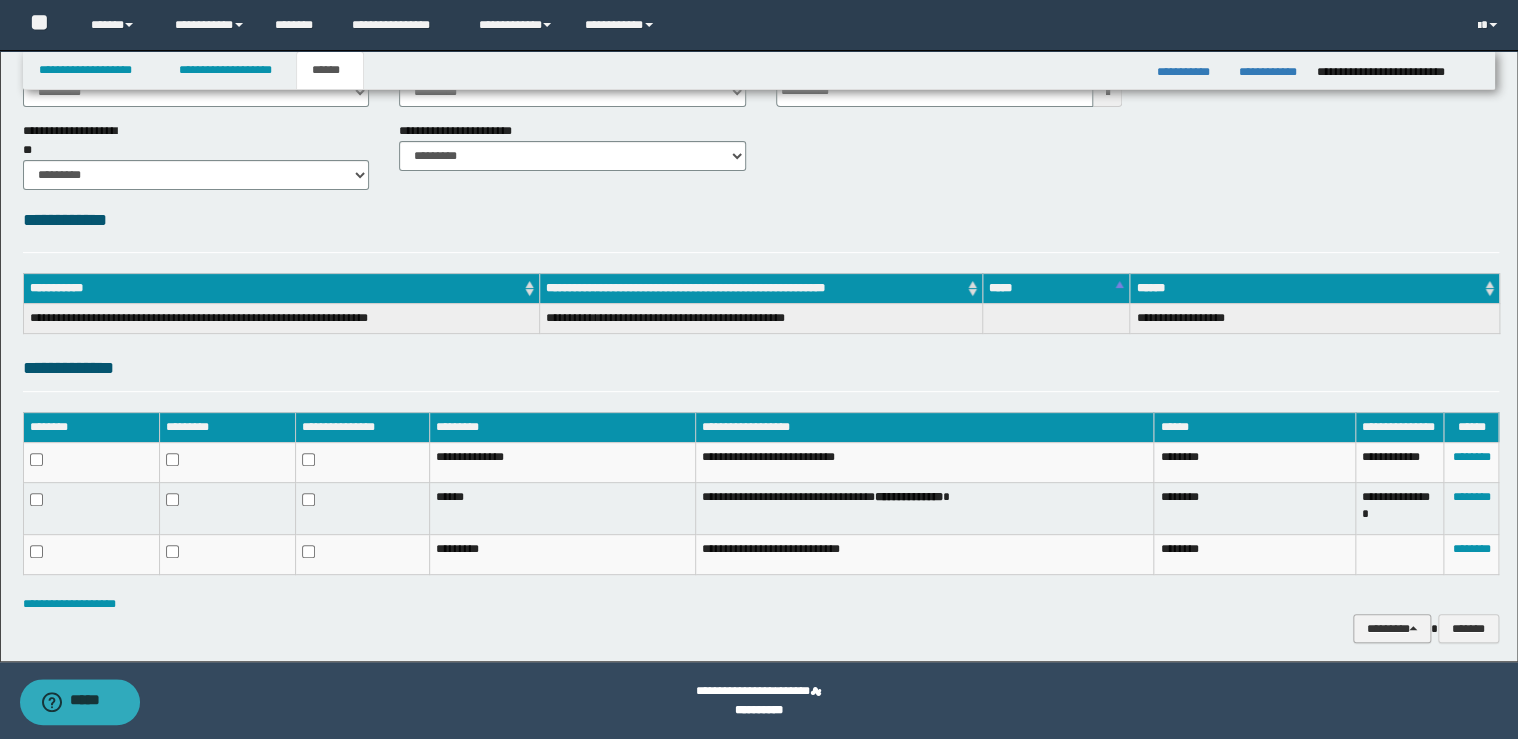 click on "********" at bounding box center [1392, 629] 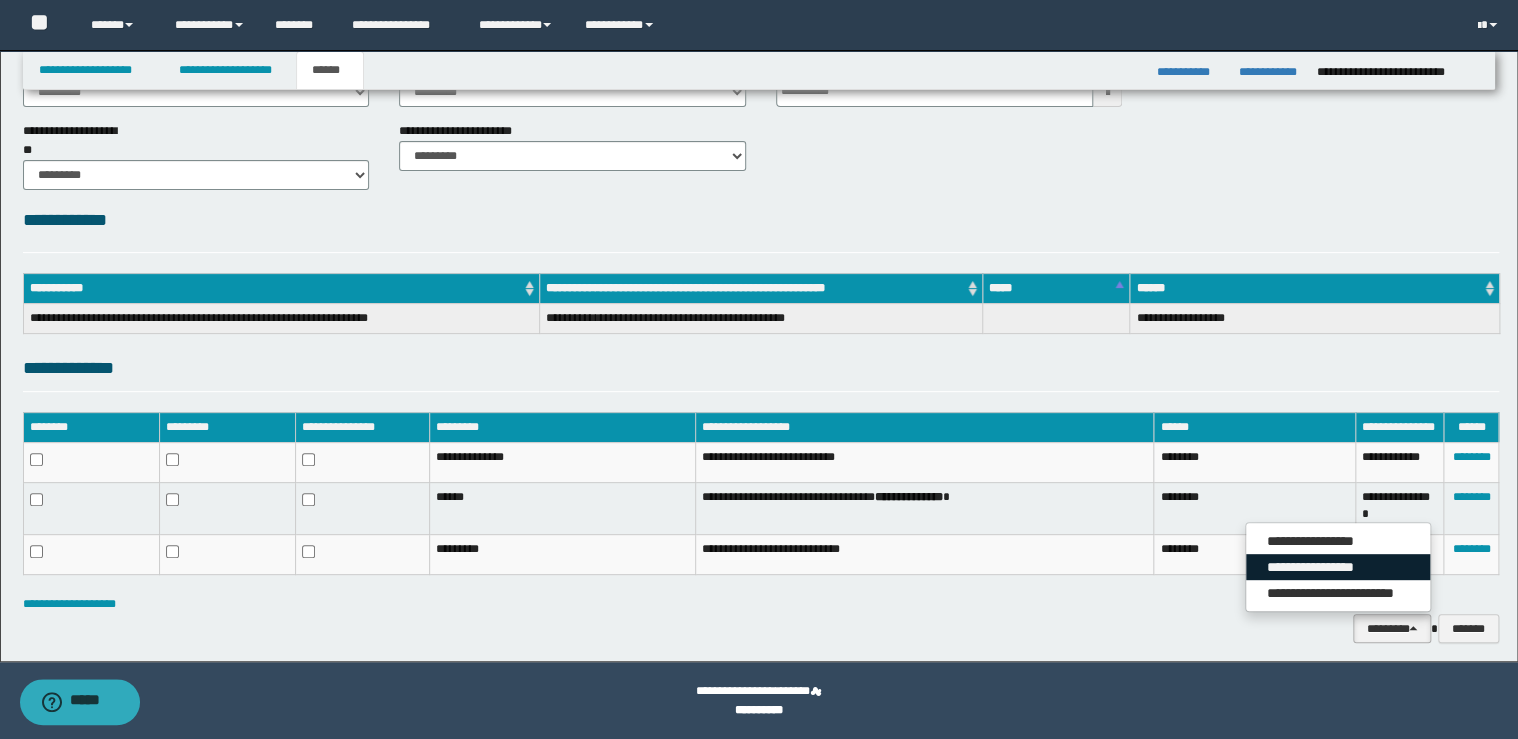 click on "**********" at bounding box center (1338, 567) 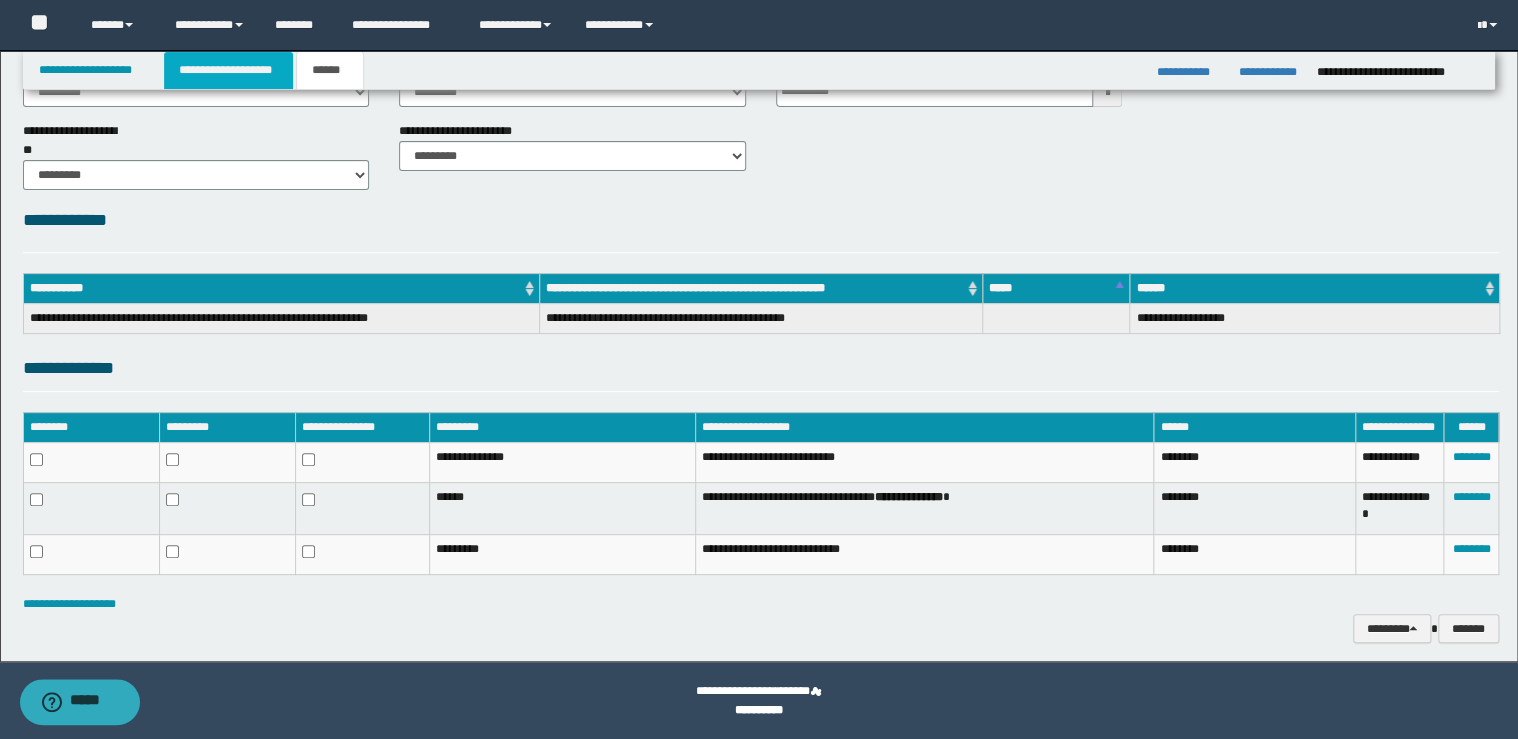 click on "**********" at bounding box center [228, 70] 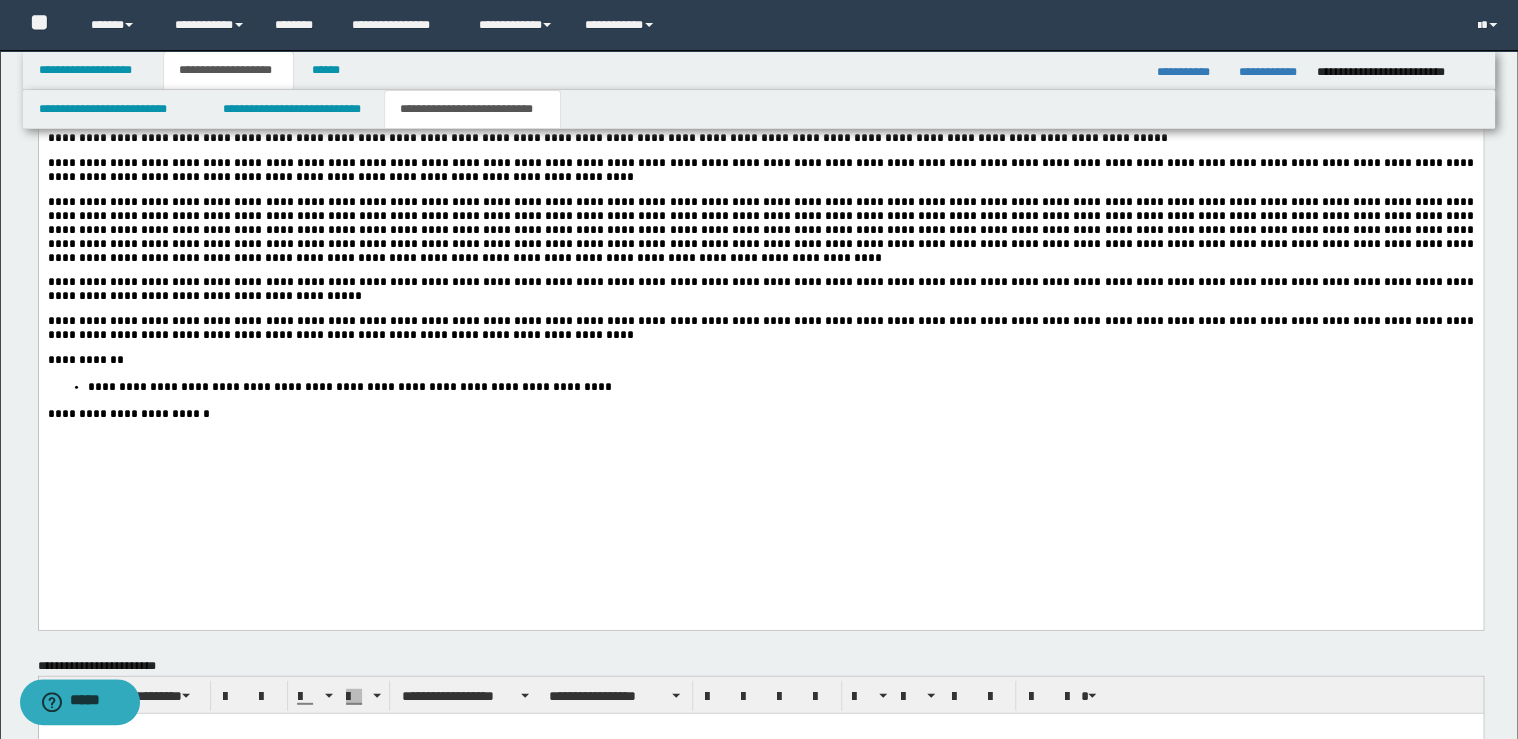 scroll, scrollTop: 2328, scrollLeft: 0, axis: vertical 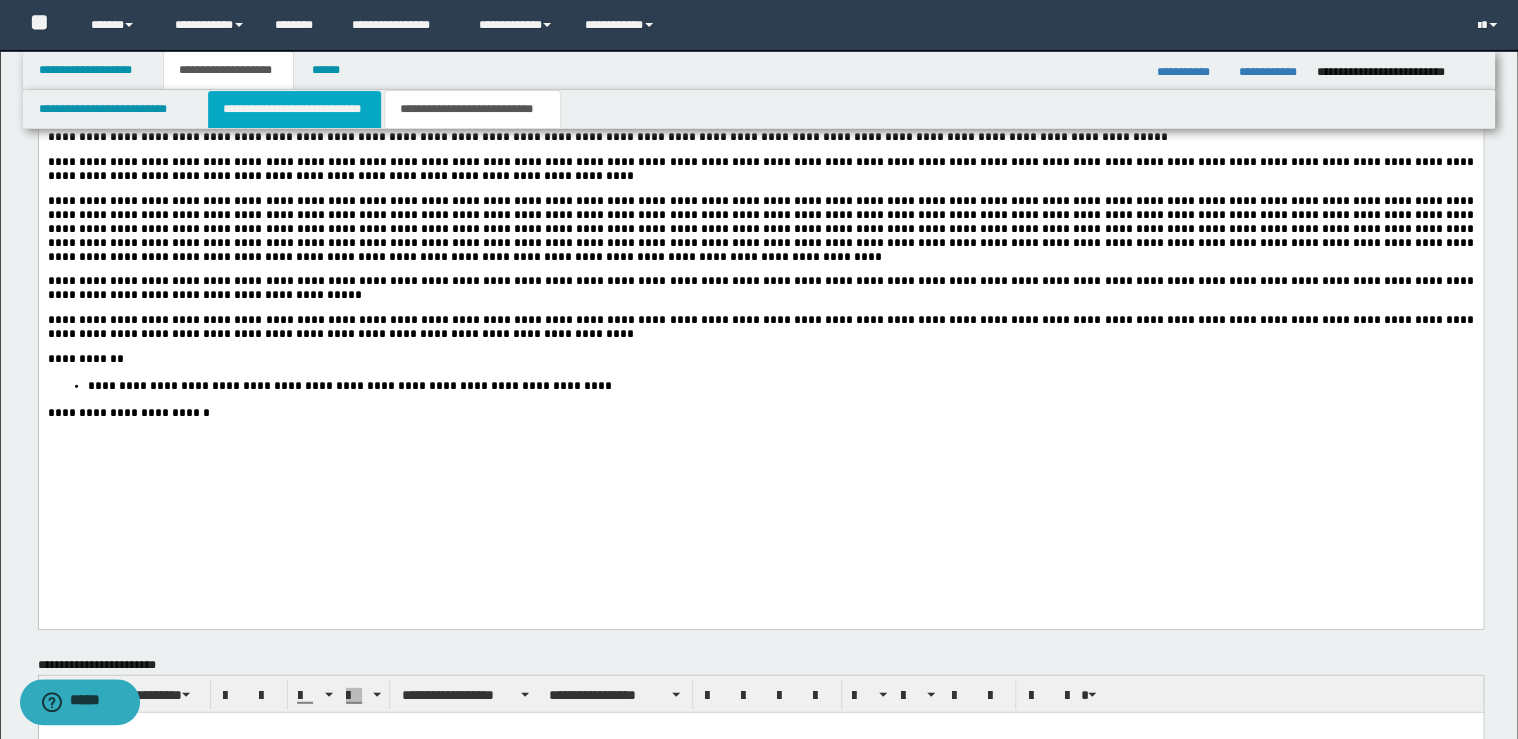 click on "**********" at bounding box center (294, 109) 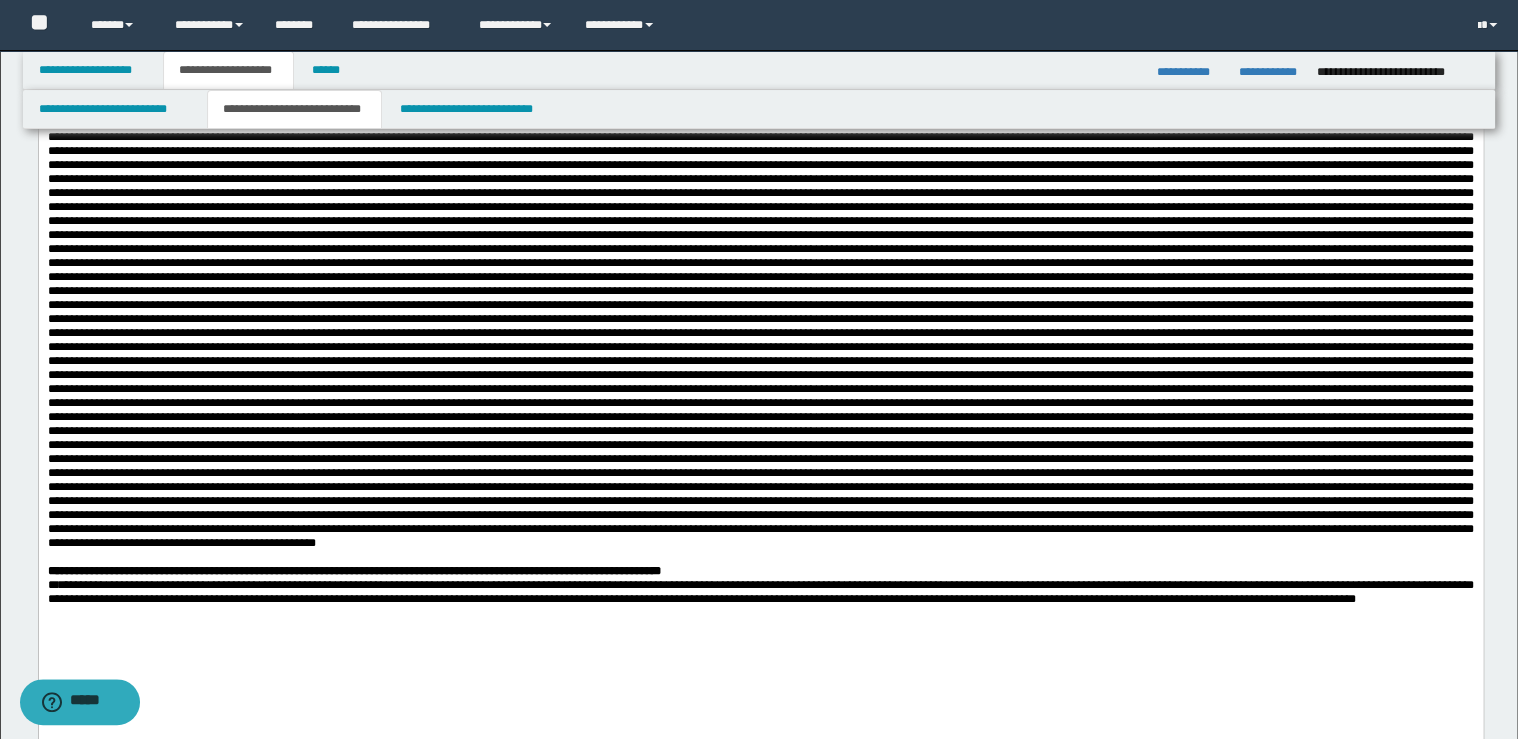 scroll, scrollTop: 968, scrollLeft: 0, axis: vertical 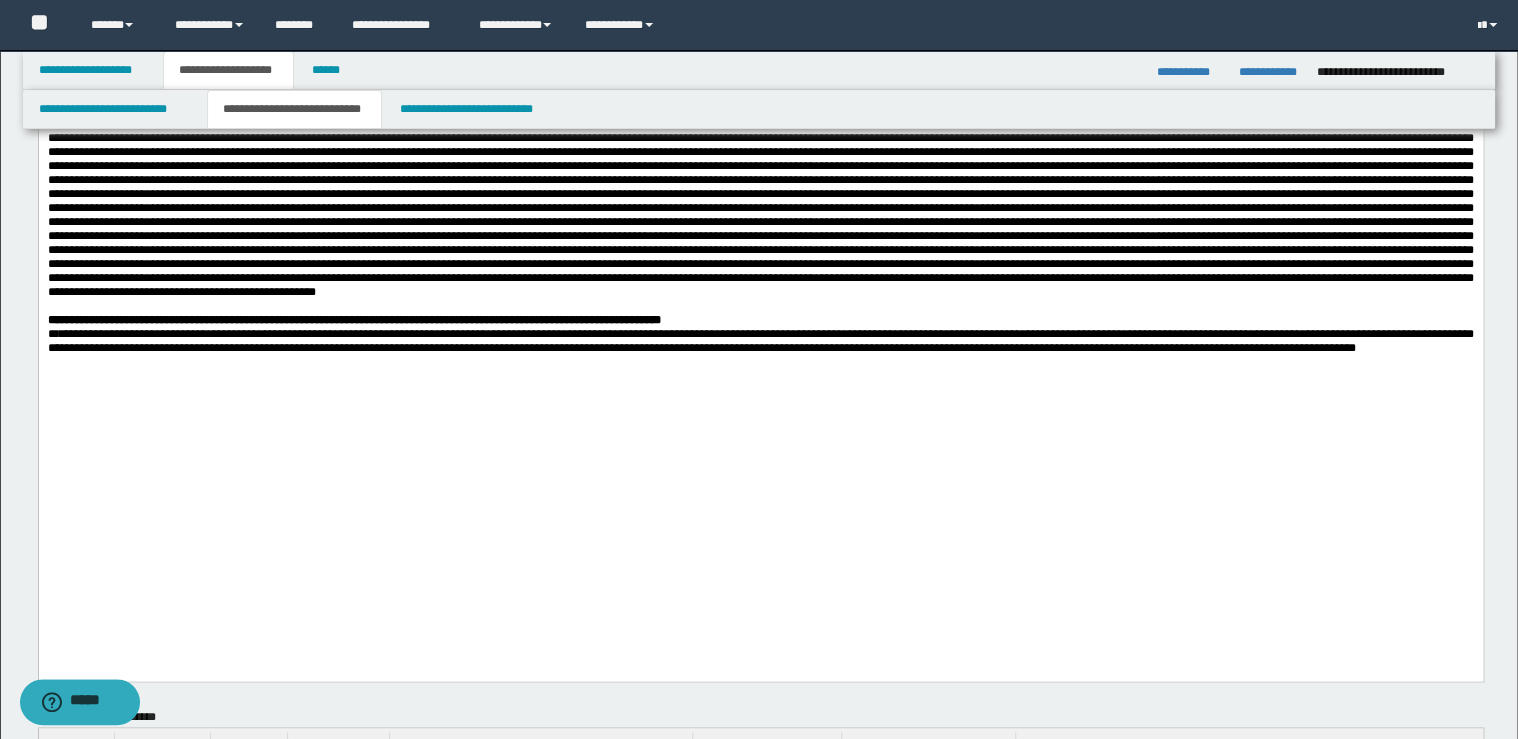 click on "**********" at bounding box center (760, 320) 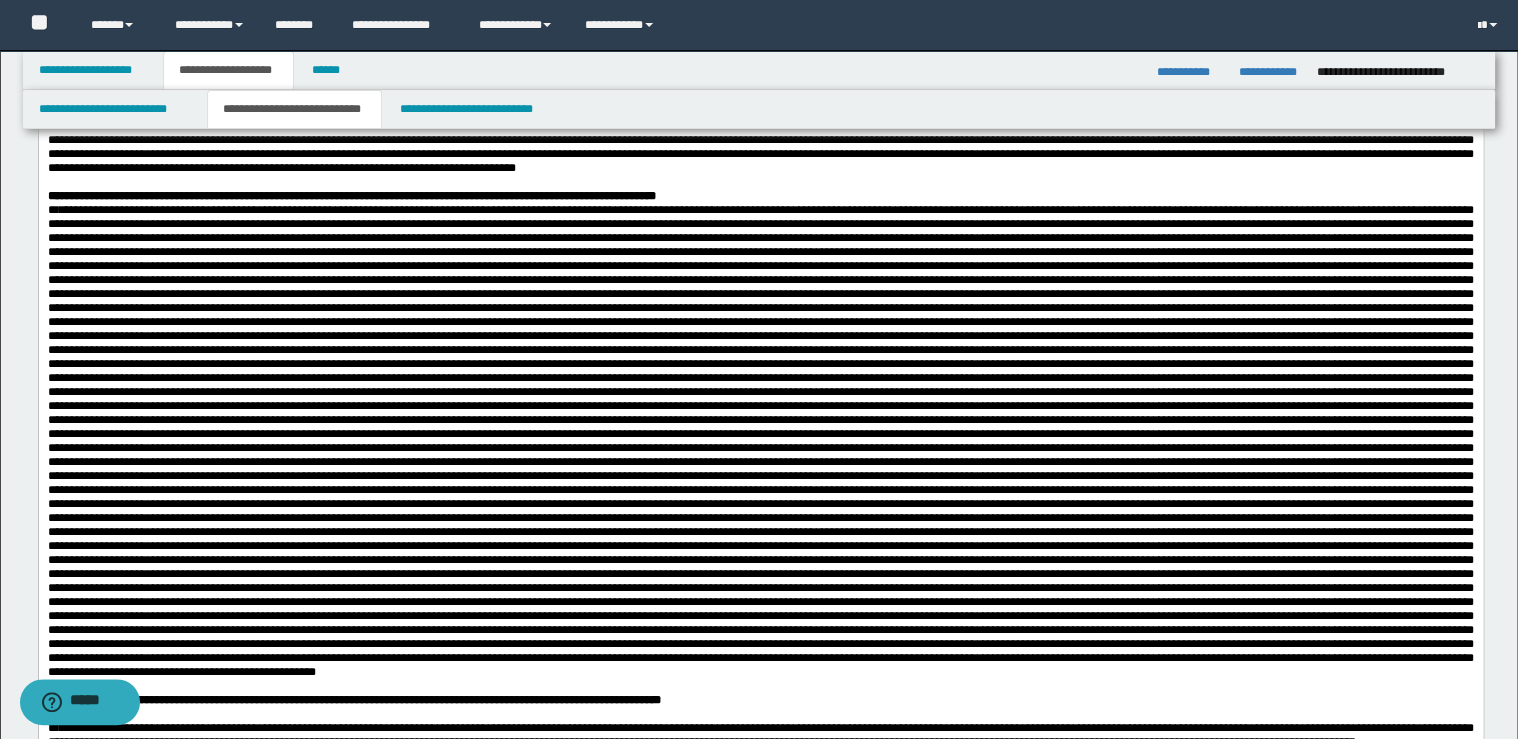 scroll, scrollTop: 488, scrollLeft: 0, axis: vertical 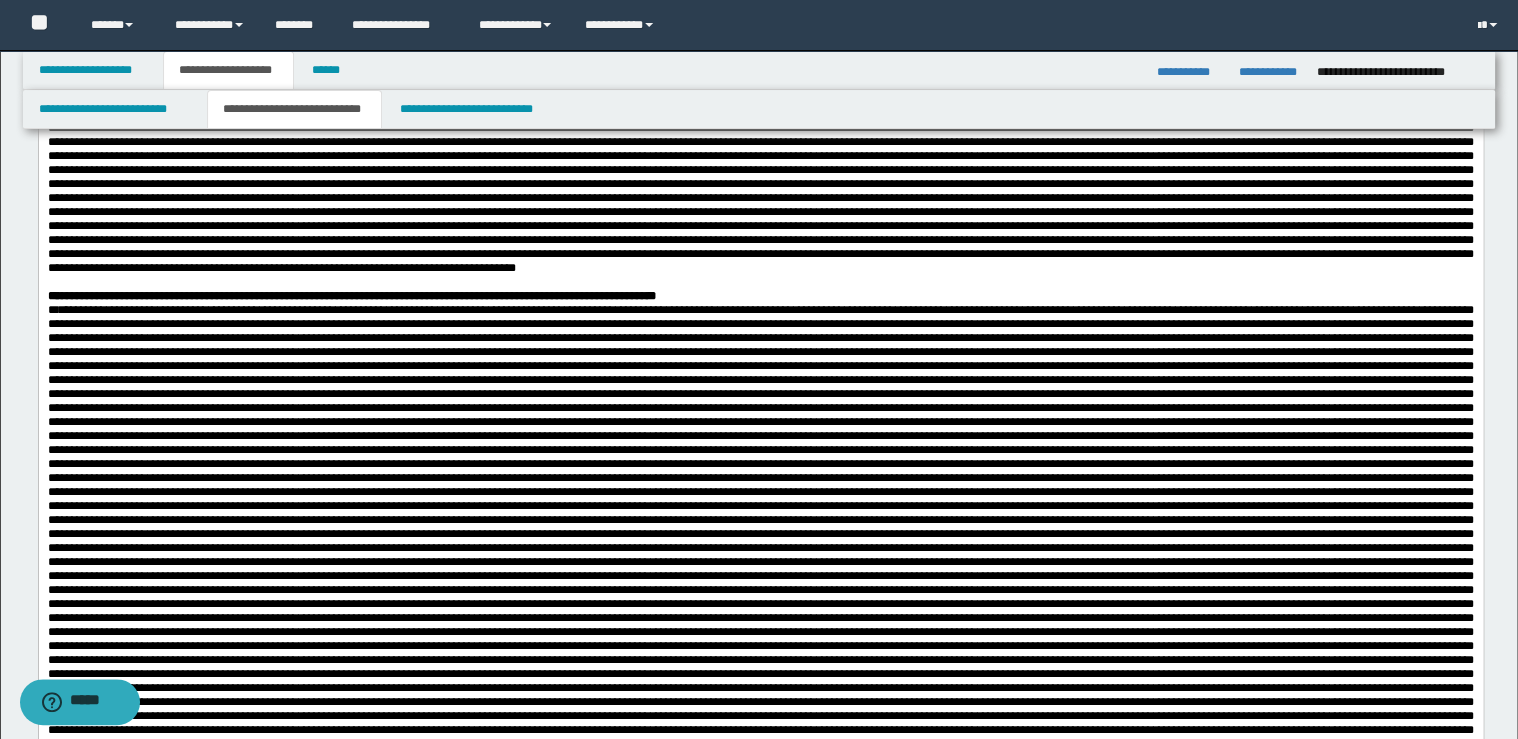 click on "**********" at bounding box center (760, 296) 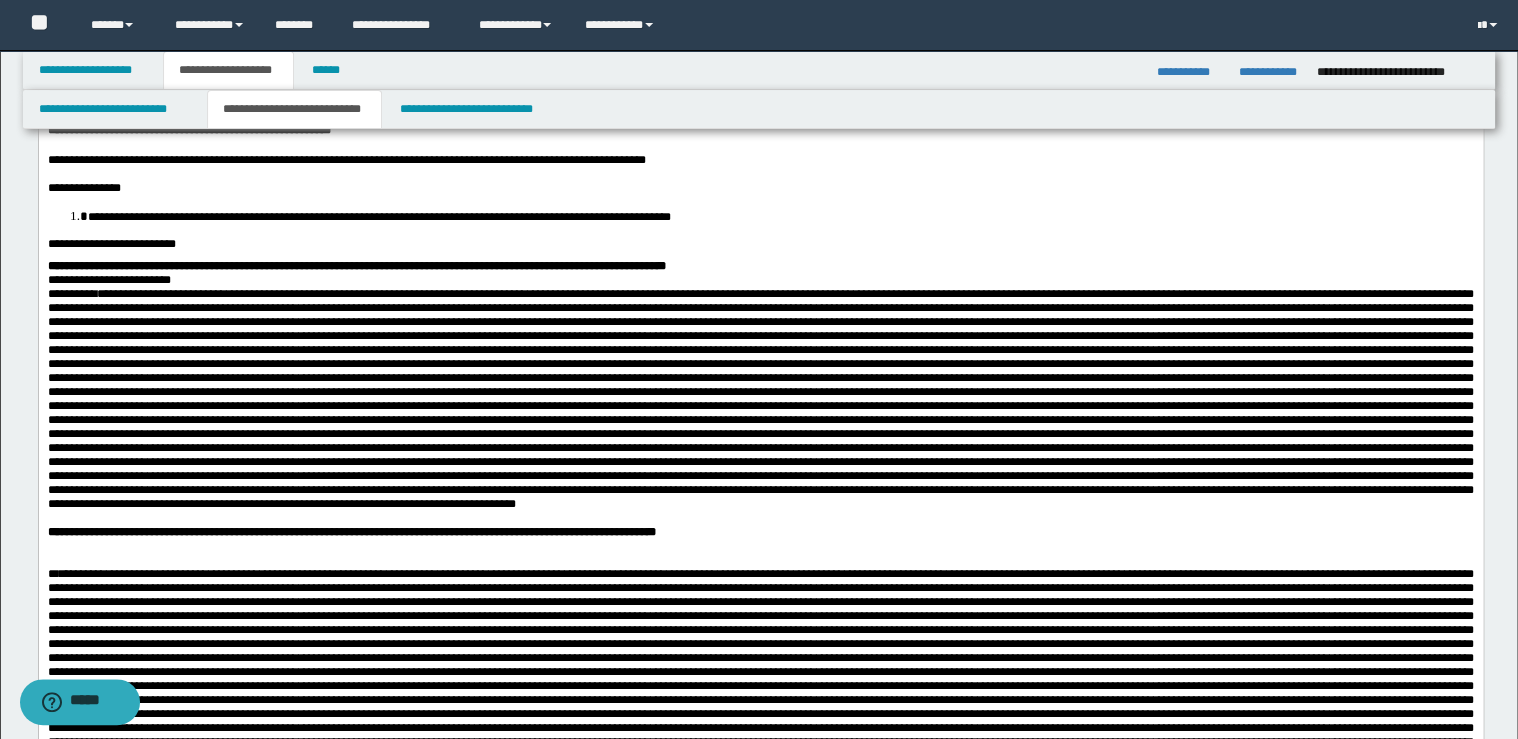 scroll, scrollTop: 88, scrollLeft: 0, axis: vertical 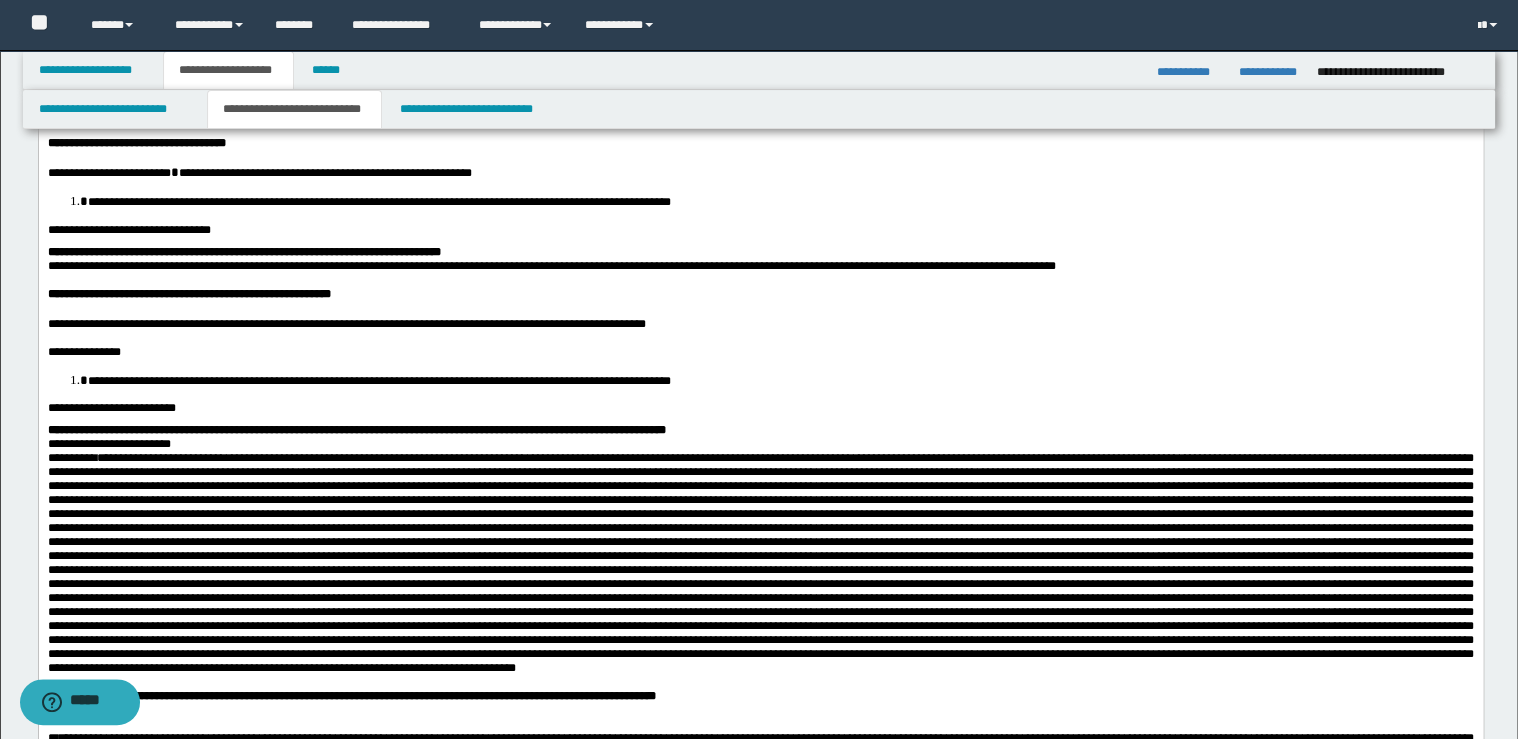 click on "**********" at bounding box center [760, 429] 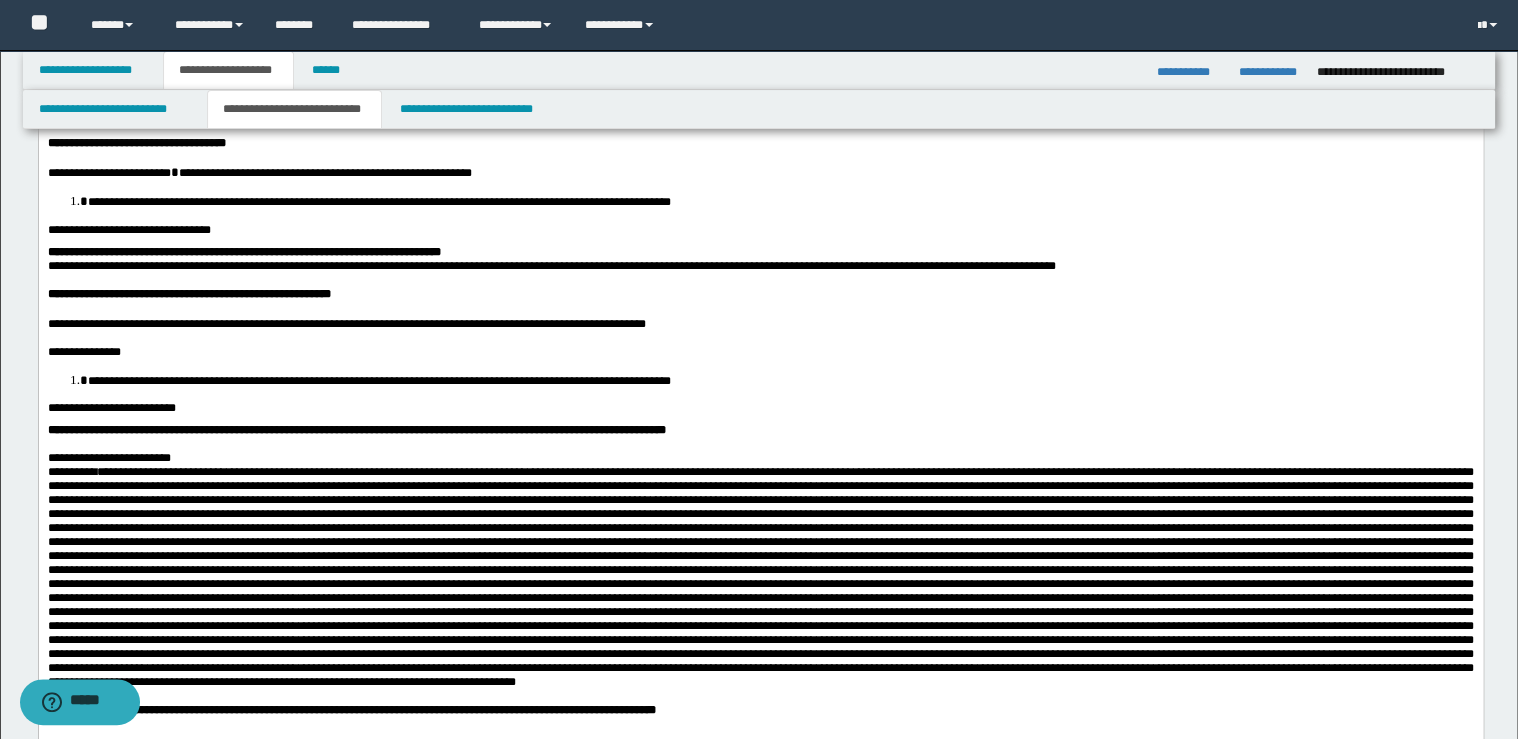 click on "**********" at bounding box center (760, 457) 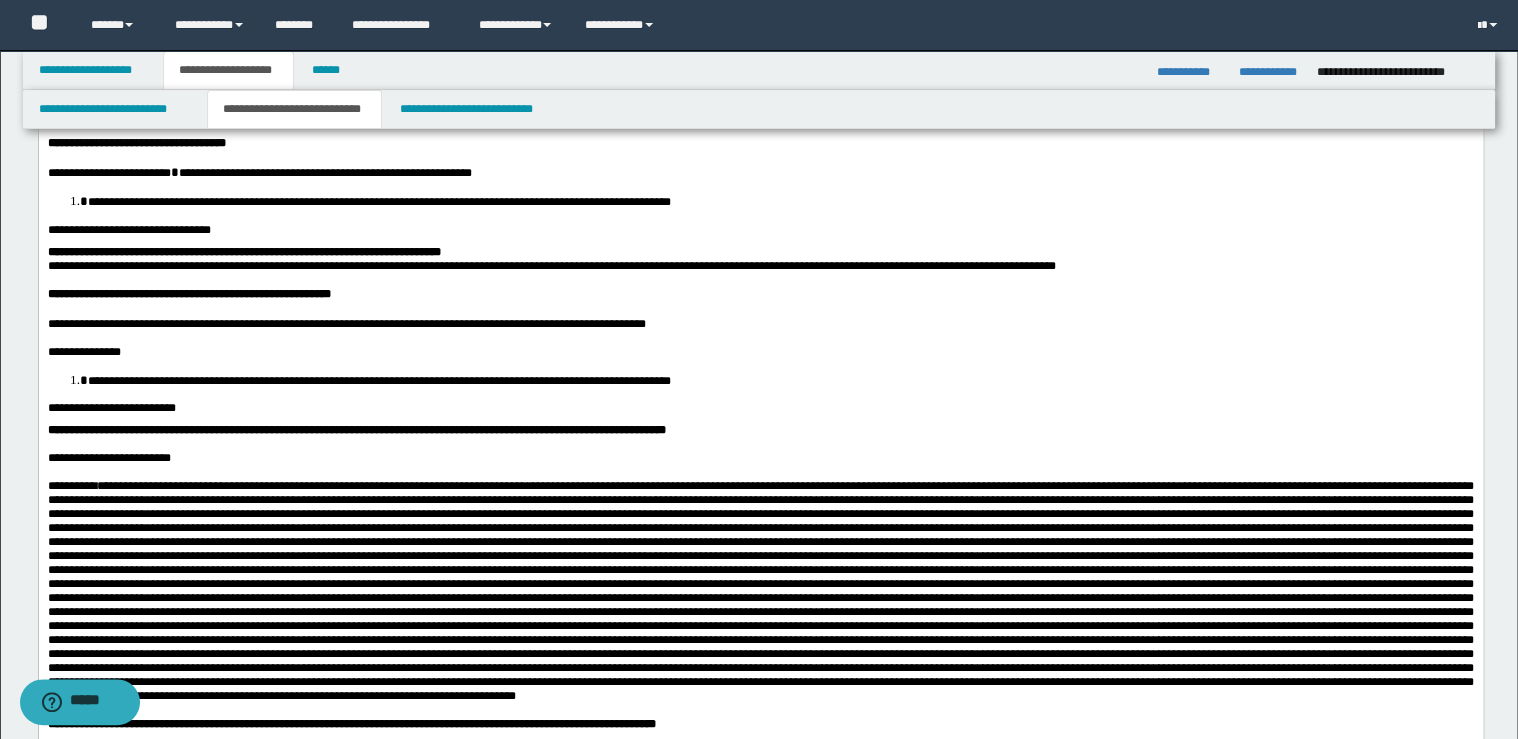 click on "**********" at bounding box center [760, 251] 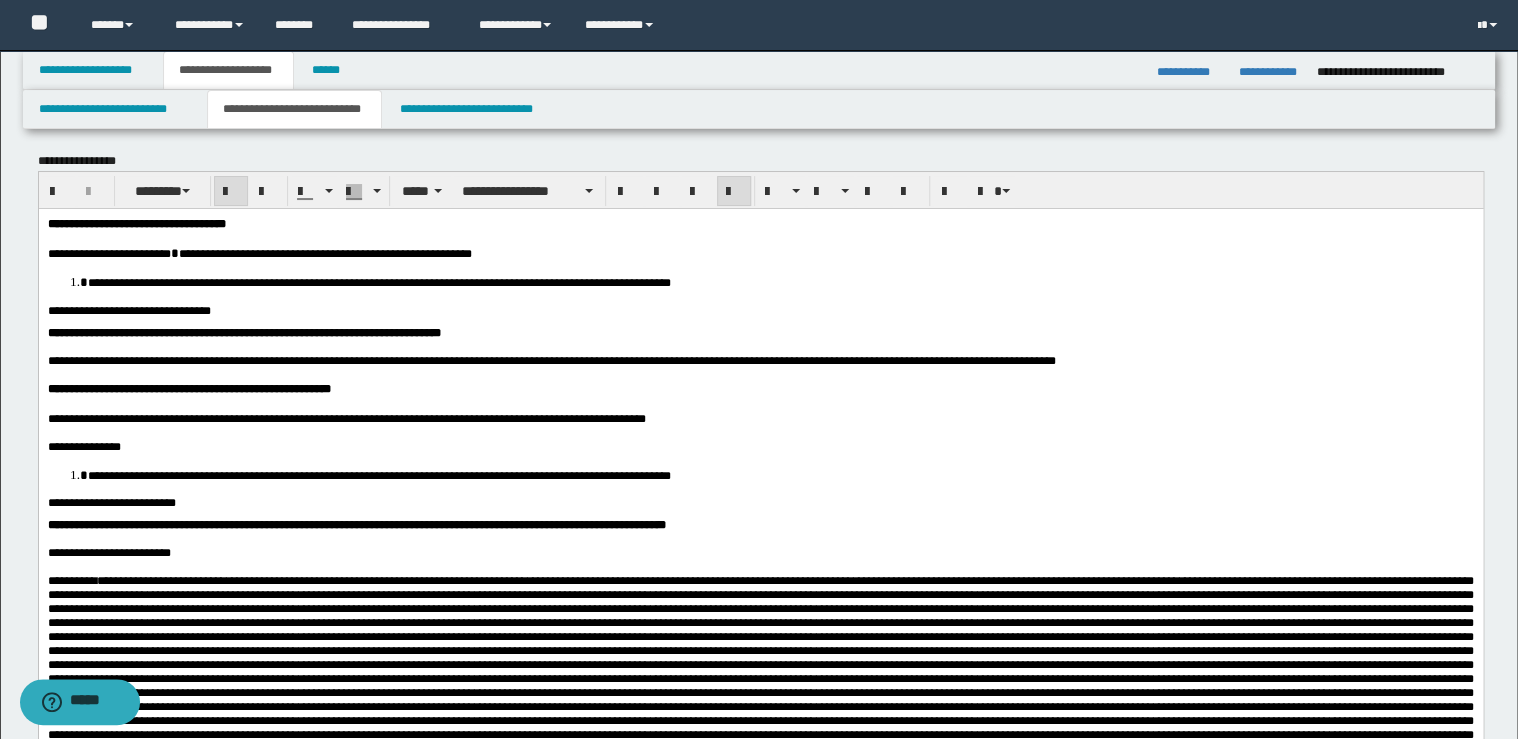 scroll, scrollTop: 0, scrollLeft: 0, axis: both 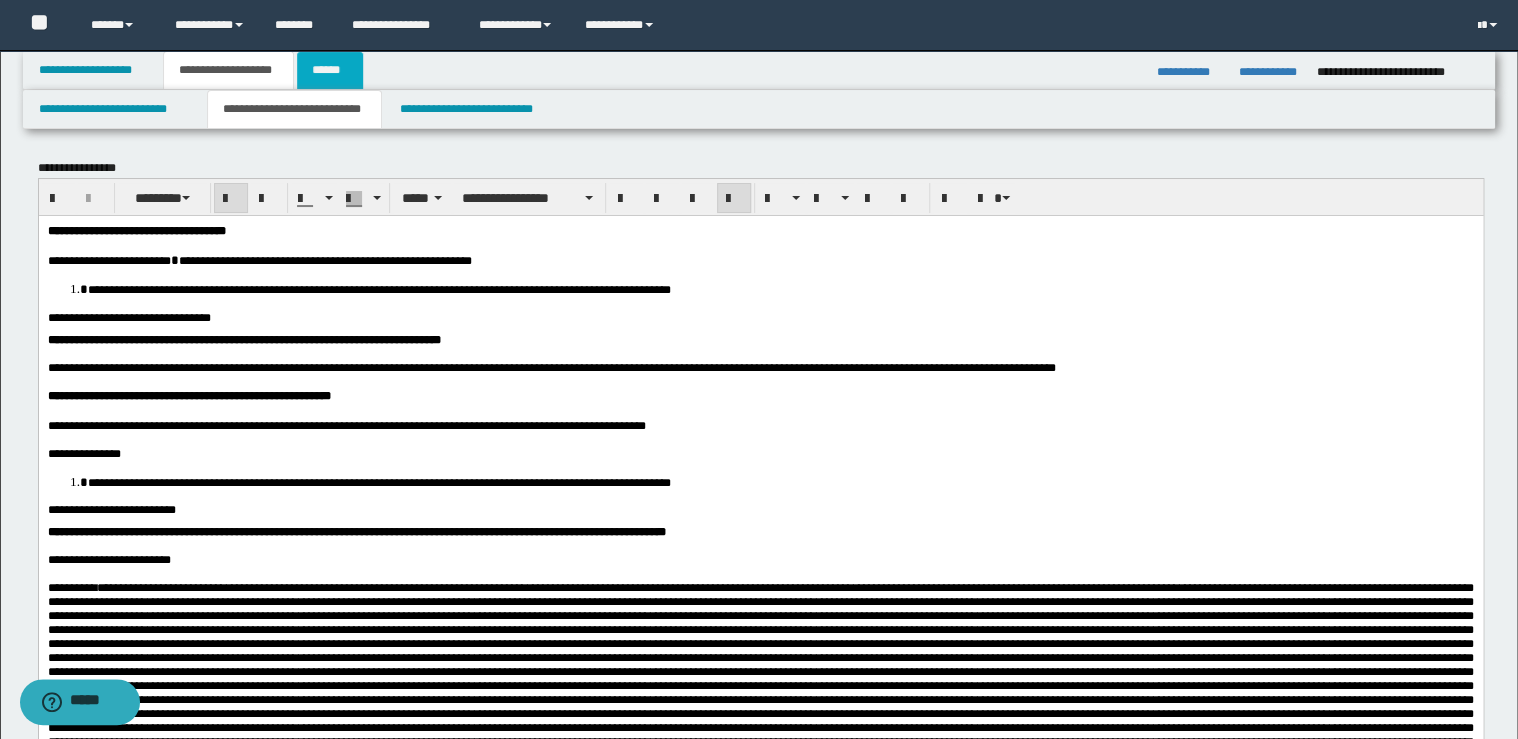 click on "******" at bounding box center [330, 70] 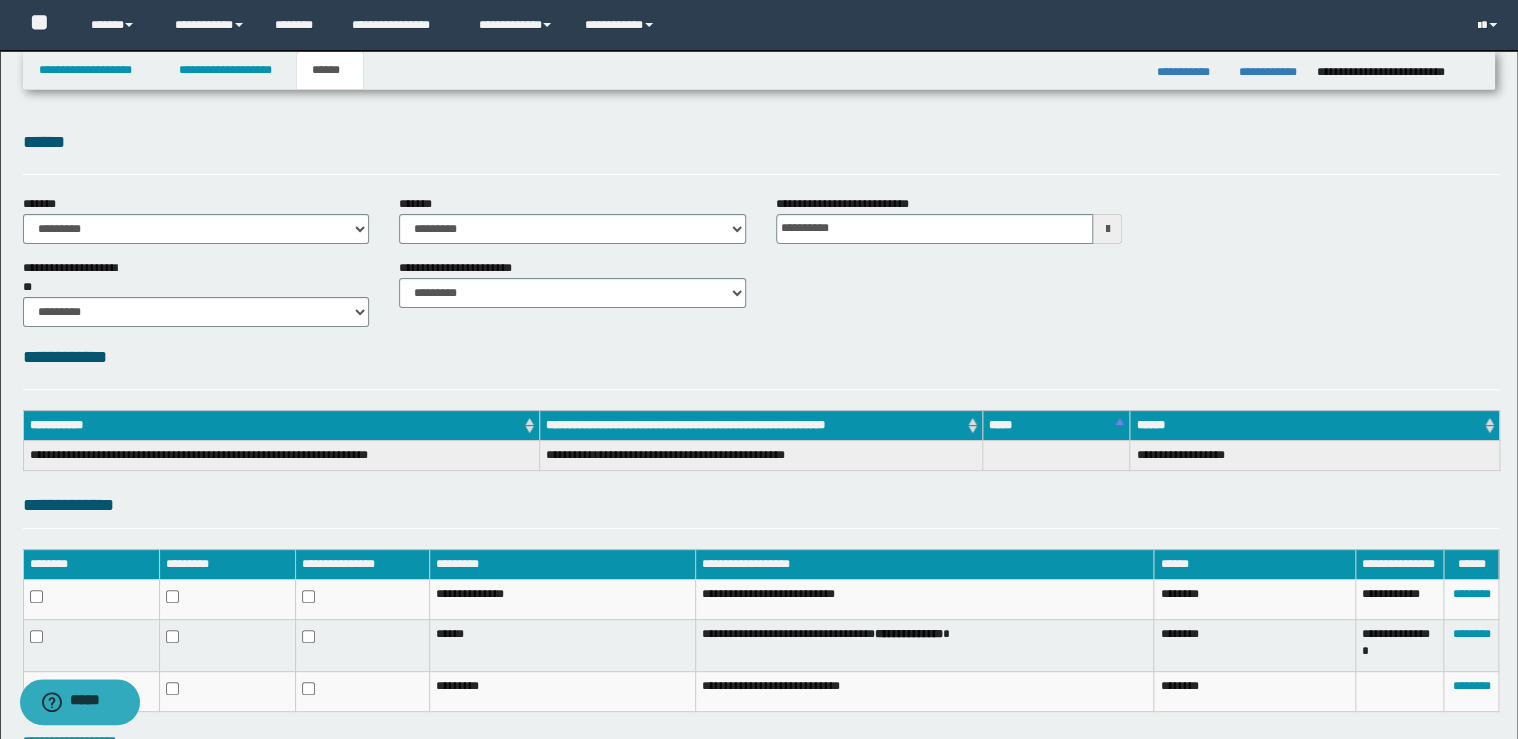 scroll, scrollTop: 137, scrollLeft: 0, axis: vertical 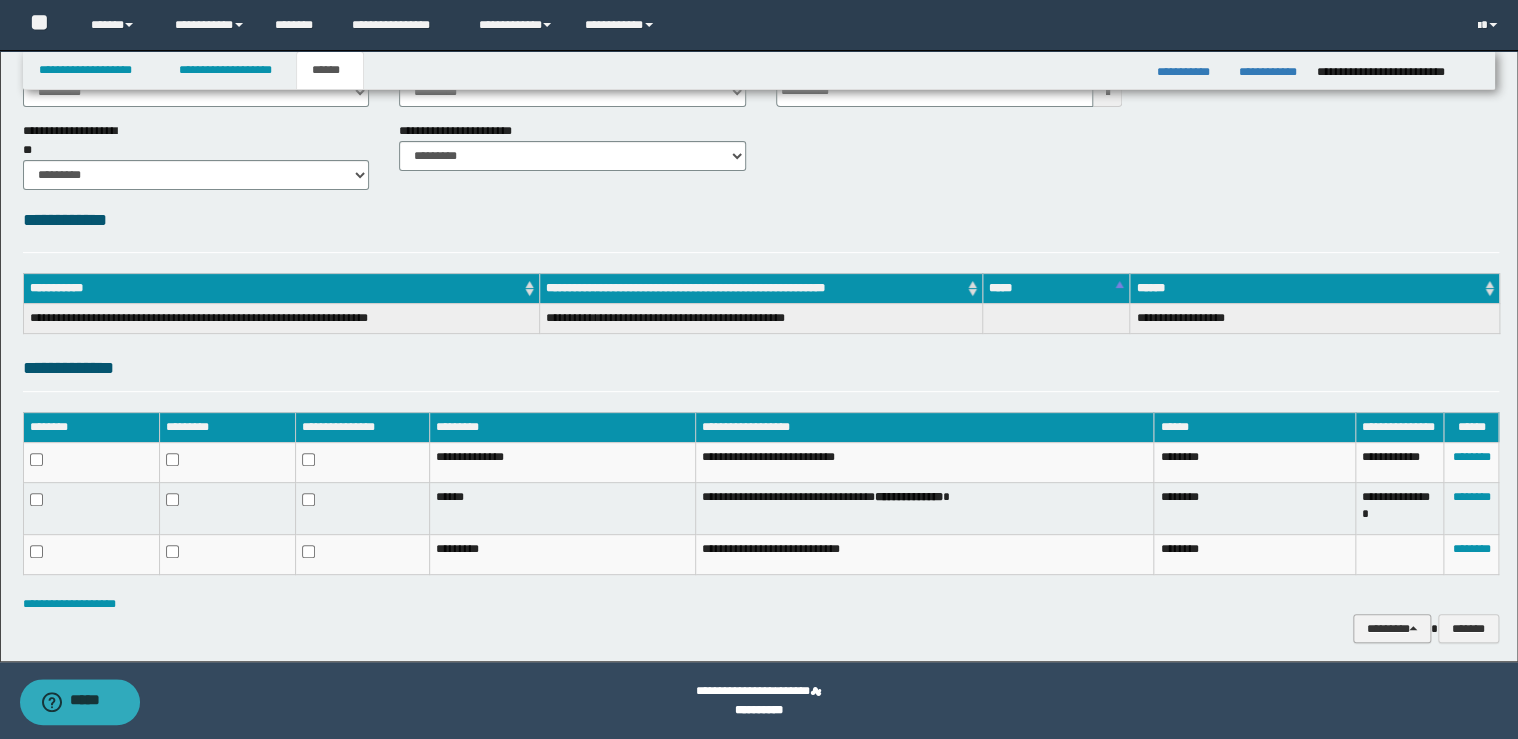 click on "********" at bounding box center [1392, 629] 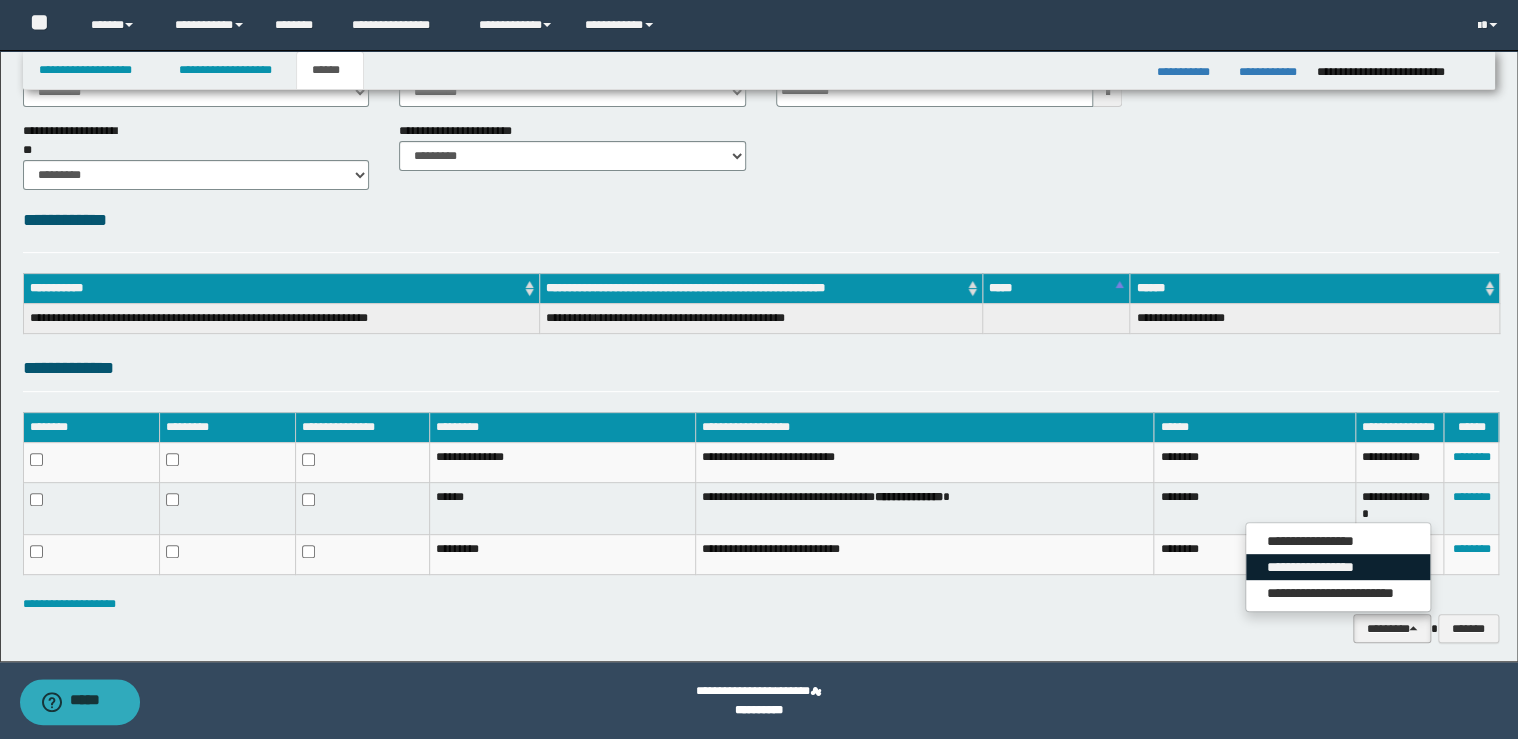 click on "**********" at bounding box center (1338, 567) 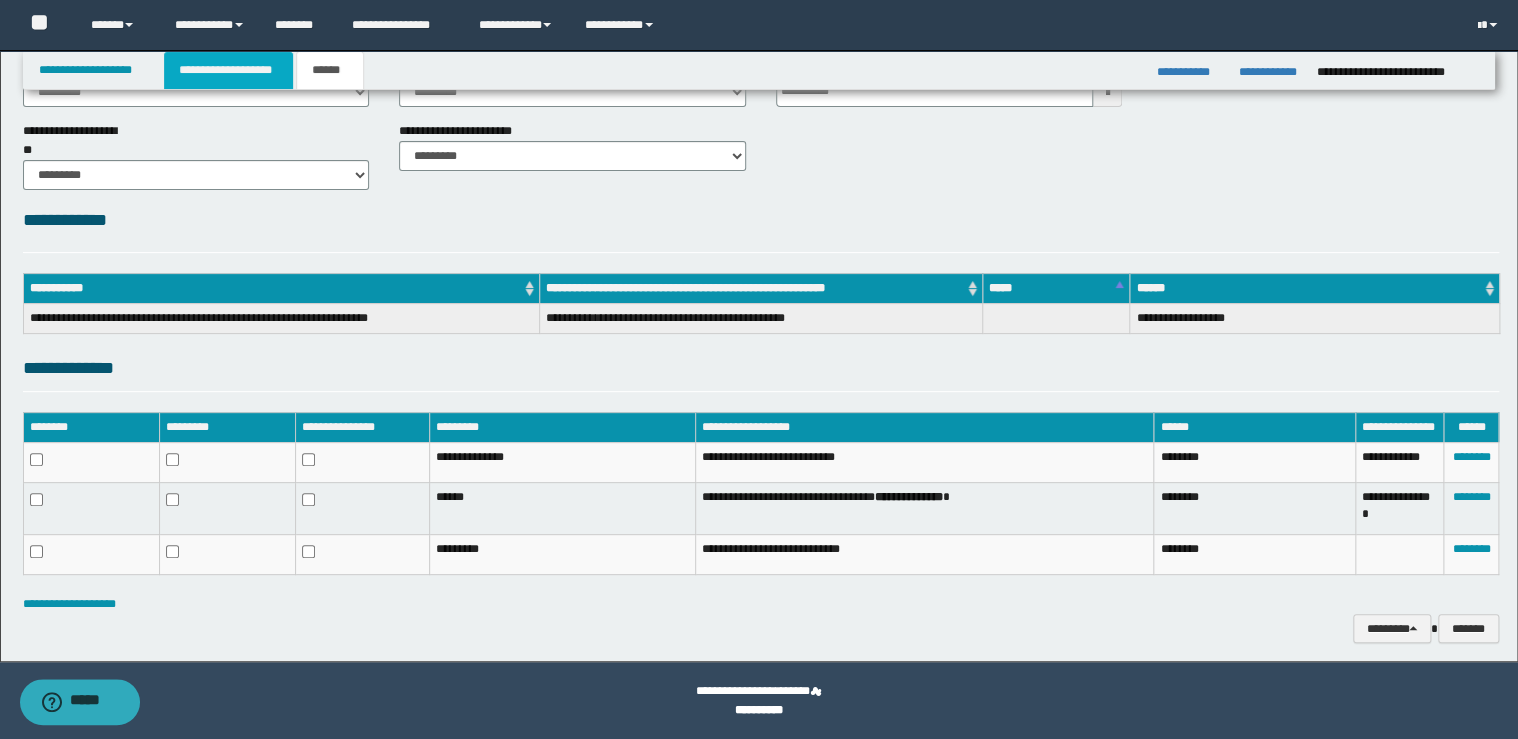 click on "**********" at bounding box center (228, 70) 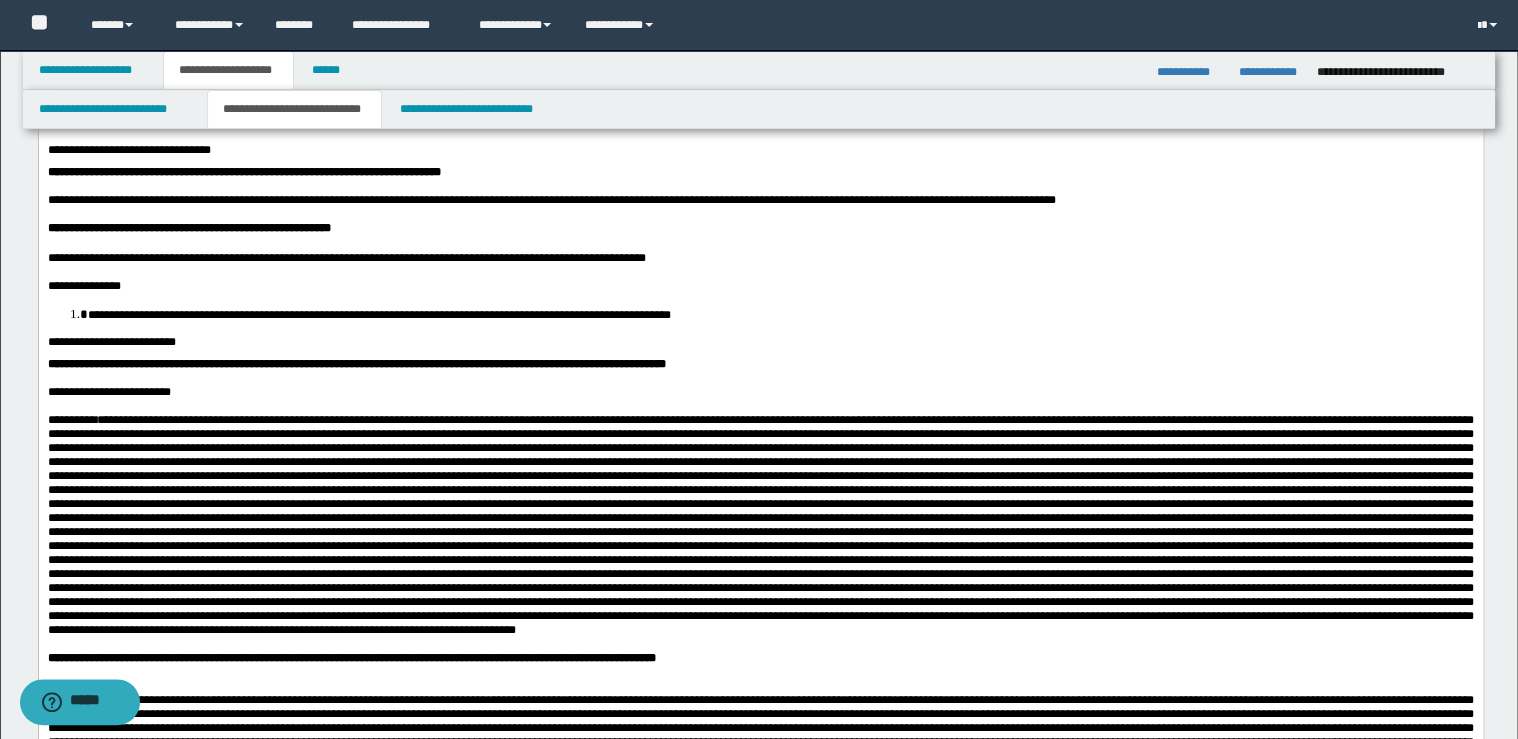 click on "**********" at bounding box center [759, 109] 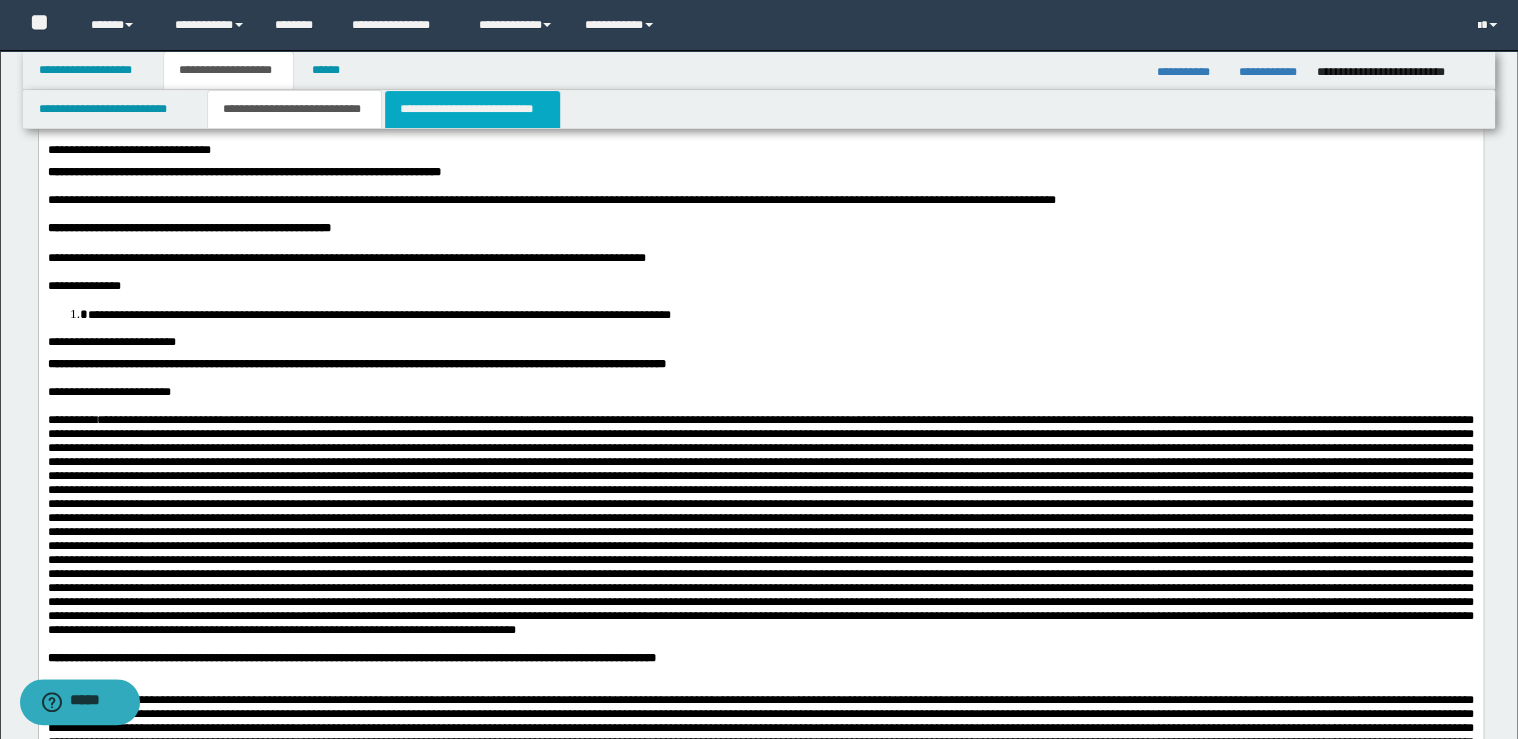 click on "**********" at bounding box center (472, 109) 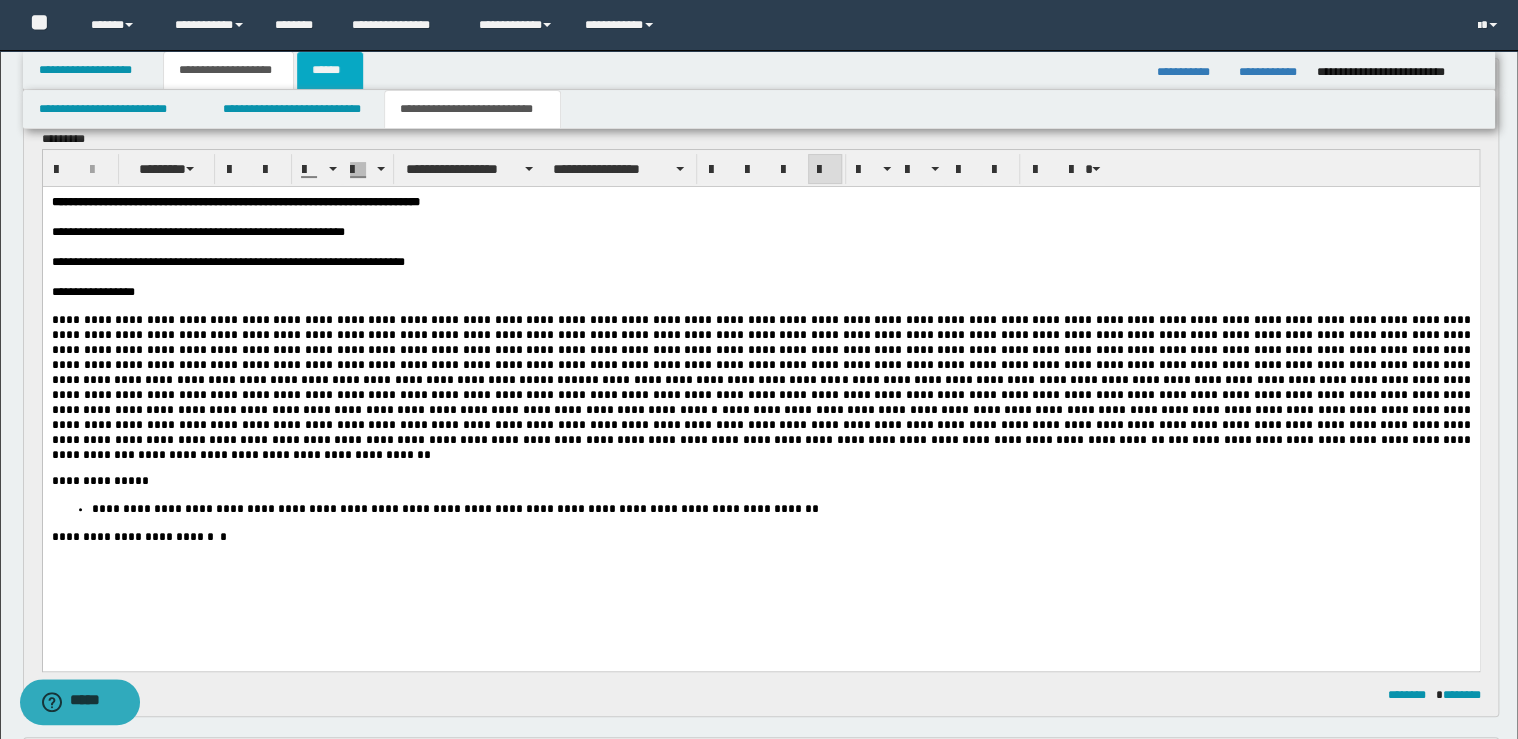 click on "******" at bounding box center (330, 70) 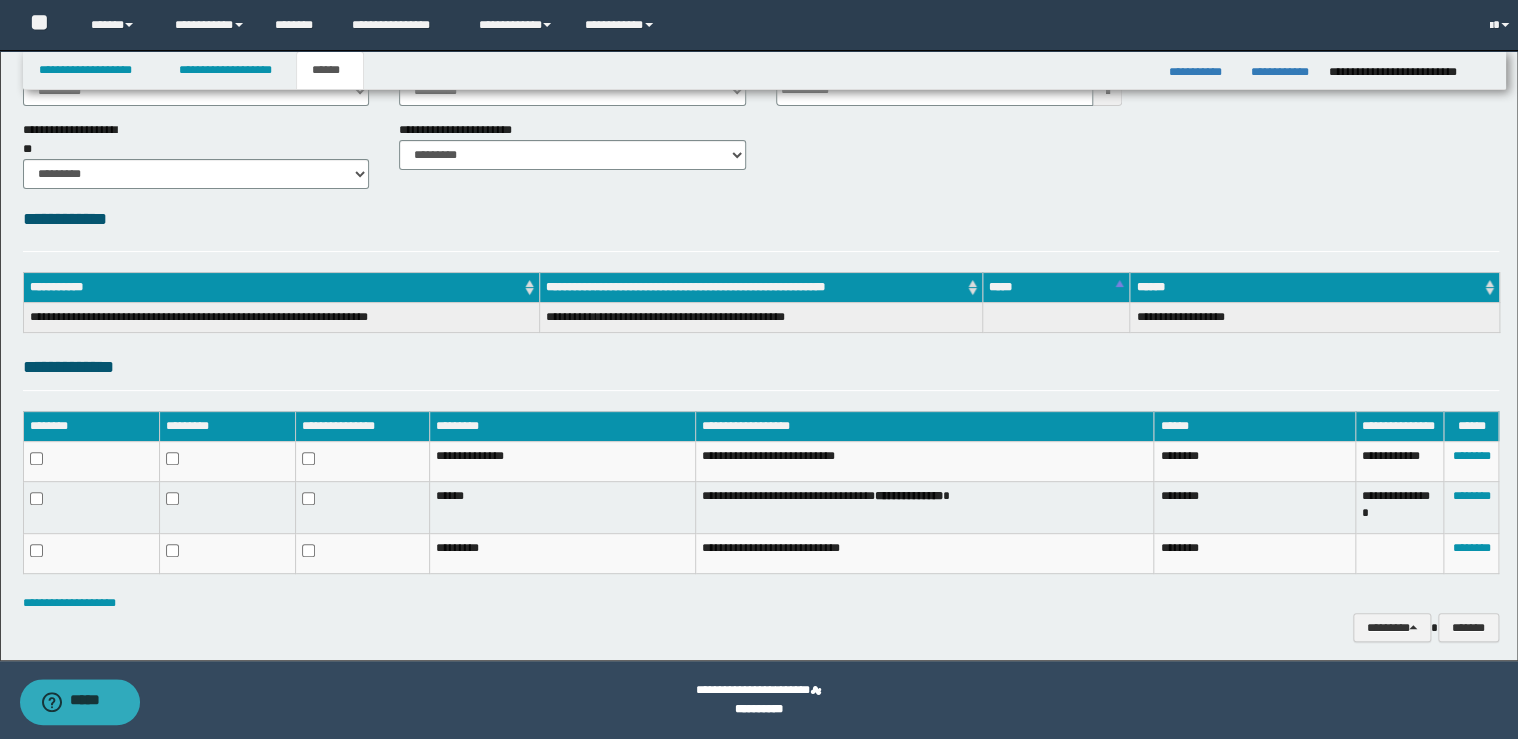 scroll, scrollTop: 137, scrollLeft: 0, axis: vertical 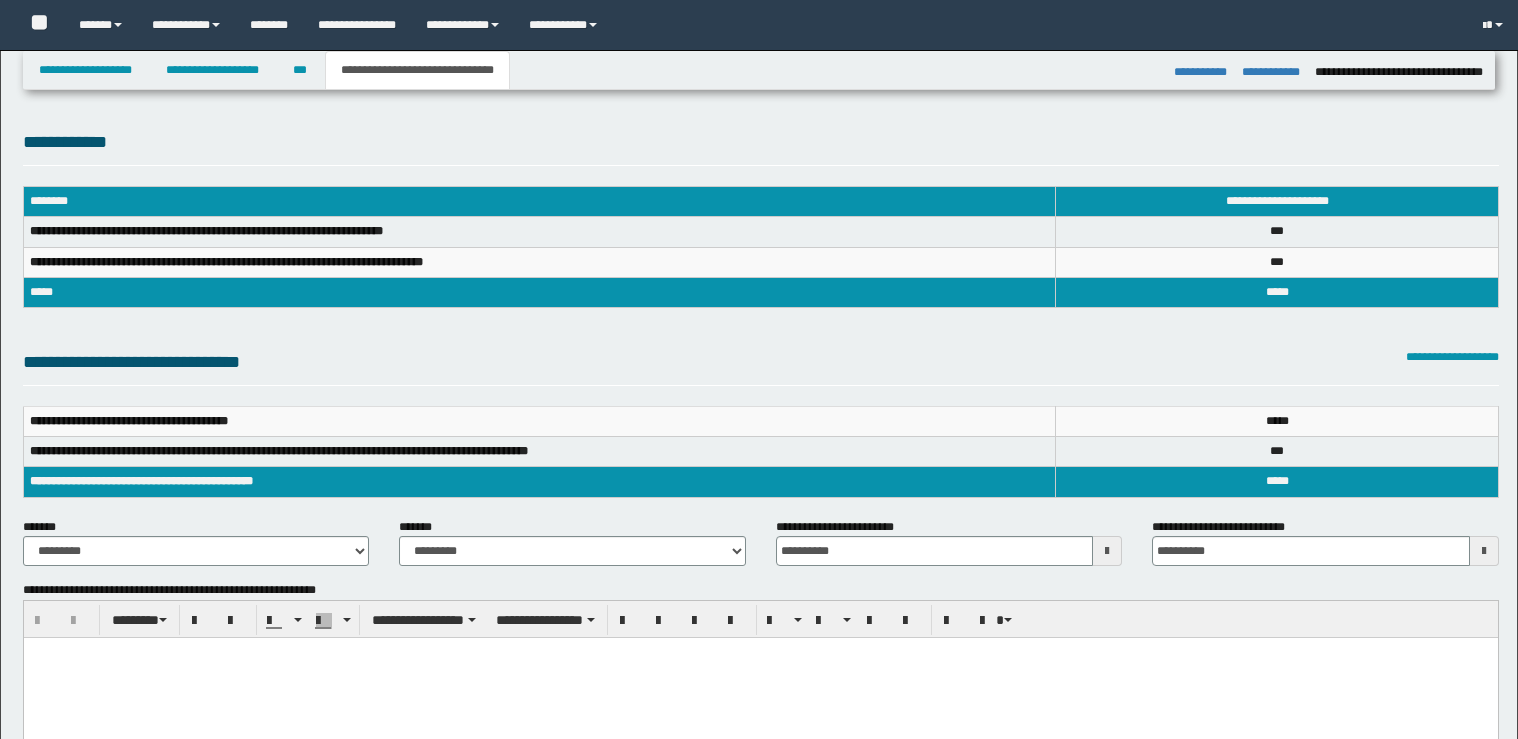 select on "*" 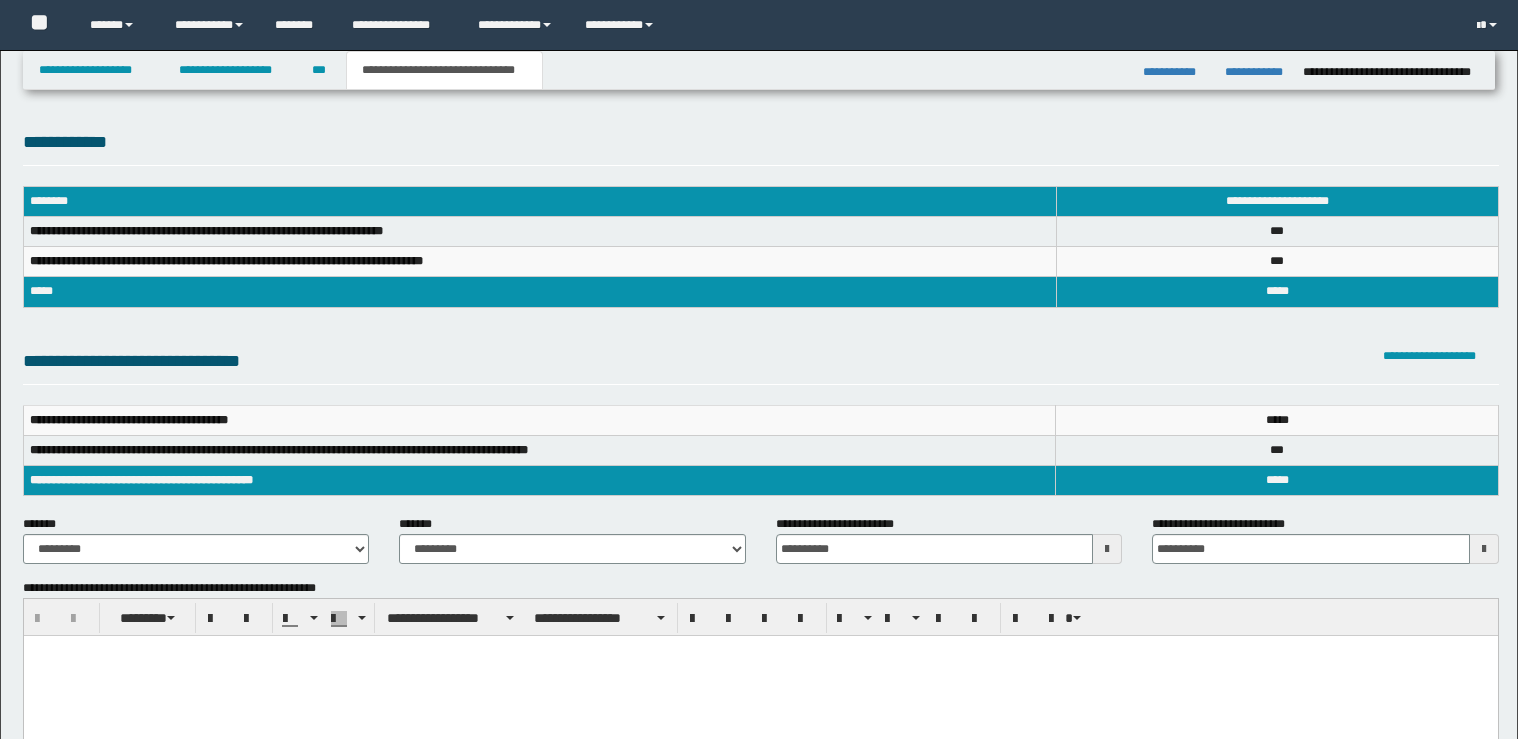 scroll, scrollTop: 732, scrollLeft: 0, axis: vertical 